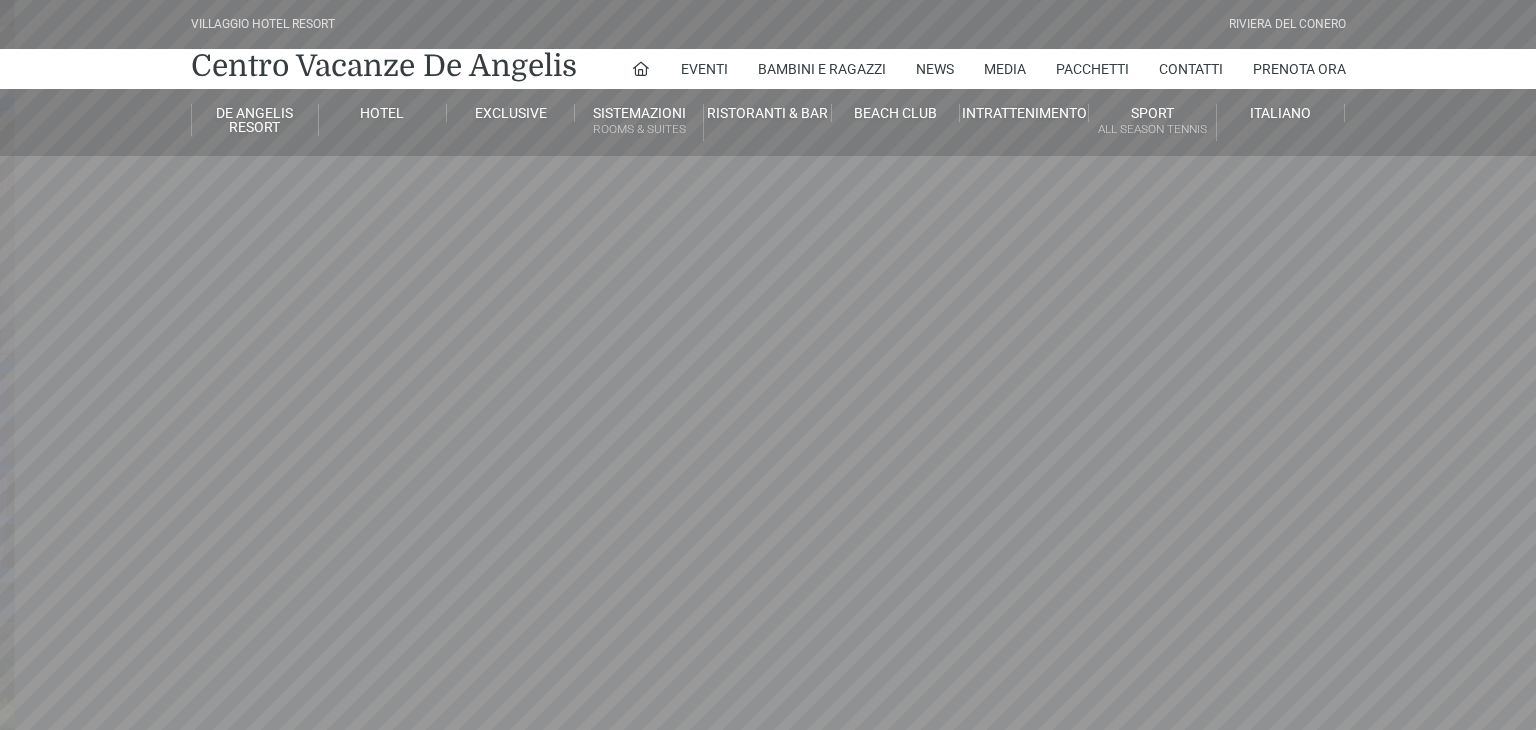 scroll, scrollTop: 0, scrollLeft: 0, axis: both 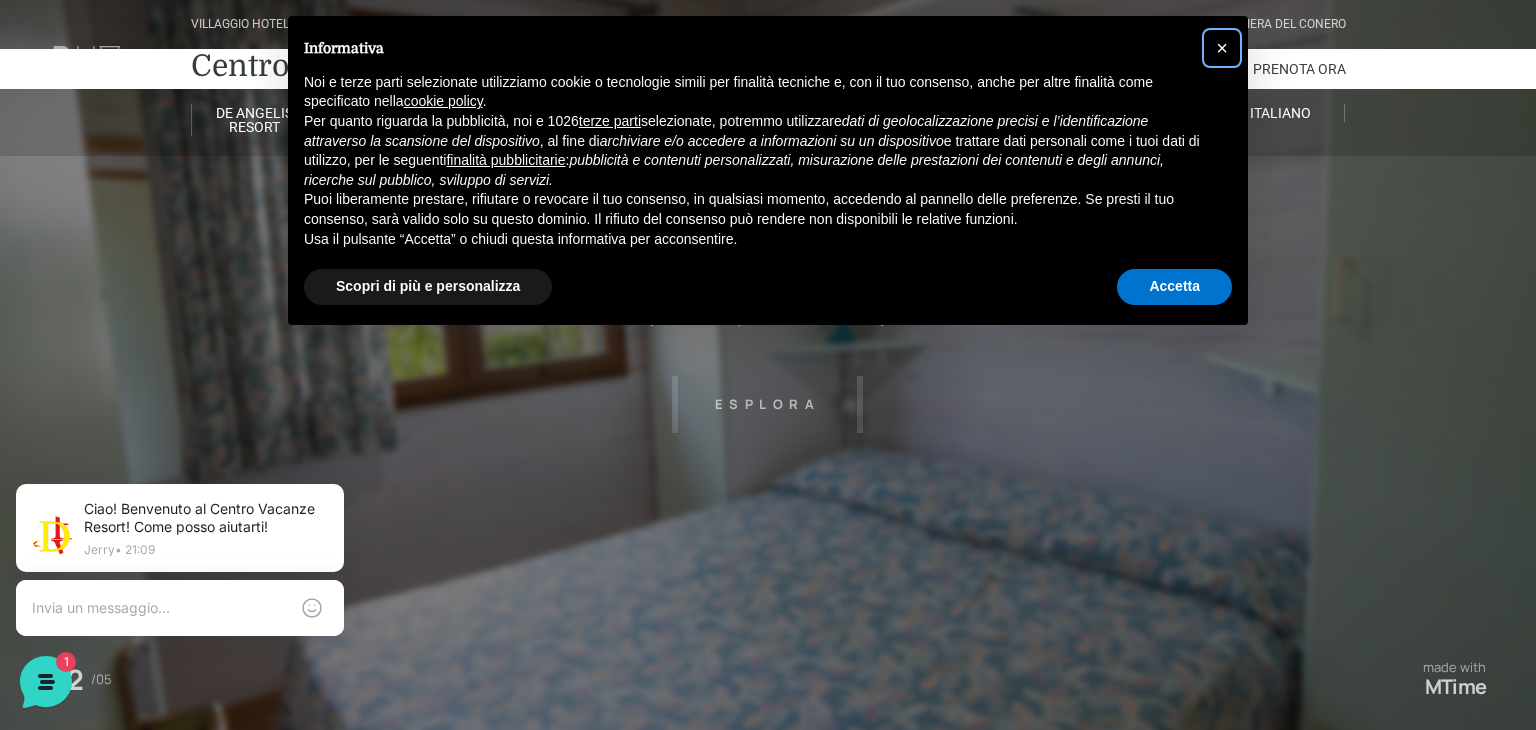 click on "×" at bounding box center [1222, 48] 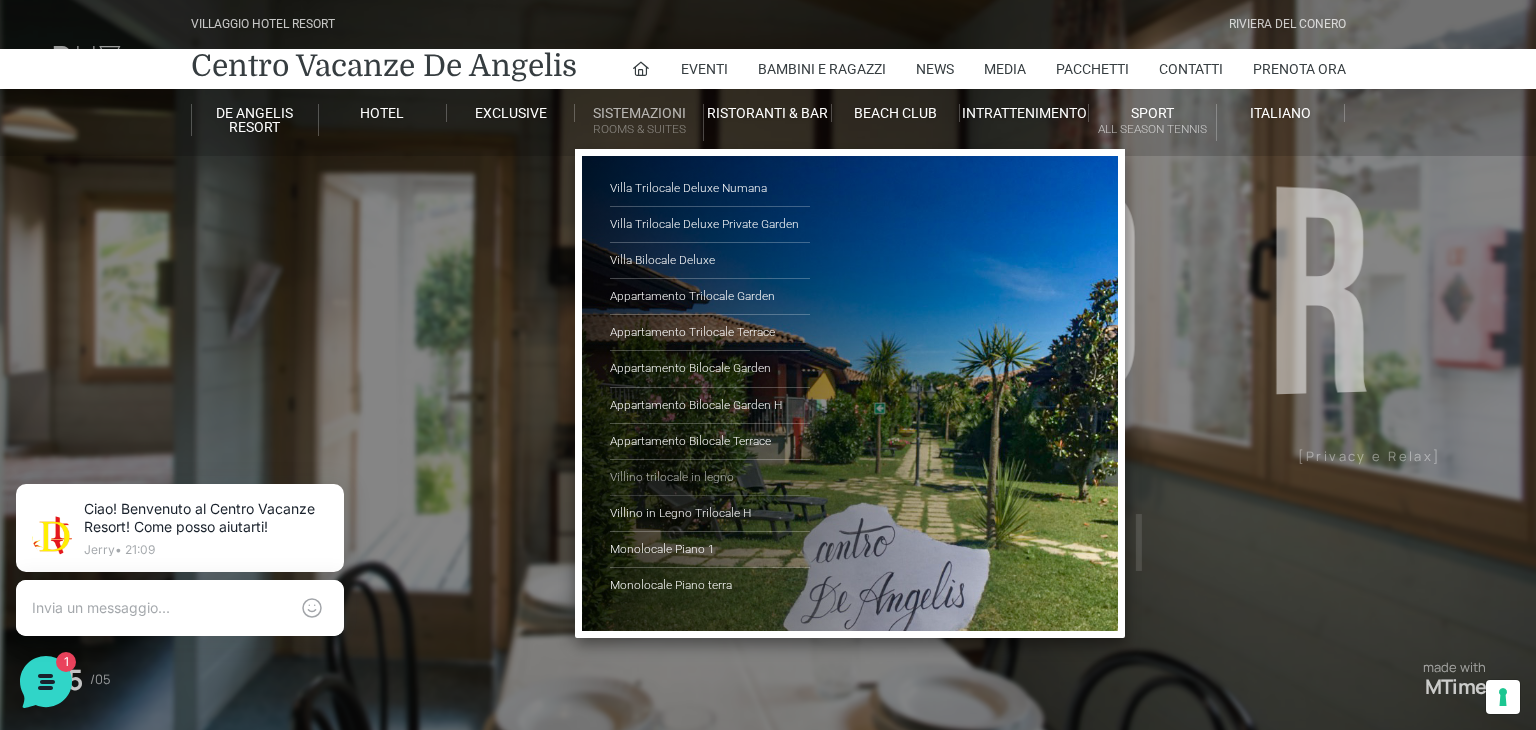 click on "Villino trilocale in legno" at bounding box center [710, 478] 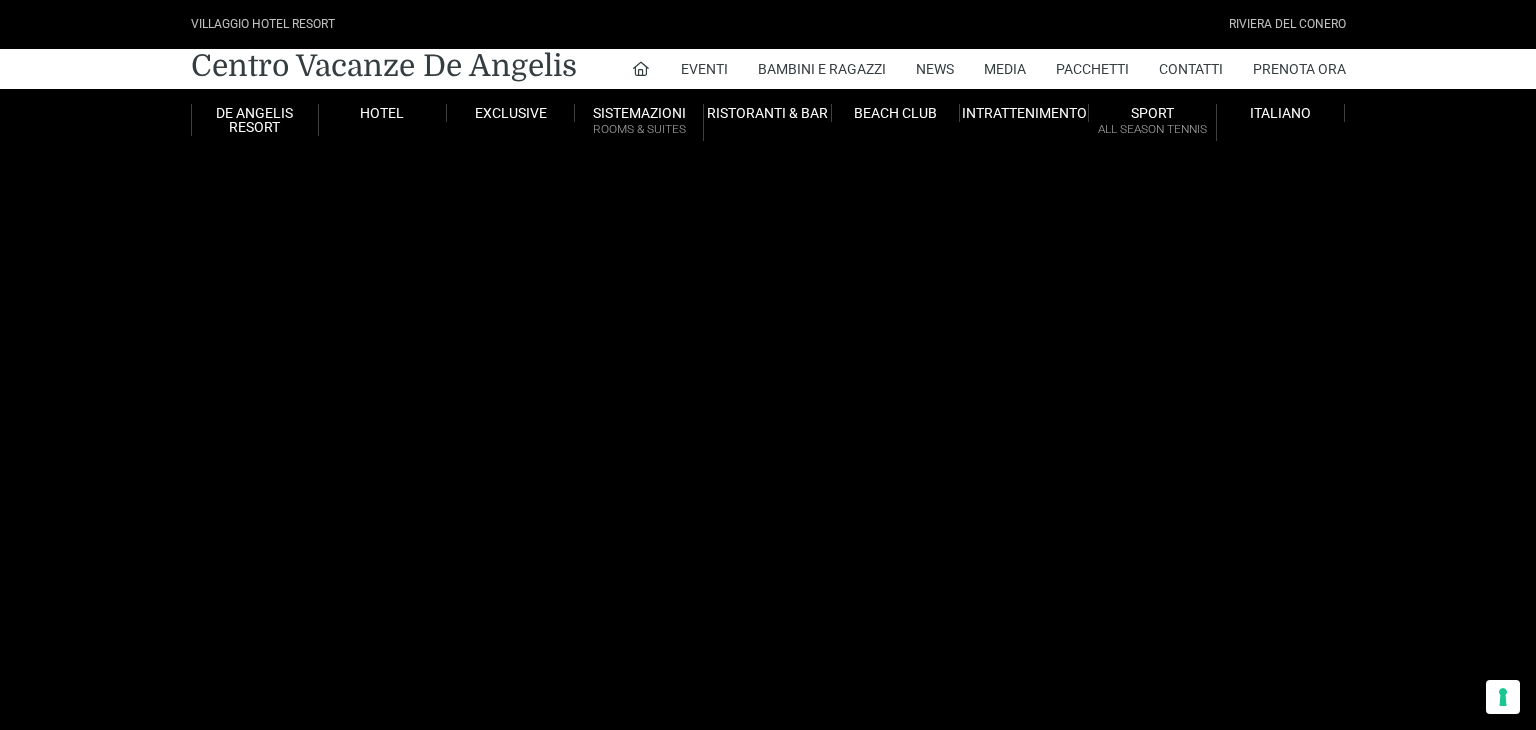 scroll, scrollTop: 0, scrollLeft: 0, axis: both 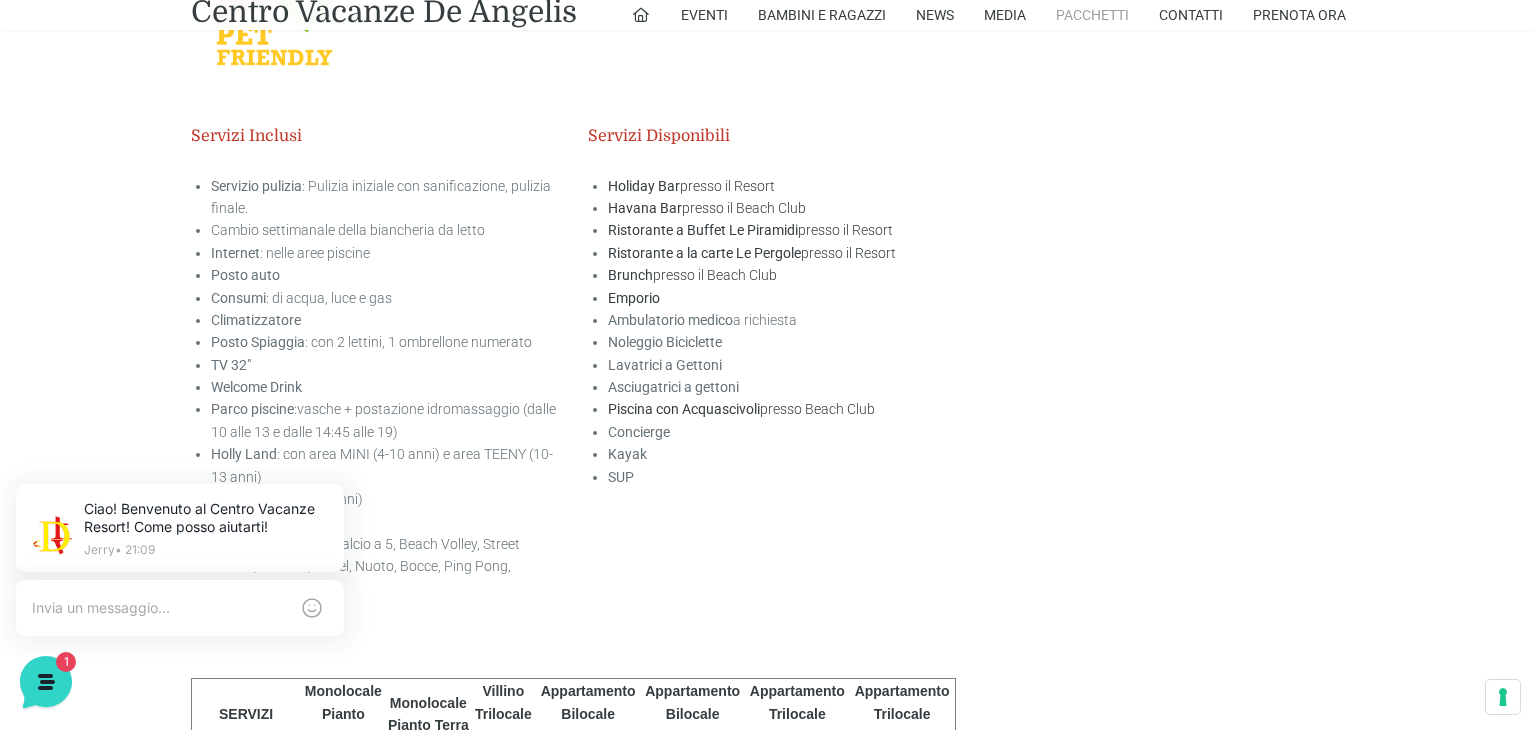 click on "Pacchetti" at bounding box center [1092, 15] 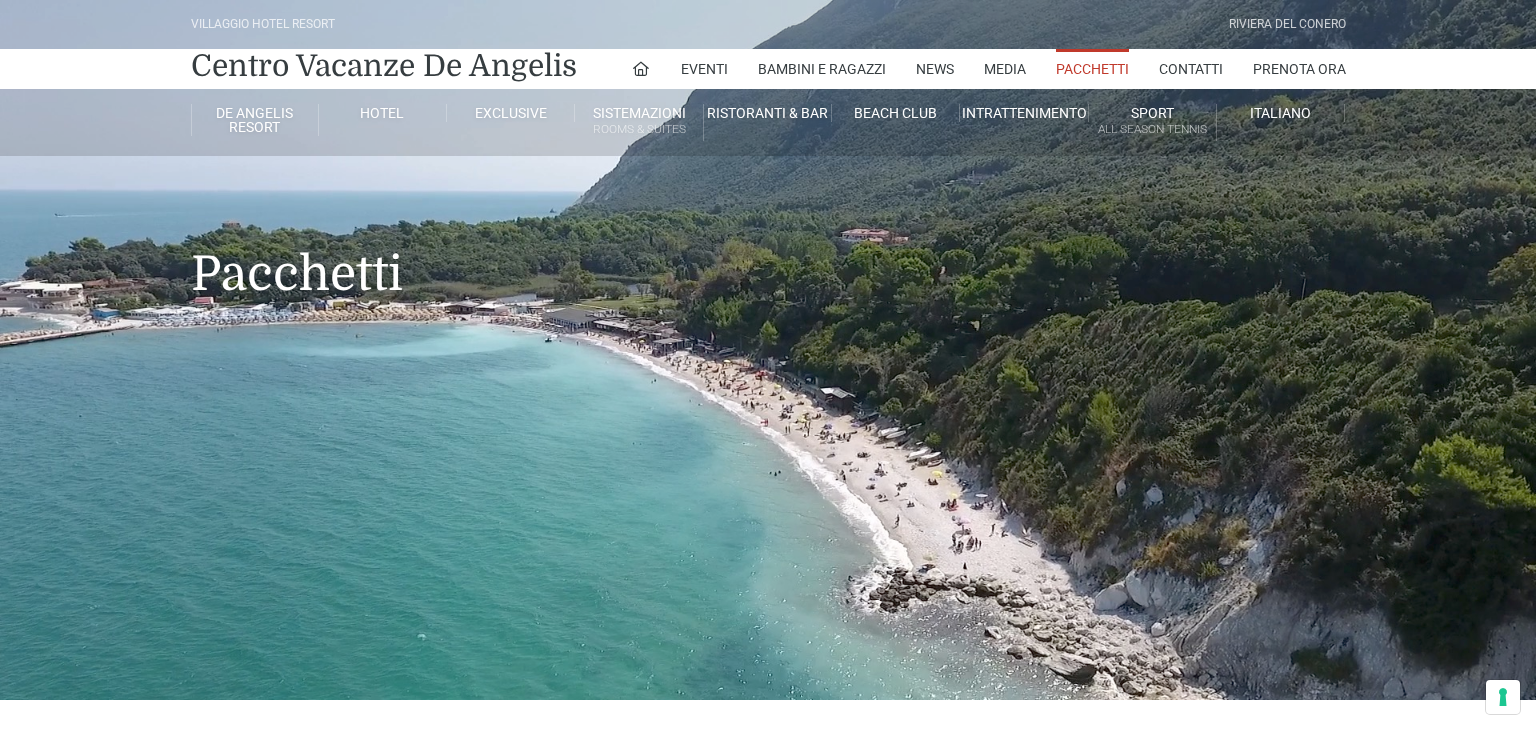 scroll, scrollTop: 0, scrollLeft: 0, axis: both 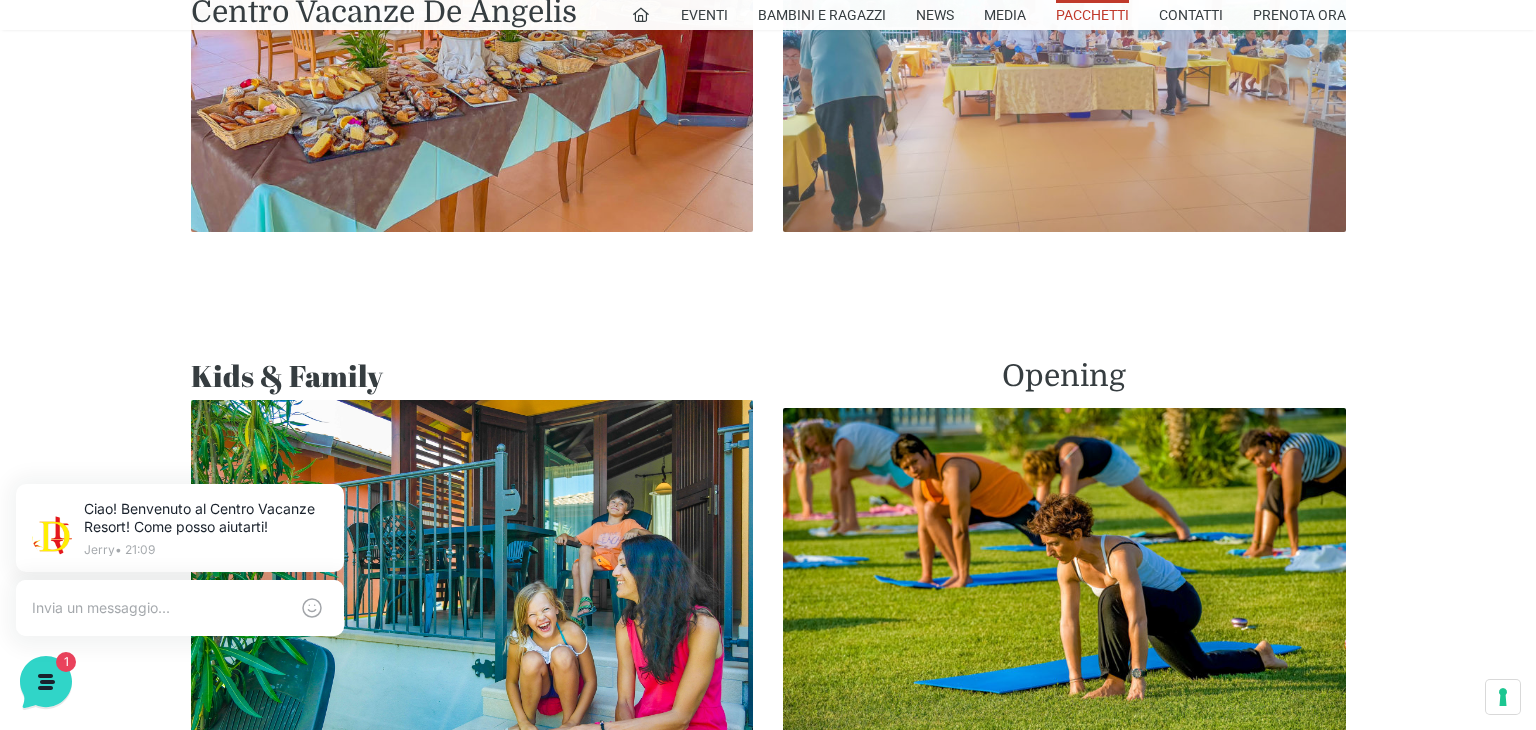 click at bounding box center (1064, 56) 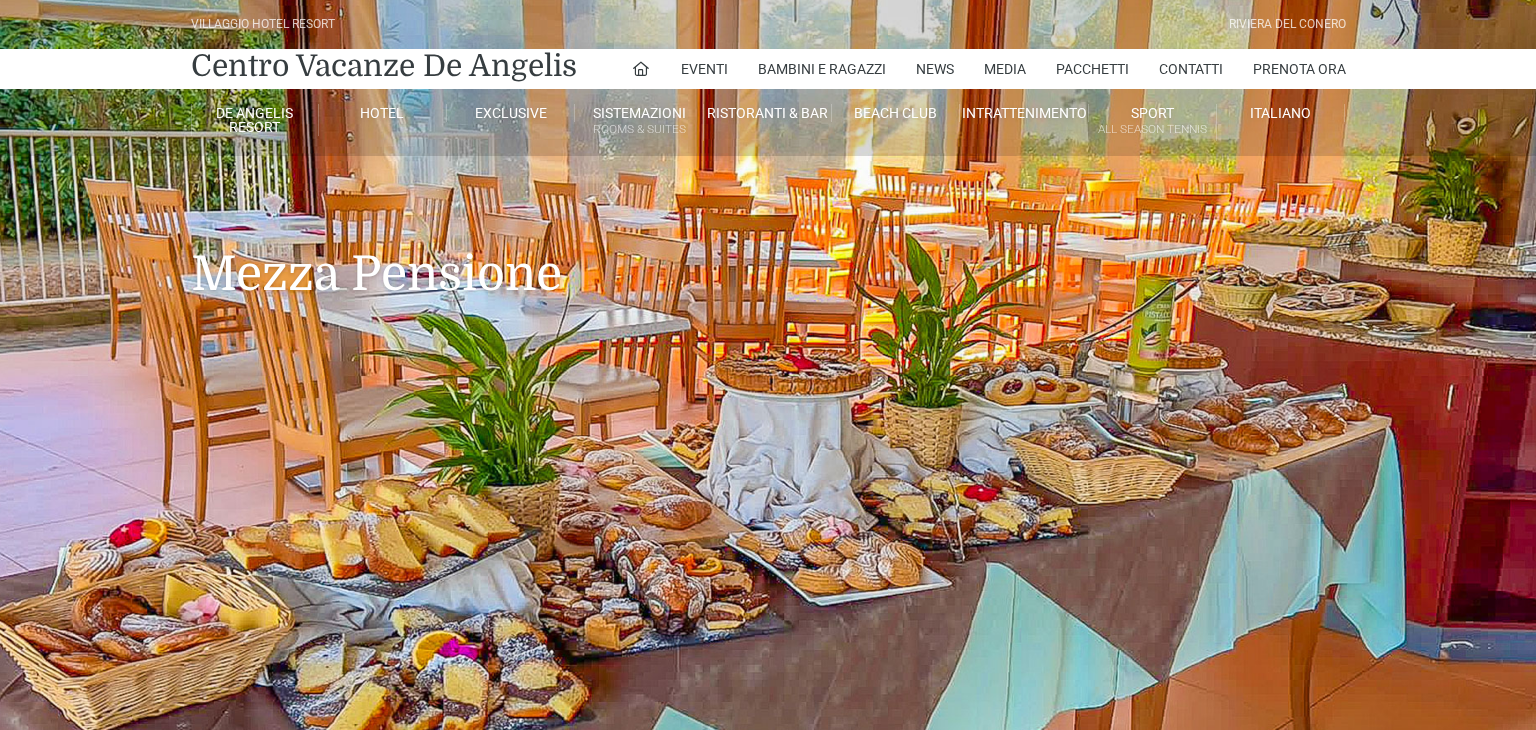 scroll, scrollTop: 0, scrollLeft: 0, axis: both 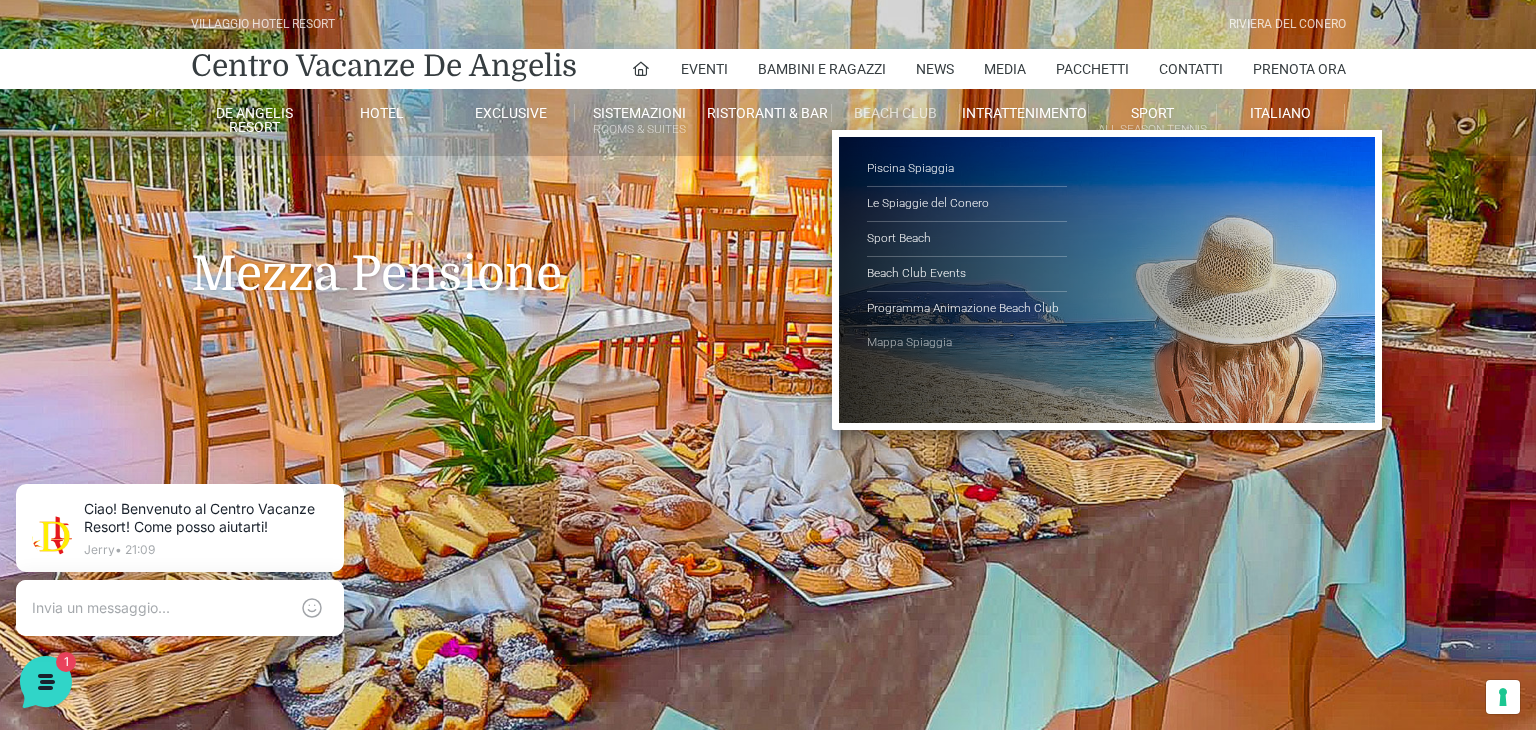 click on "Mappa Spiaggia" at bounding box center (967, 343) 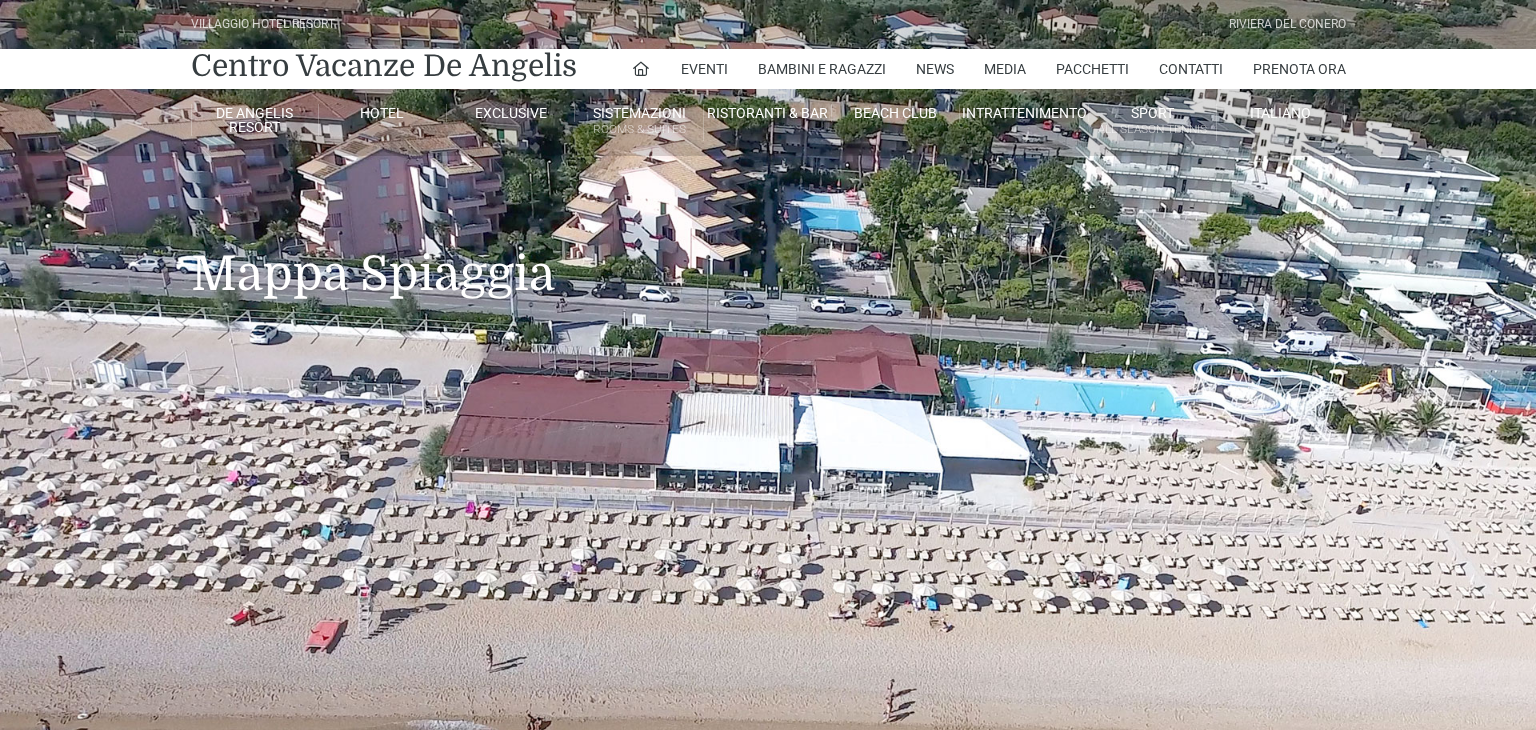 scroll, scrollTop: 0, scrollLeft: 0, axis: both 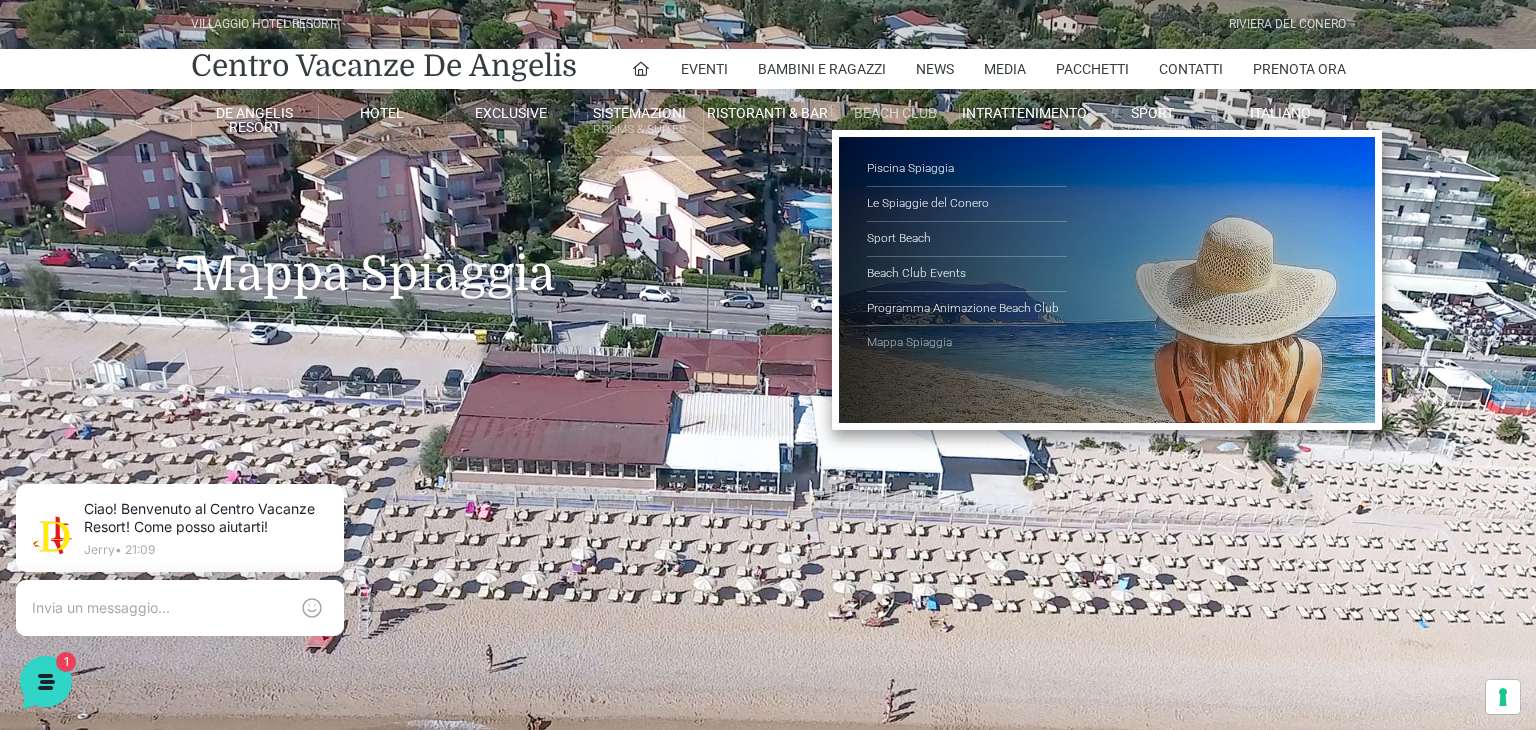 click on "Mappa Spiaggia" at bounding box center [967, 343] 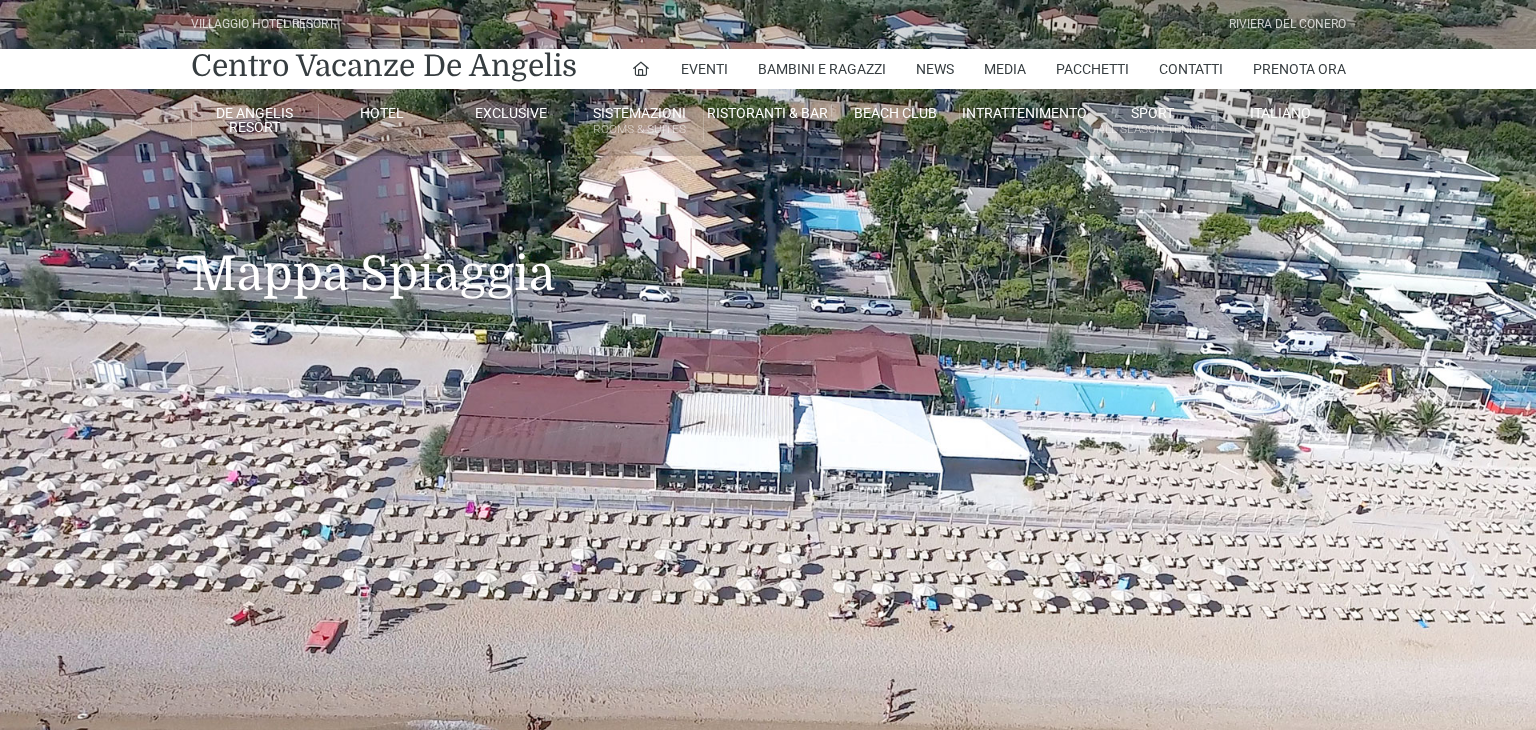 scroll, scrollTop: 0, scrollLeft: 0, axis: both 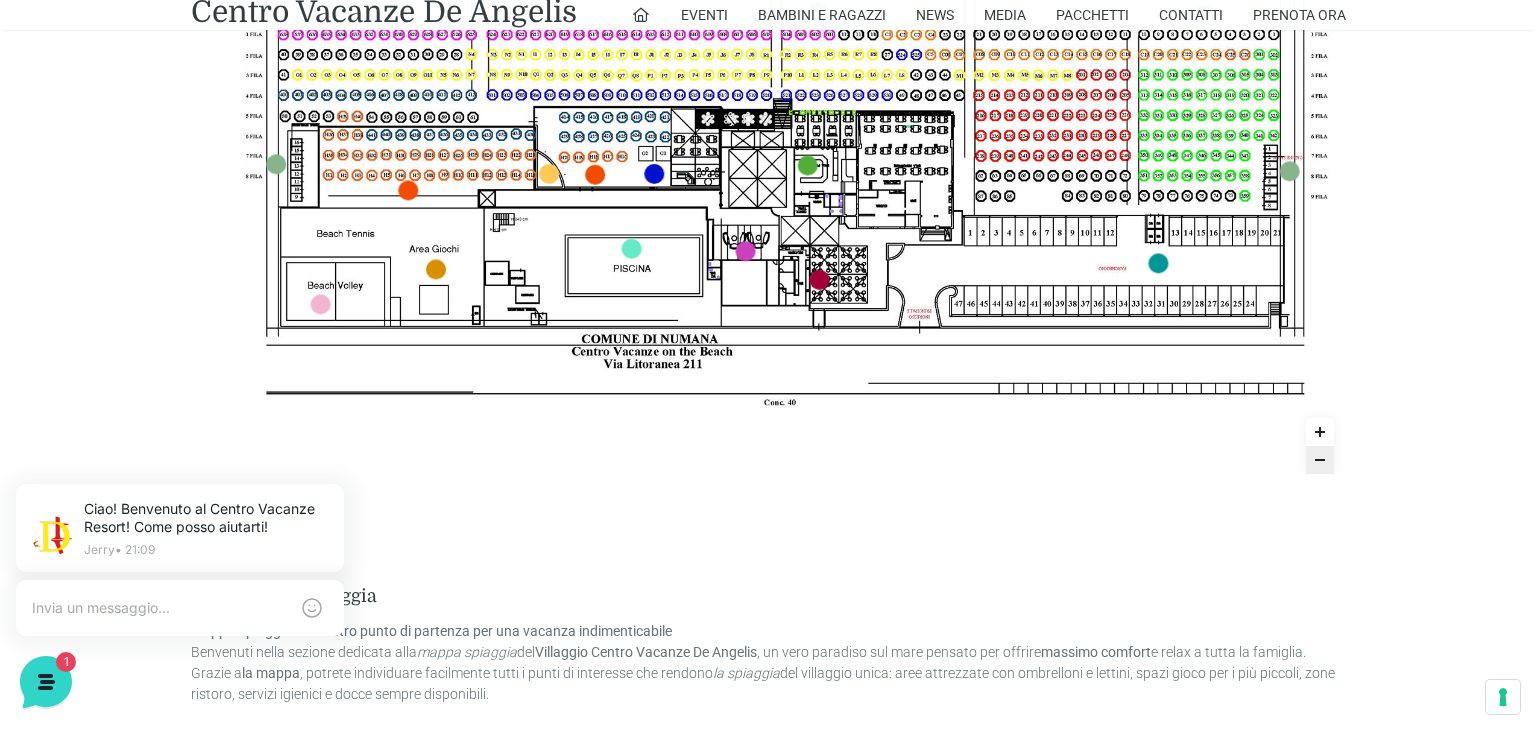 click on "Mappa Spiaggia – Il vostro punto di partenza per una vacanza indimenticabile
Benvenuti nella sezione dedicata alla  mappa spiaggia  del  Villaggio Centro Vacanze De Angelis , un vero paradiso sul mare pensato per offrire  massimo comfort  e relax a tutta la famiglia. Grazie a  la mappa , potrete individuare facilmente tutti i punti di interesse che rendono  la spiaggia  del villaggio unica: aree attrezzate con ombrelloni e lettini, spazi gioco per i più piccoli, zone ristoro, servizi igienici e docce sempre disponibili." at bounding box center (768, 663) 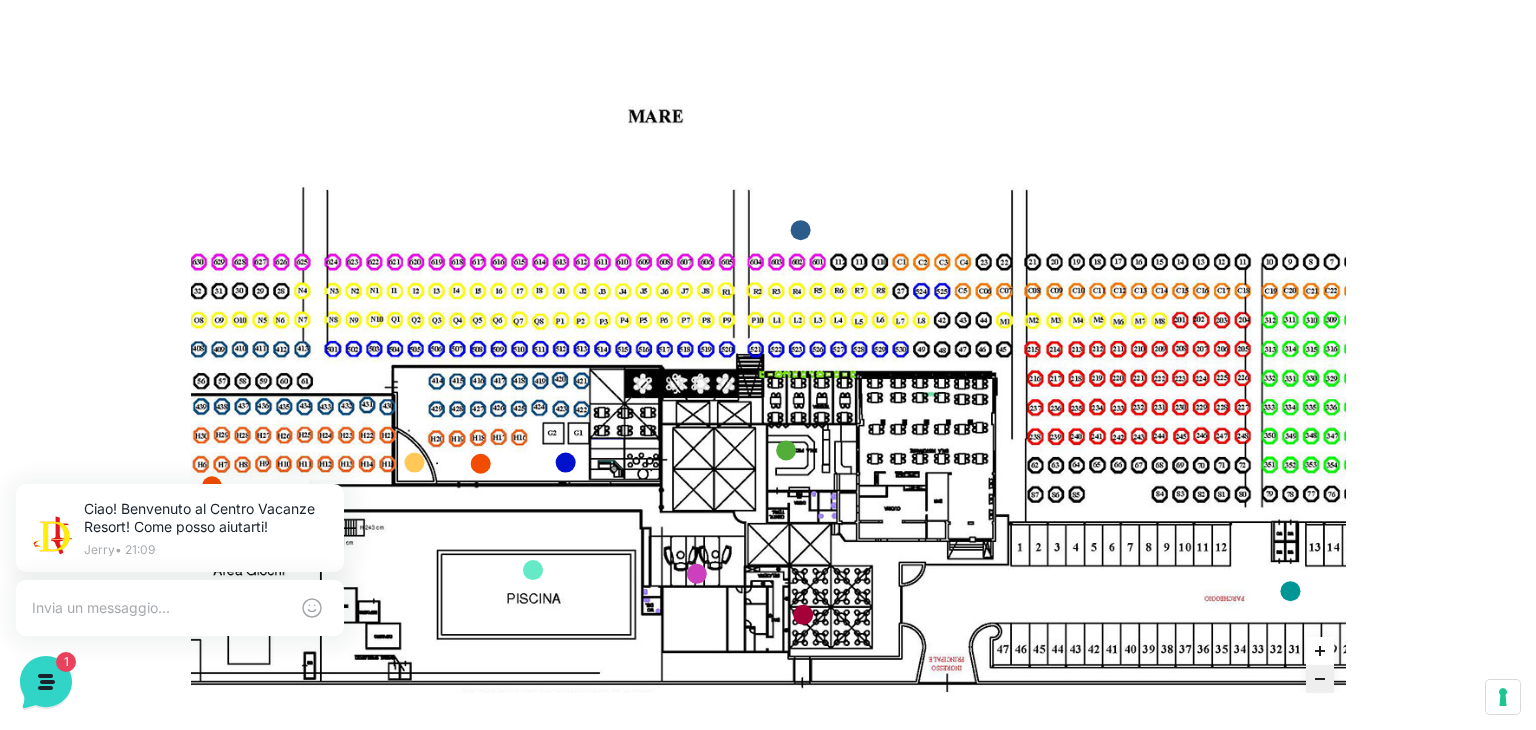 scroll, scrollTop: 808, scrollLeft: 0, axis: vertical 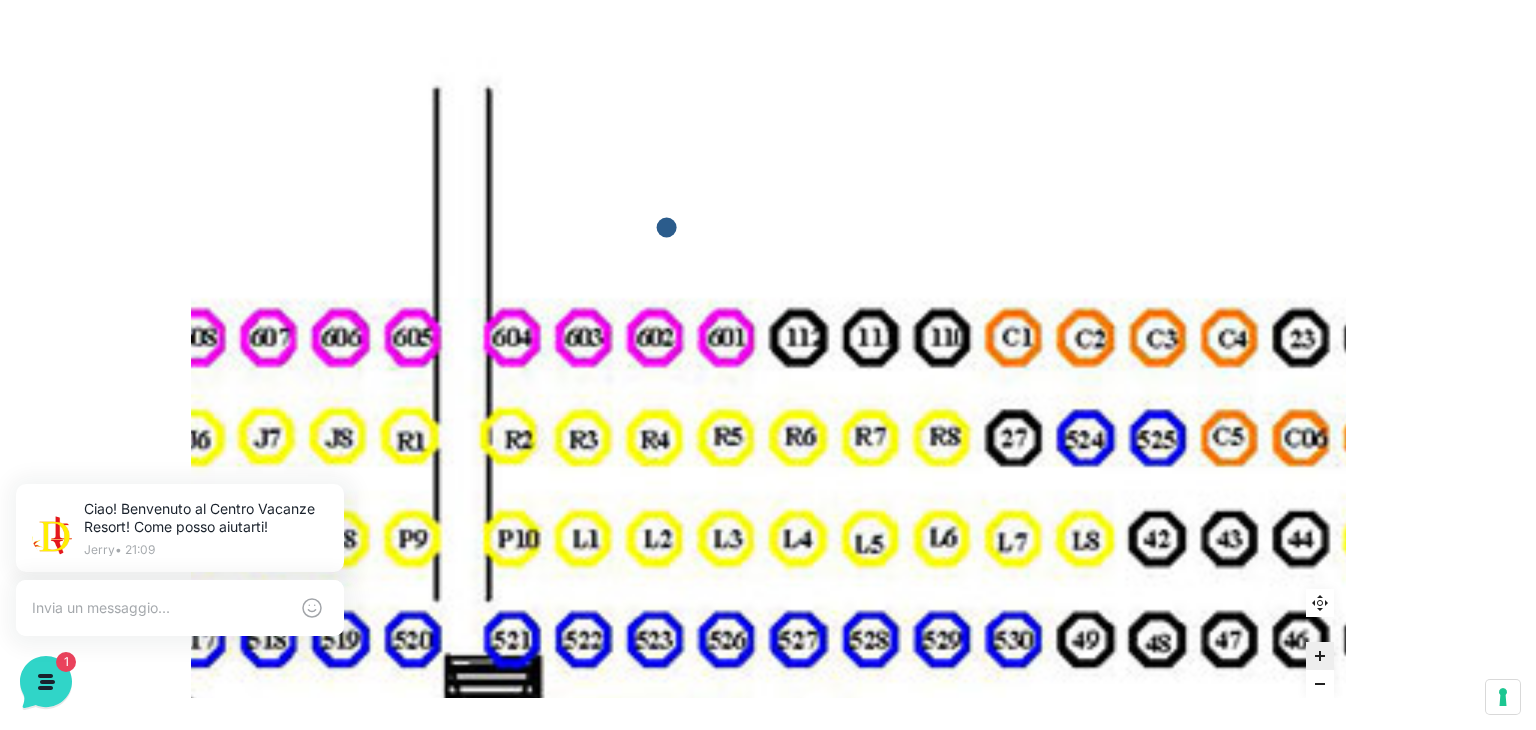click on "Reset zoom More
Mappa della Spiaggia
Mappa Spiaggia – Il vostro punto di partenza per una vacanza indimenticabile
Benvenuti nella sezione dedicata alla  mappa spiaggia  del  Villaggio Centro Vacanze De Angelis , un vero paradiso sul mare pensato per offrire  massimo comfort  e relax a tutta la famiglia. Grazie a  la mappa , potrete individuare facilmente tutti i punti di interesse che rendono  la spiaggia  del villaggio unica: aree attrezzate con ombrelloni e lettini, spazi gioco per i più piccoli, zone ristoro, servizi igienici e docce sempre disponibili.
All’interno del  Centro Vacanze De Angelis , troverete anche l’esclusivo  Beach Club , dove potrete concedervi momenti di puro svago tra mare, divertimento e attività sportive. Che scegliate di rilassarvi sotto il sole o di dedicarvi a nuove avventure,  il villaggio
La  mappa spiaggia vacanza indimenticabile . Esplorate con facilità ogni angolo del" at bounding box center [768, 569] 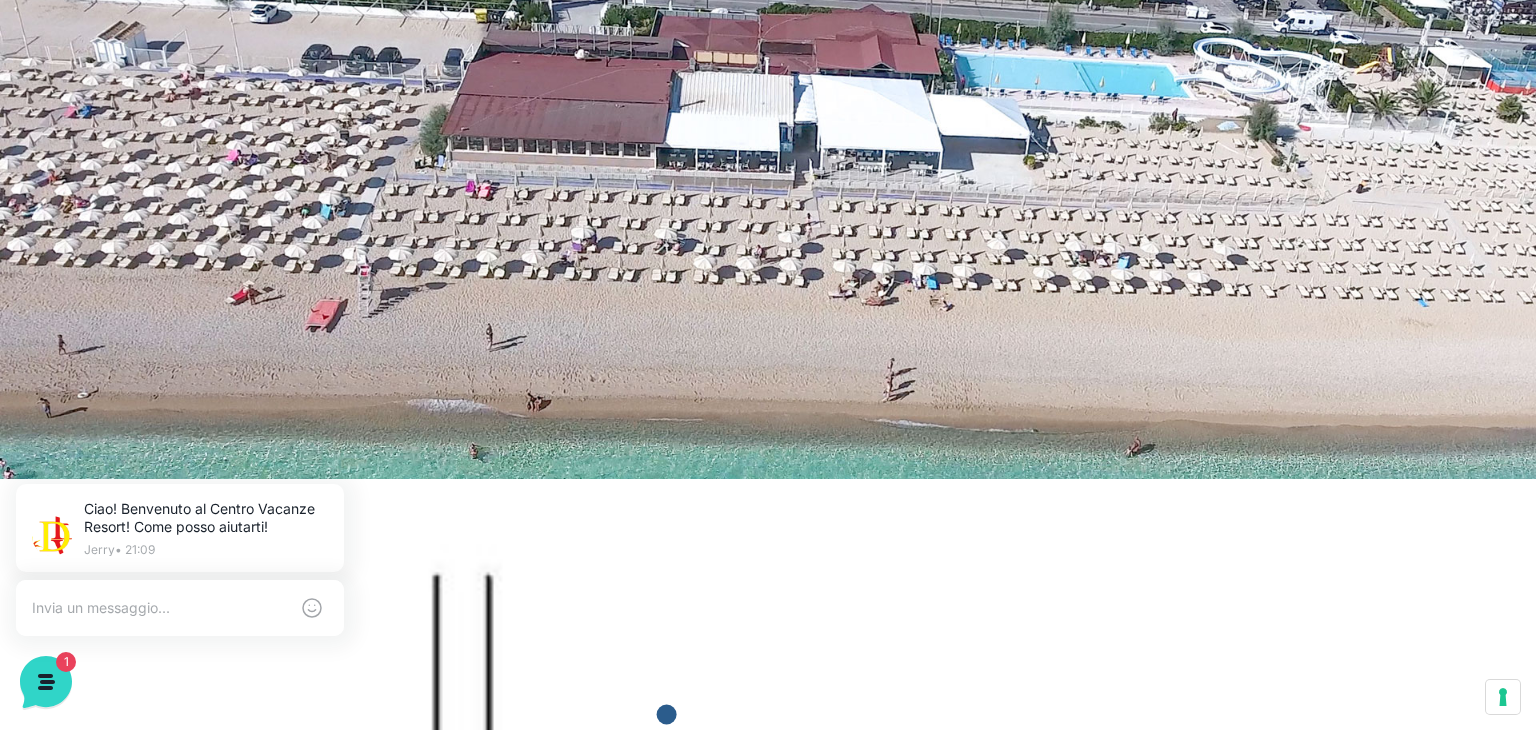 scroll, scrollTop: 0, scrollLeft: 0, axis: both 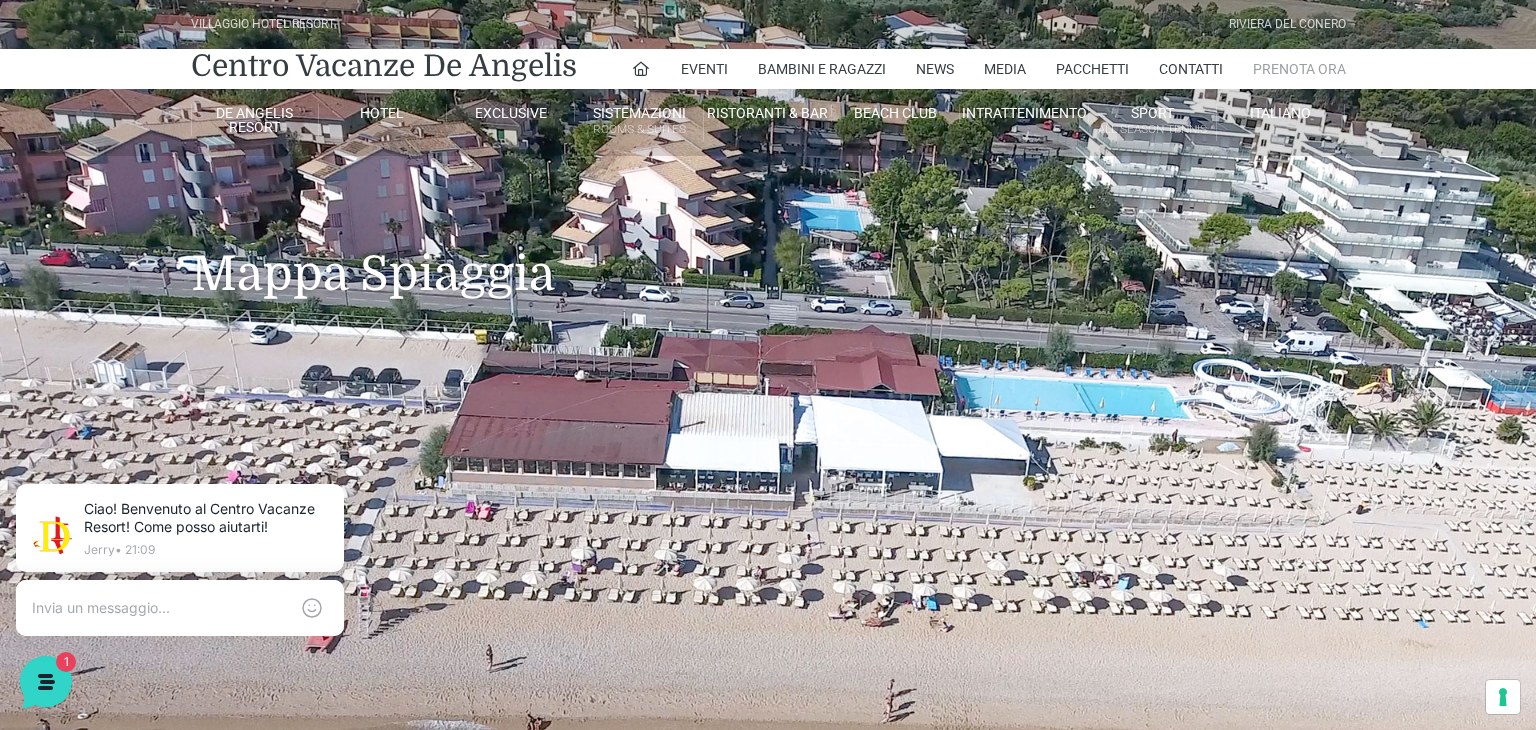 click on "Prenota Ora" at bounding box center [1299, 69] 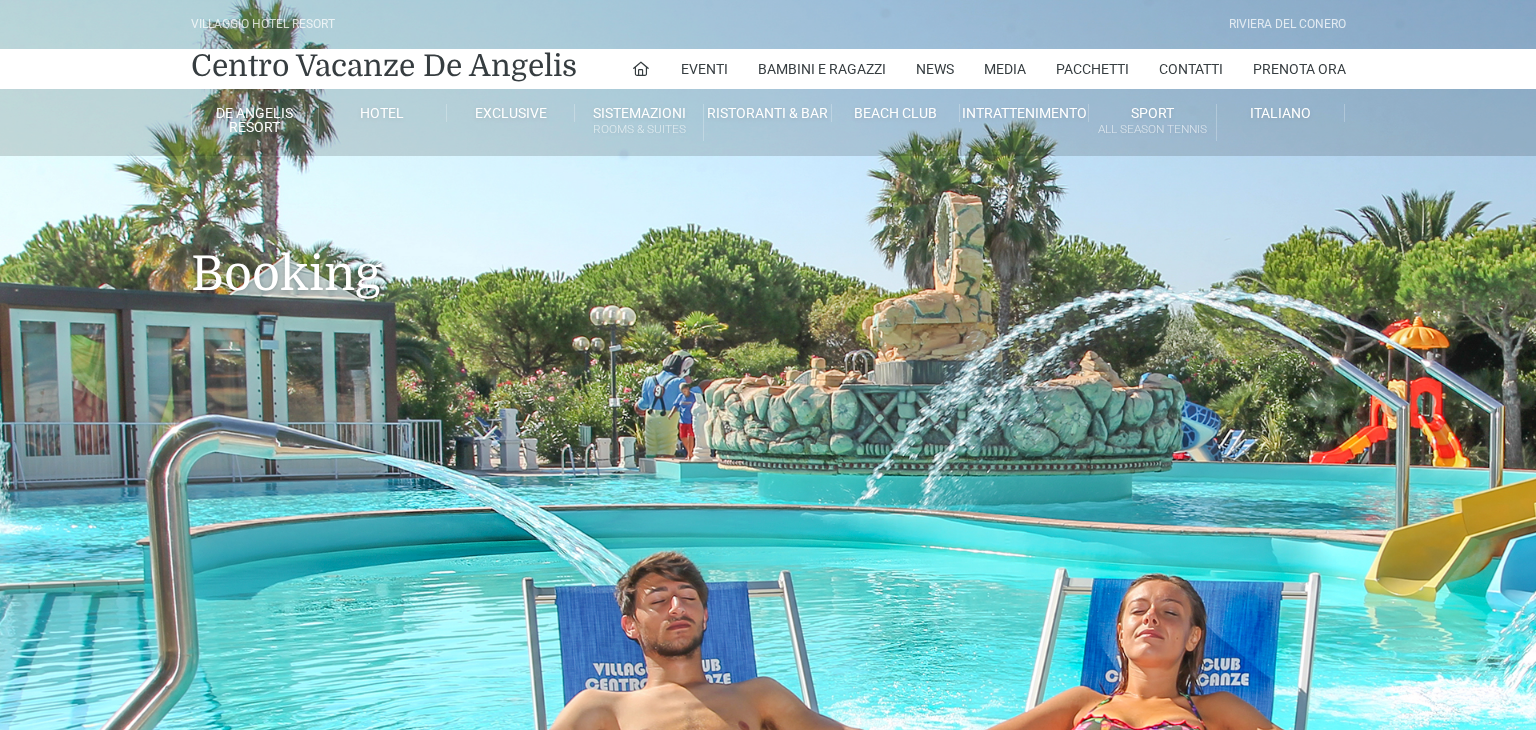 scroll, scrollTop: 0, scrollLeft: 0, axis: both 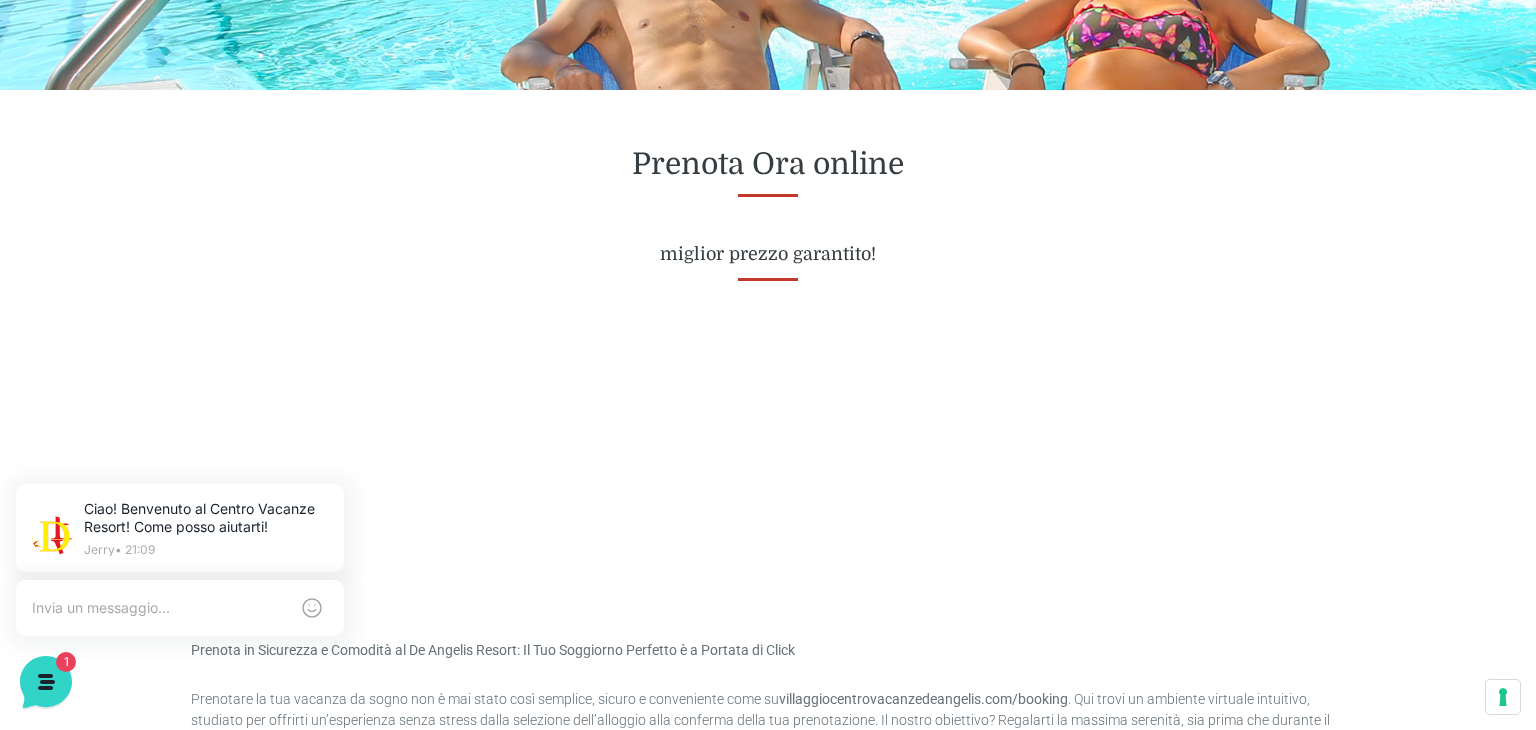 click on "Prenota Ora online
miglior prezzo garantito!" at bounding box center (768, 206) 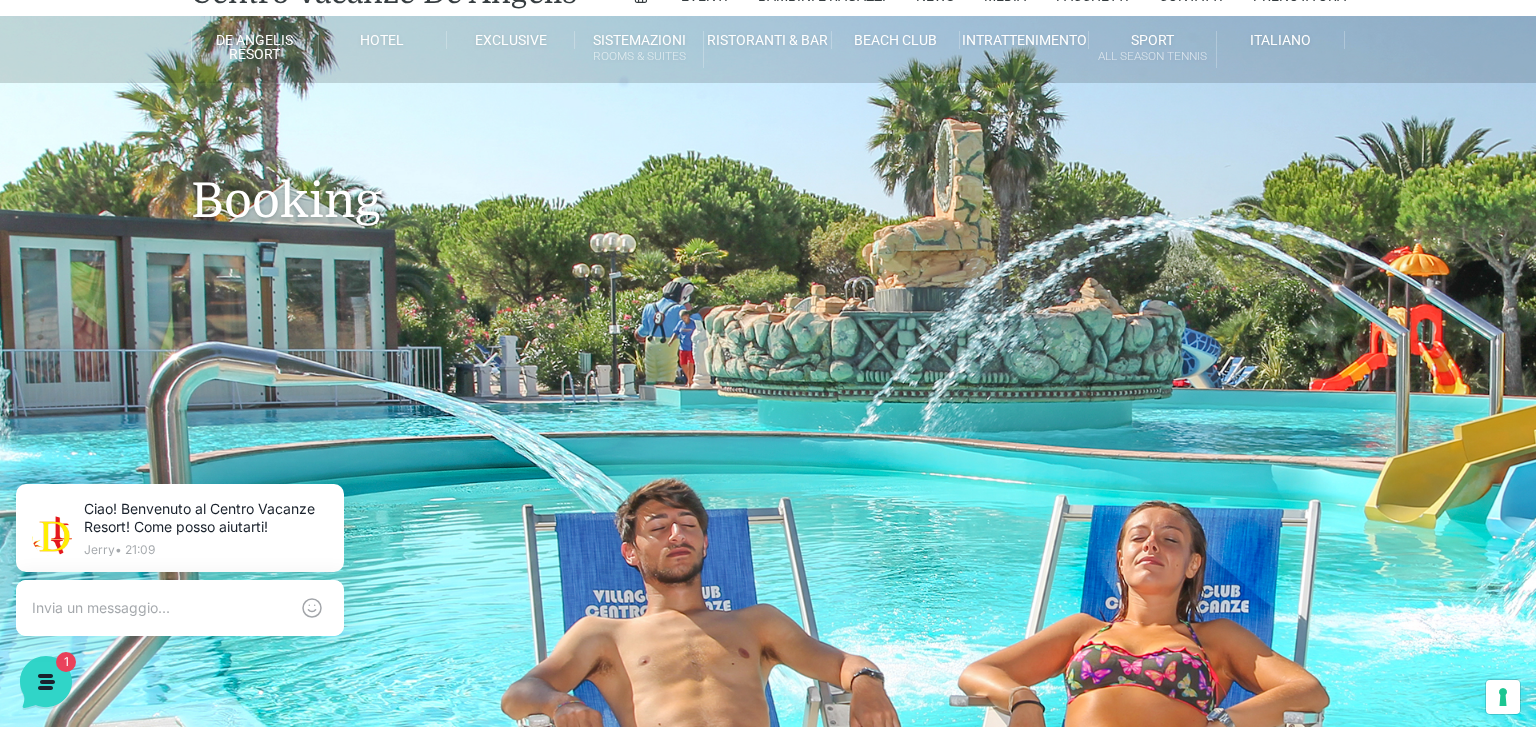 scroll, scrollTop: 0, scrollLeft: 0, axis: both 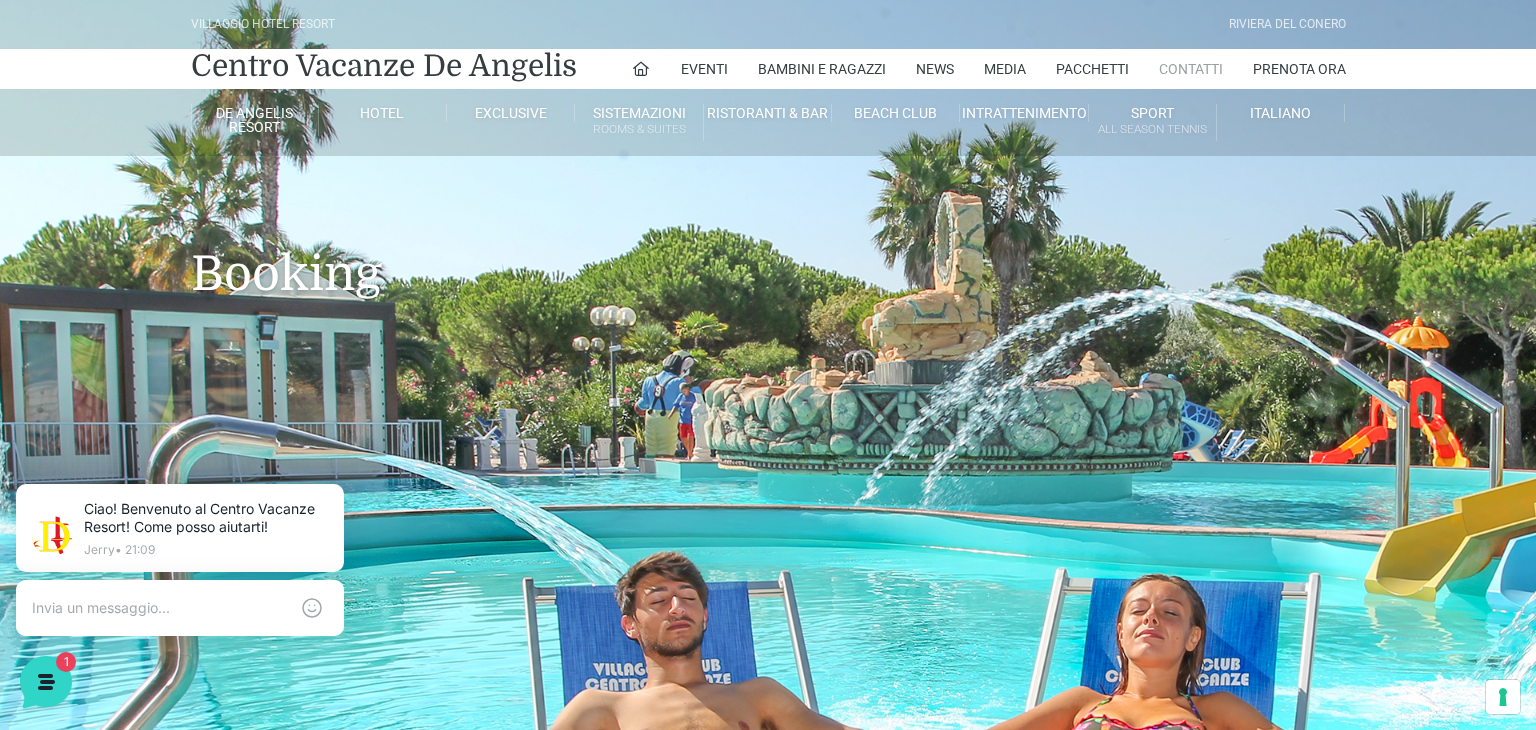 click on "Contatti" at bounding box center [1191, 69] 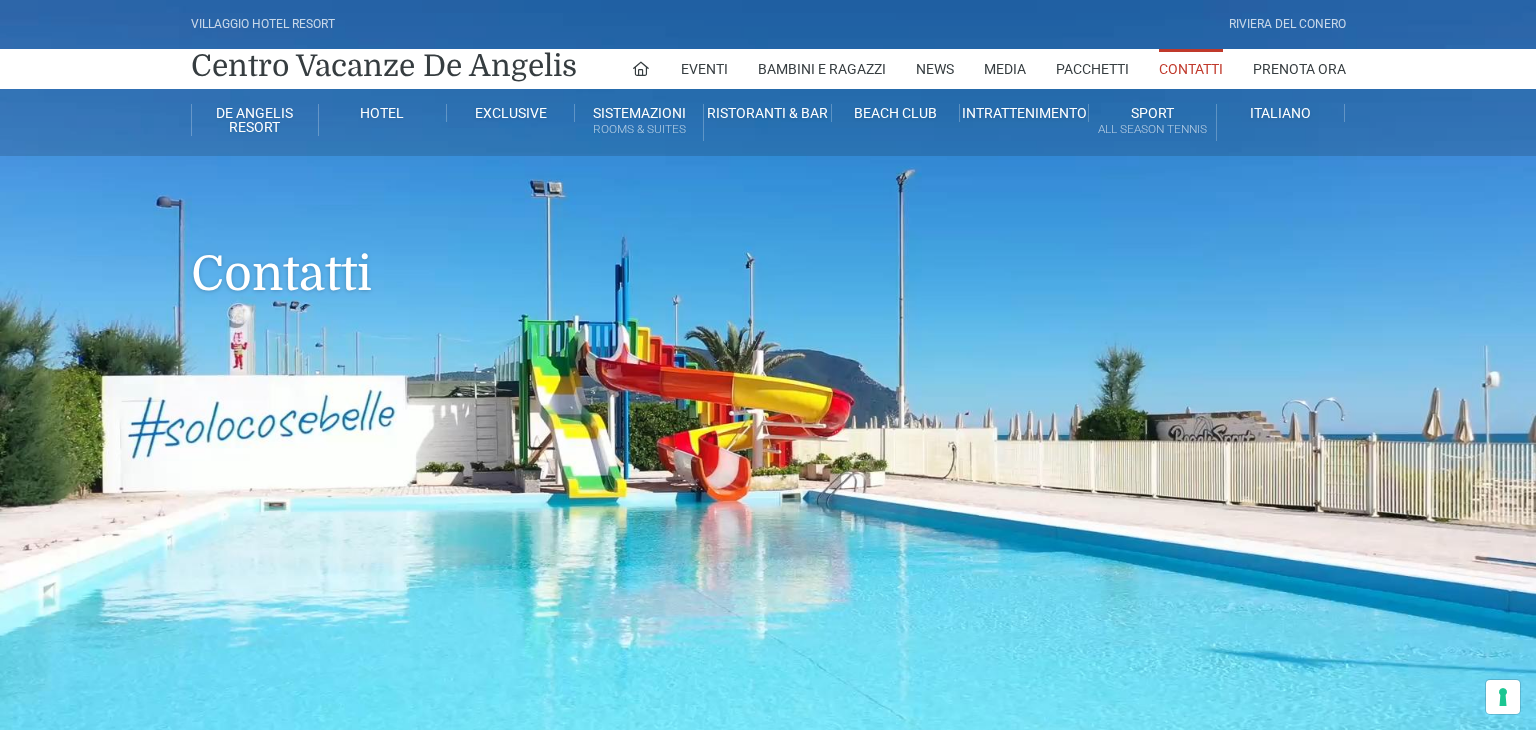 scroll, scrollTop: 0, scrollLeft: 0, axis: both 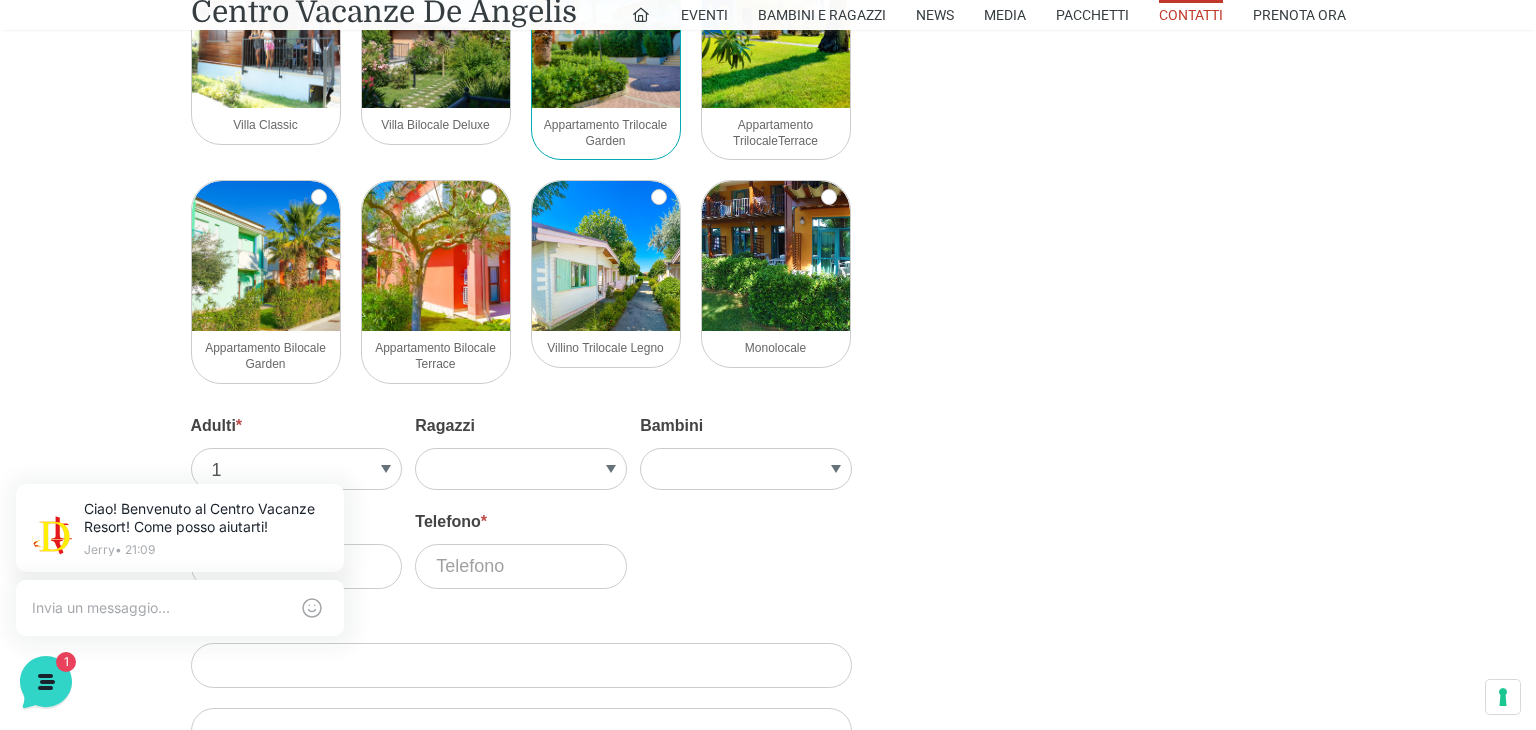 click on "Bambini" at bounding box center (746, 431) 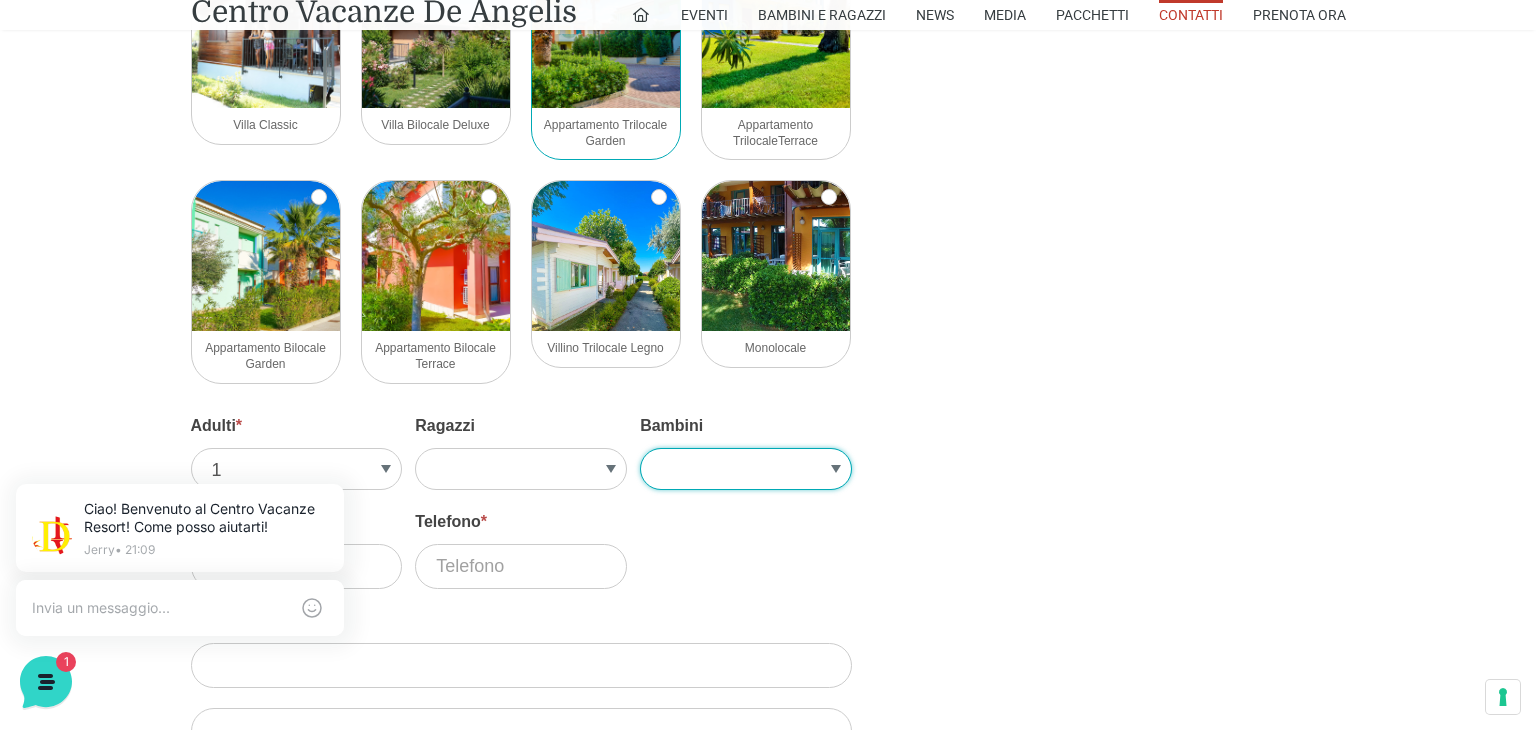 click on "1 2 3 4 5" at bounding box center [746, 469] 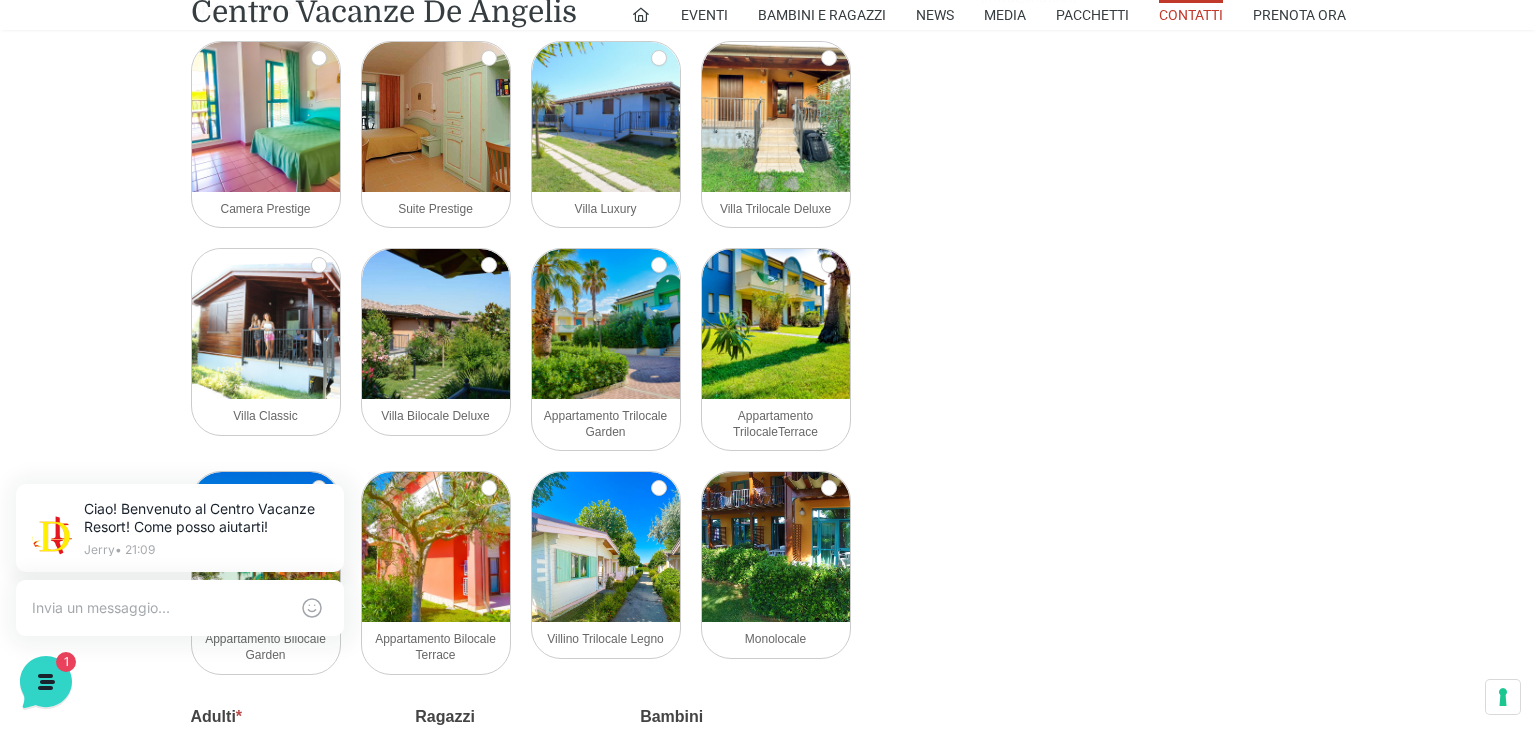 scroll, scrollTop: 2103, scrollLeft: 0, axis: vertical 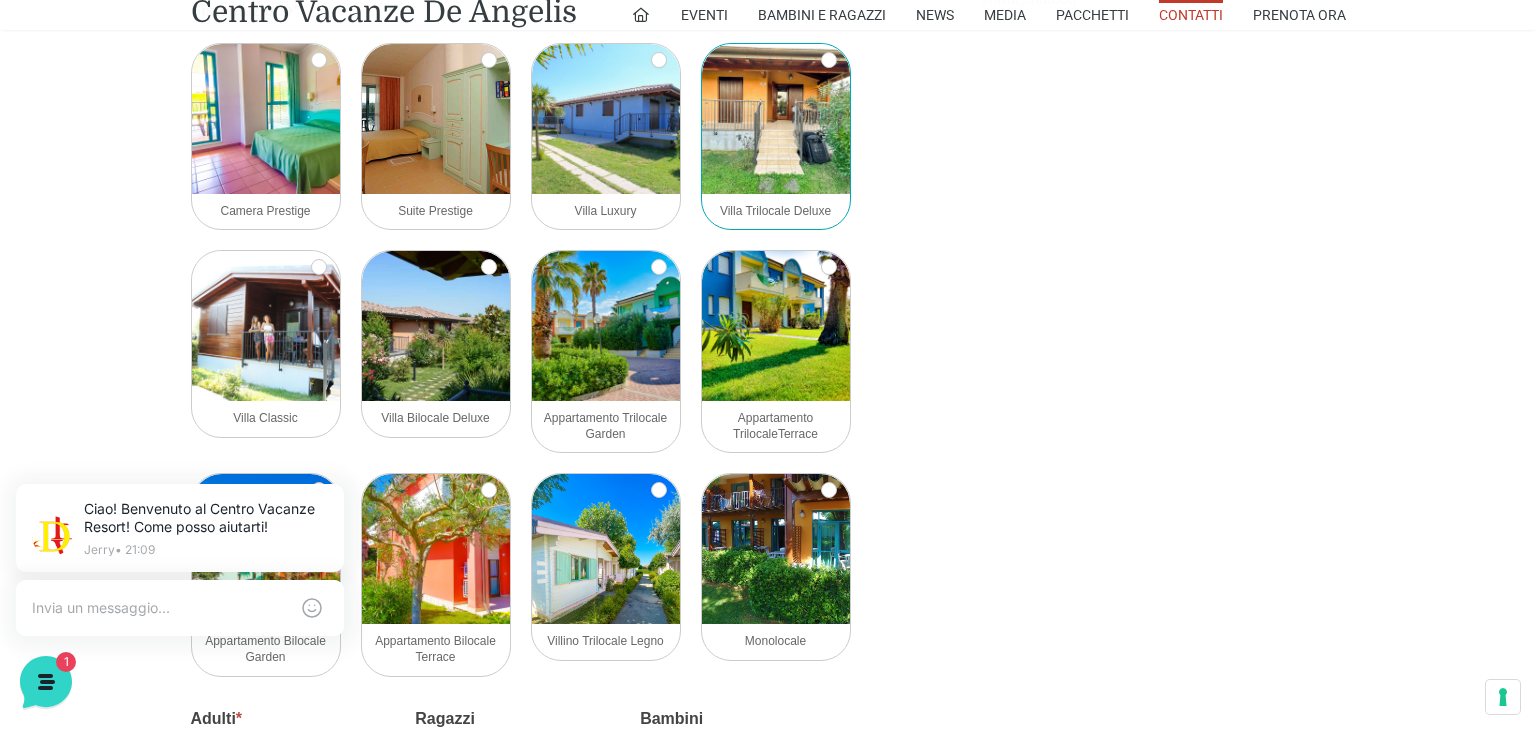 click at bounding box center (776, 119) 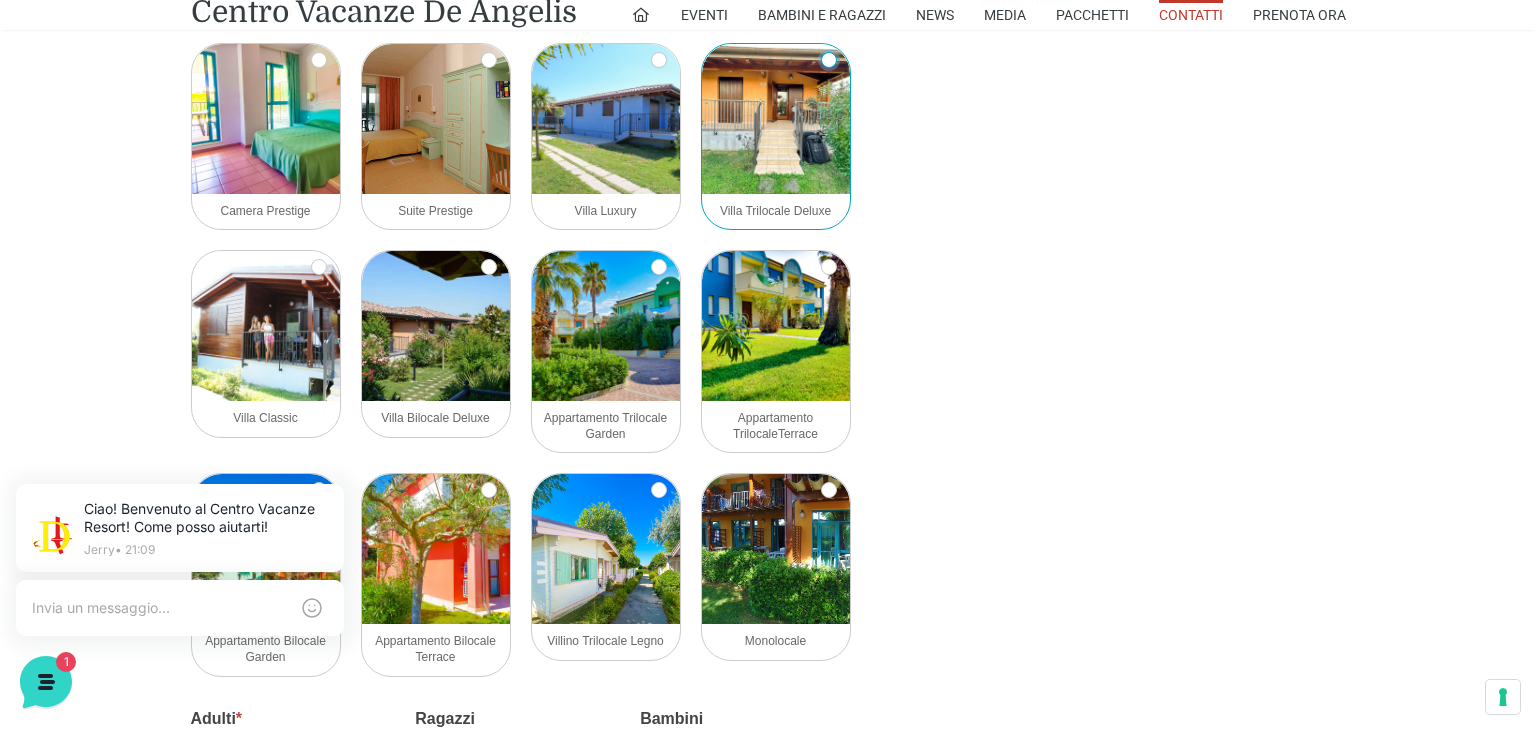 click on "Villa Trilocale Deluxe" at bounding box center [829, 60] 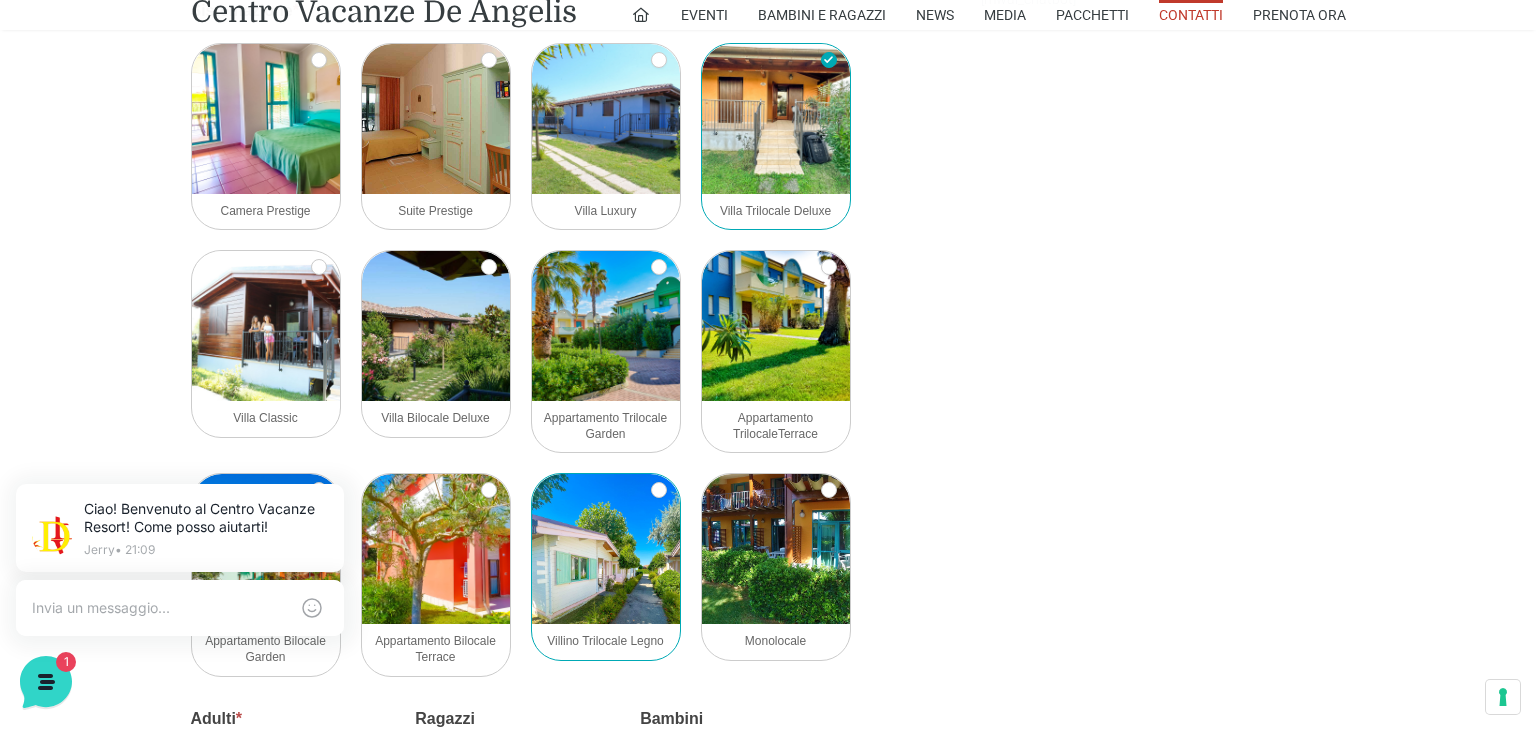 click at bounding box center [606, 549] 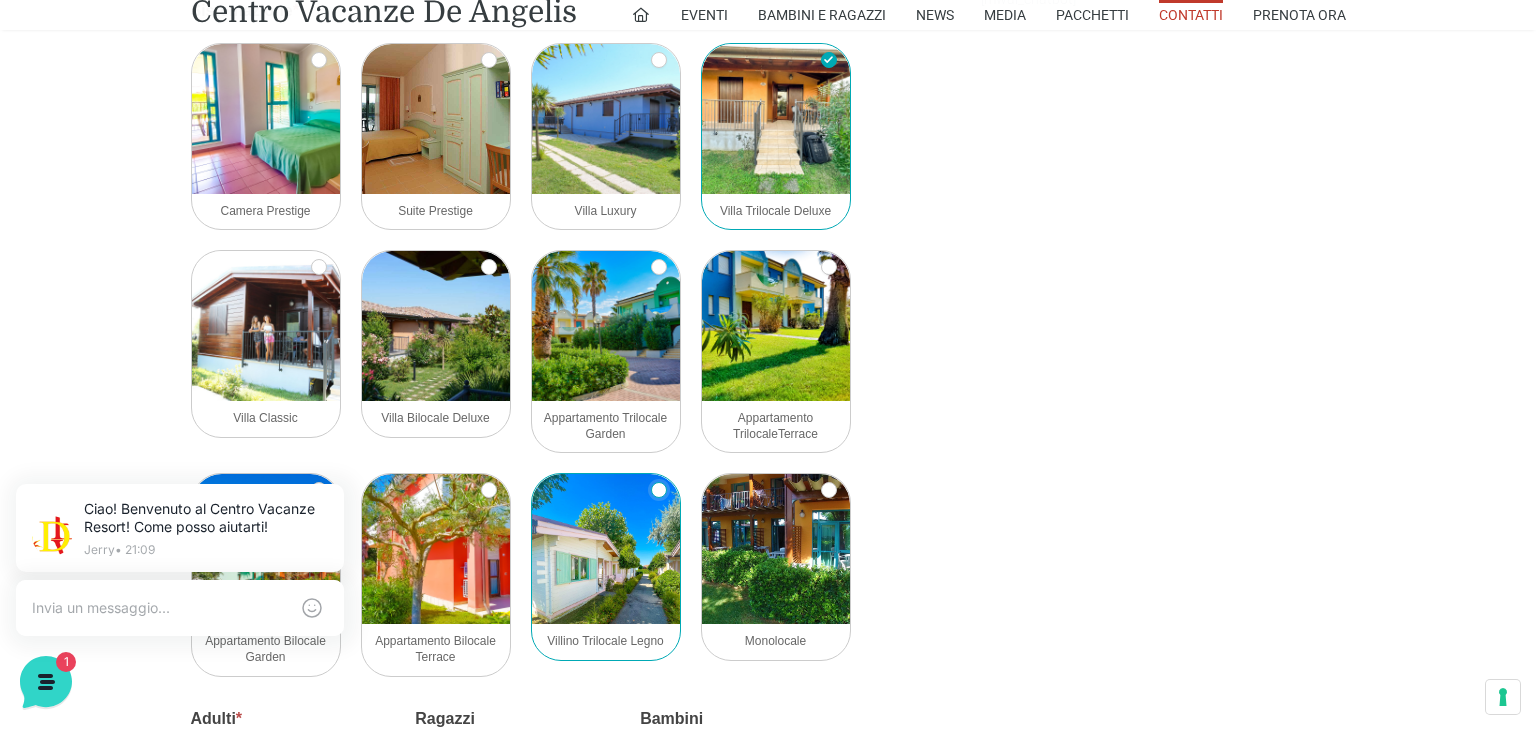 click on "Villino Trilocale Legno" at bounding box center (659, 490) 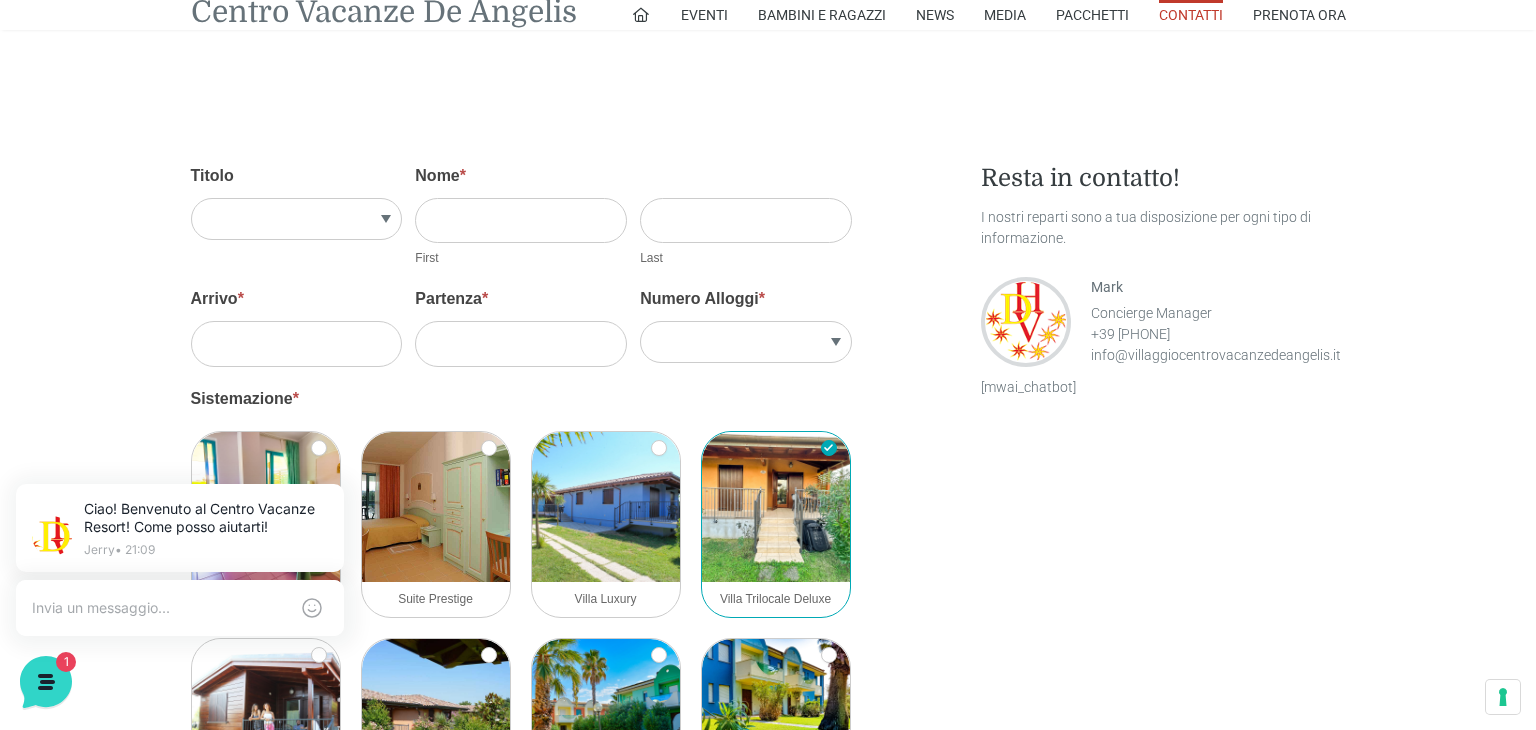 scroll, scrollTop: 1690, scrollLeft: 0, axis: vertical 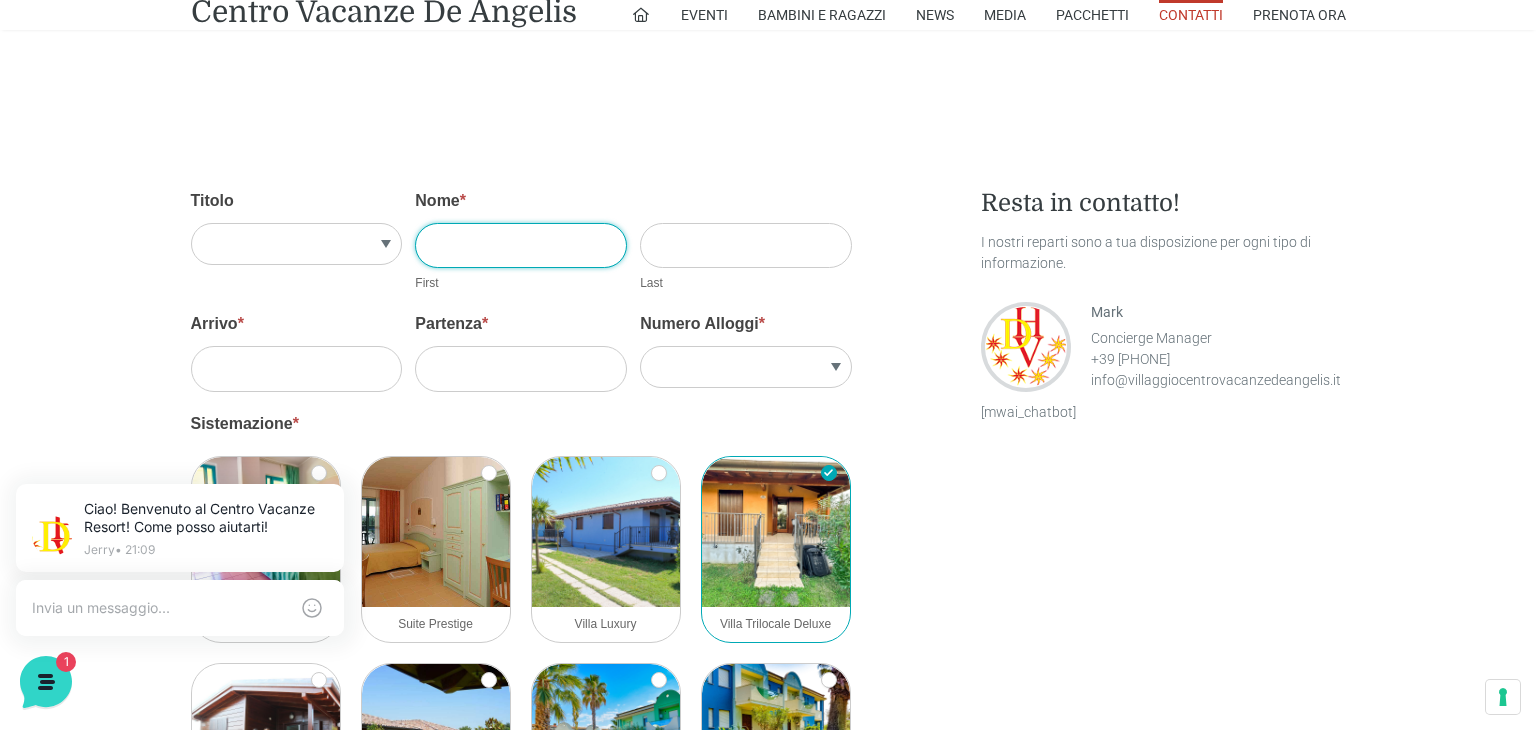 click on "Nome
*" at bounding box center (521, 245) 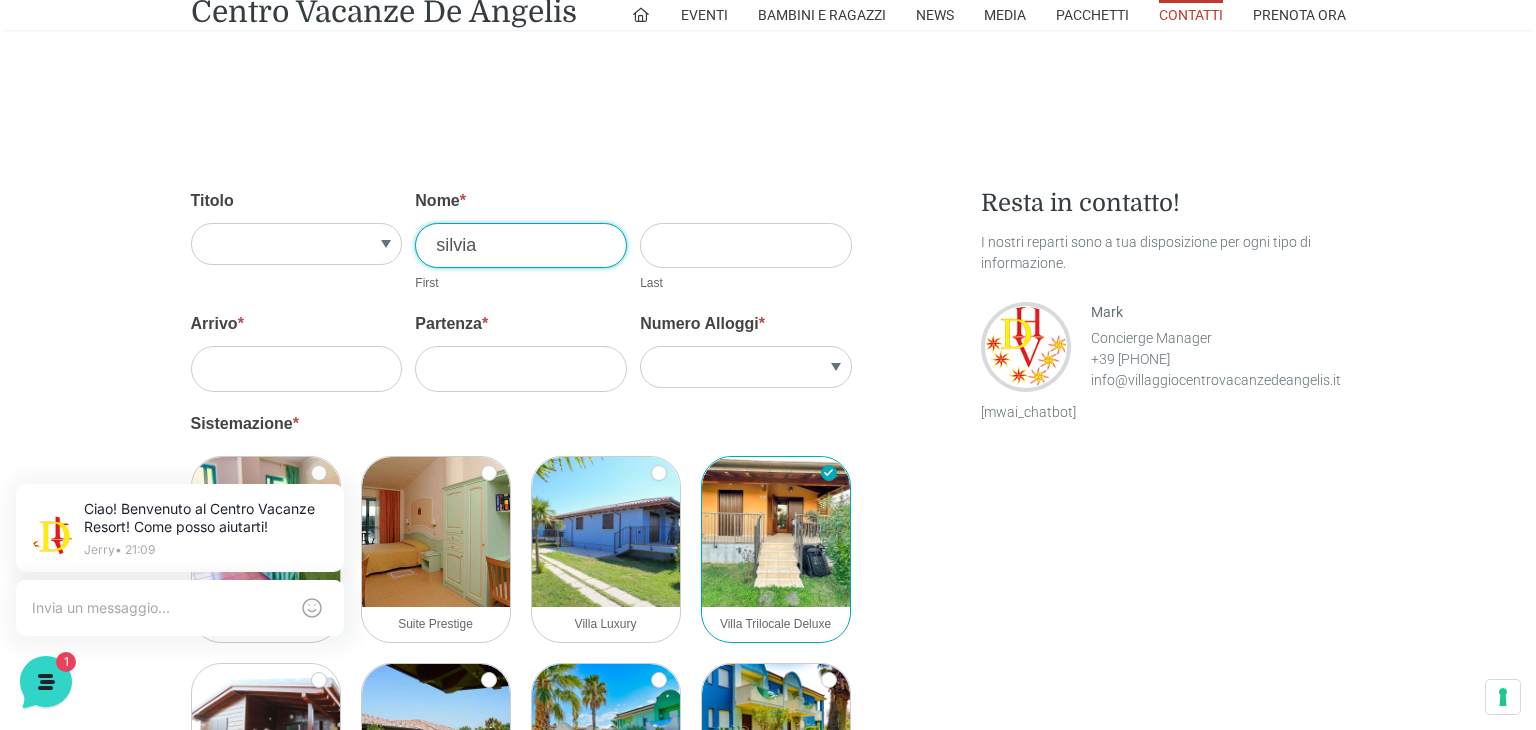 type on "silvia" 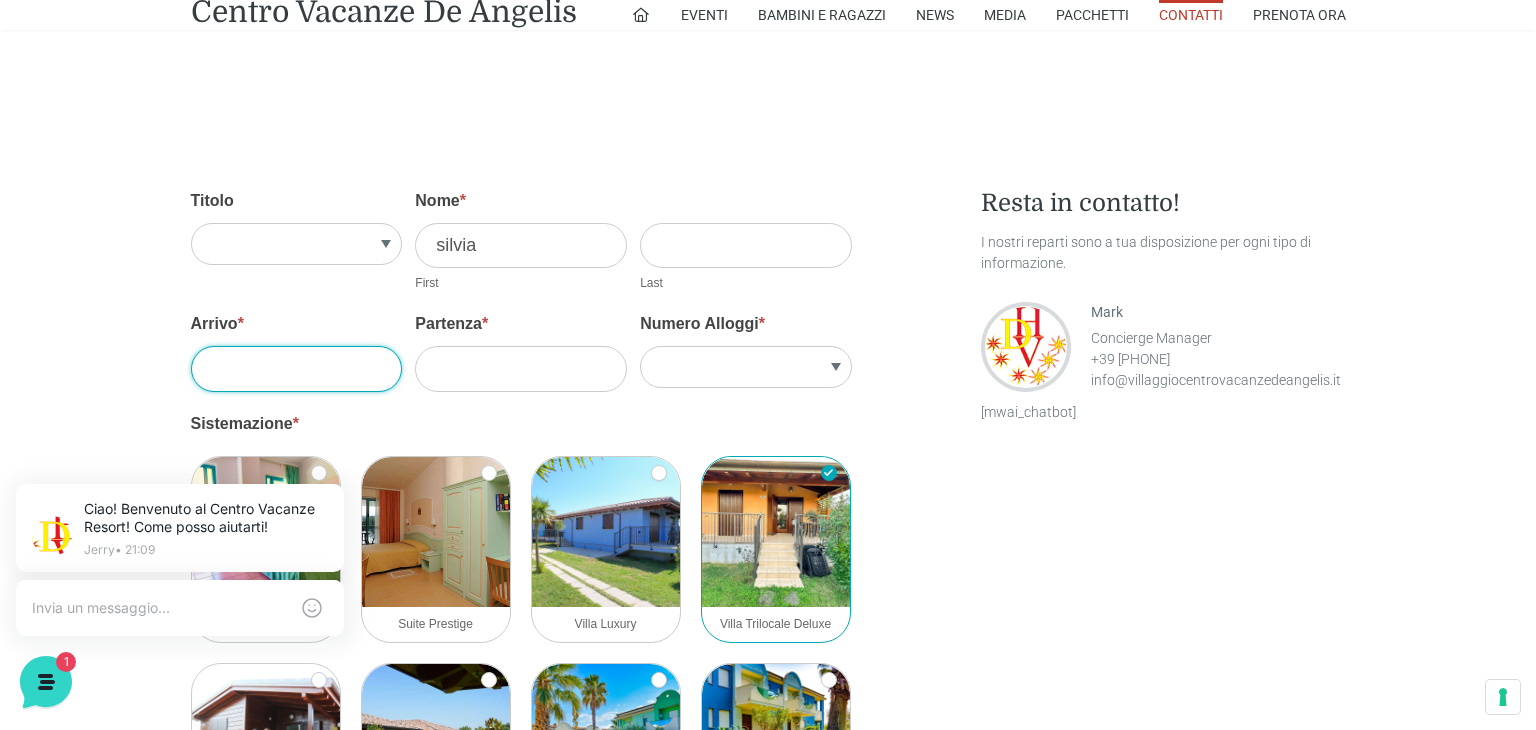 click on "Arrivo
*" at bounding box center (297, 368) 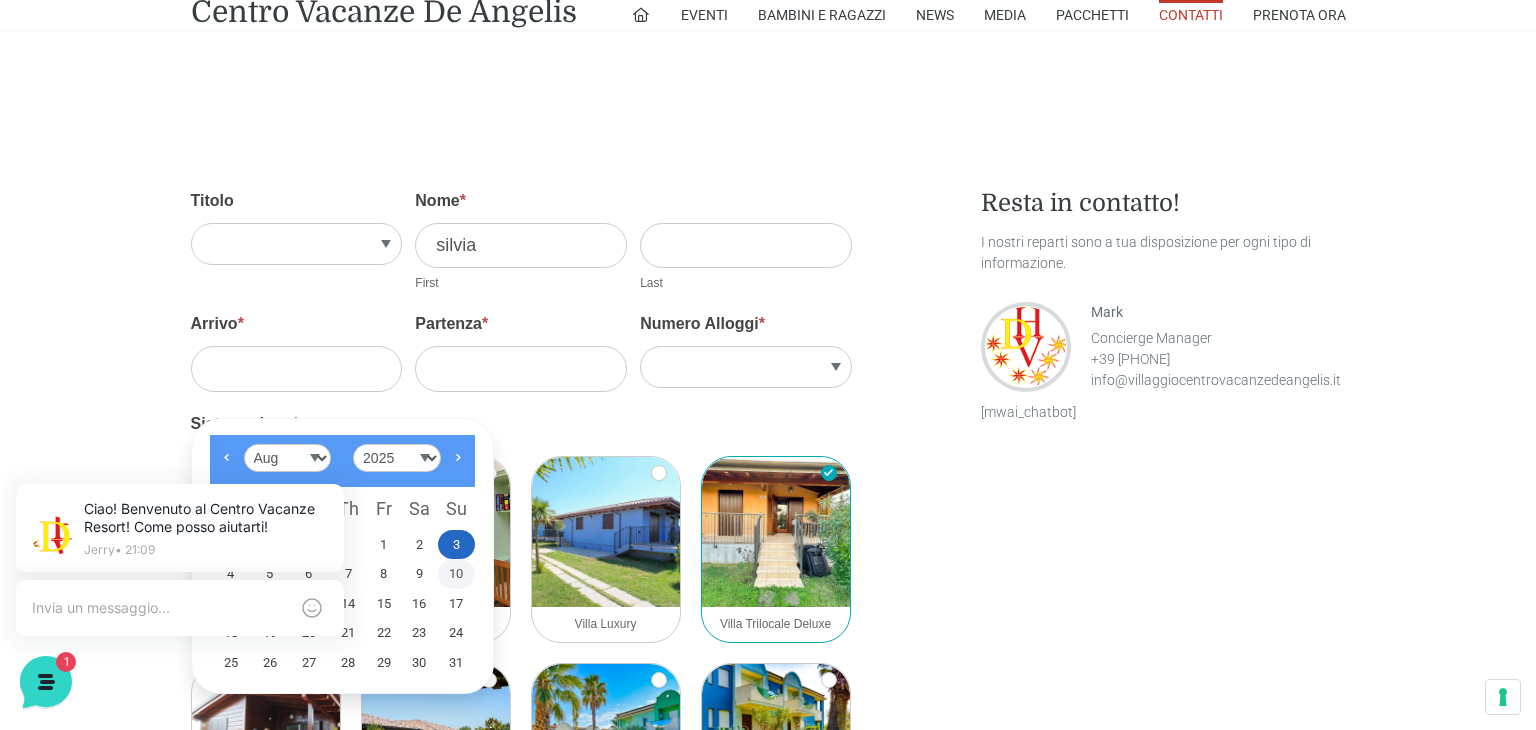 click on "10" at bounding box center [456, 574] 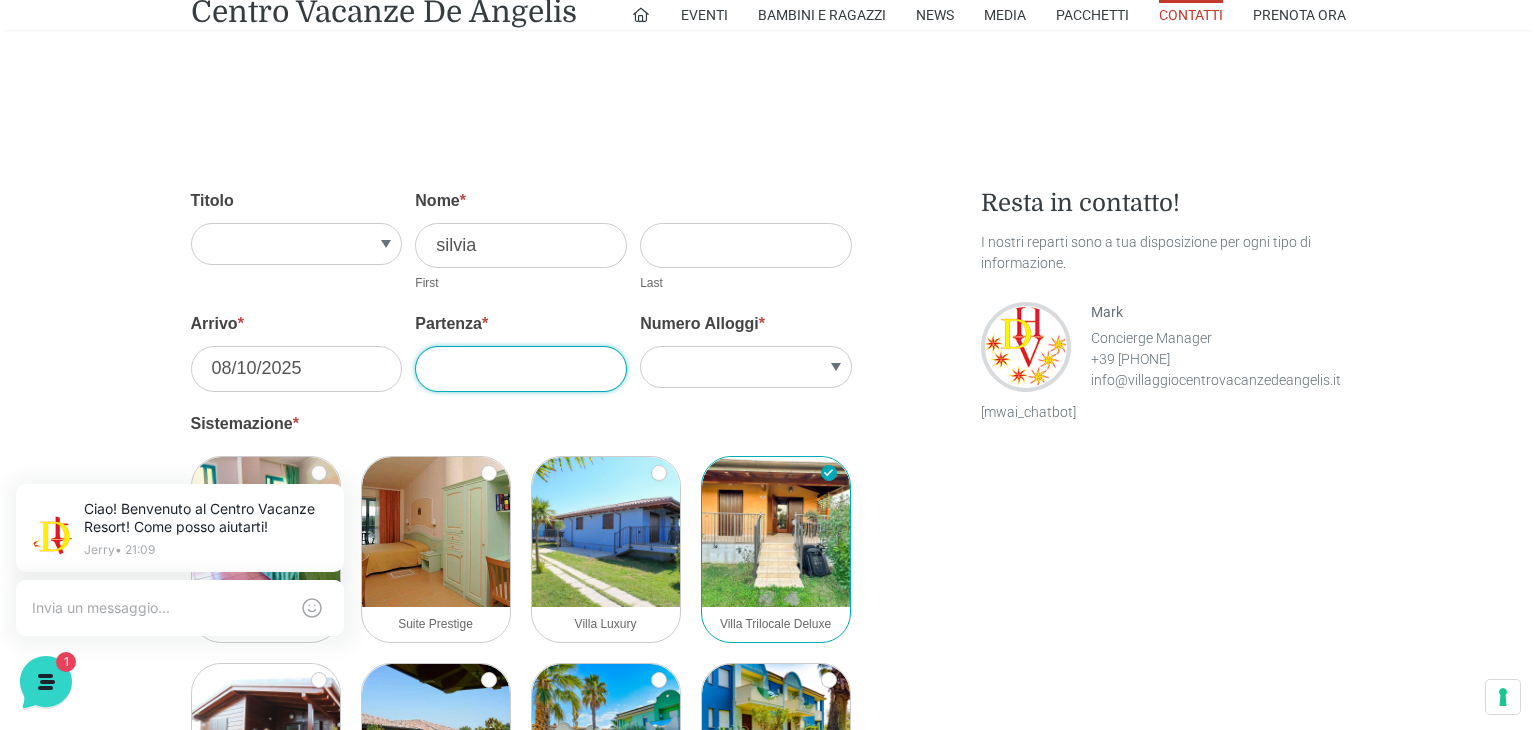 click on "Partenza
*" at bounding box center [521, 368] 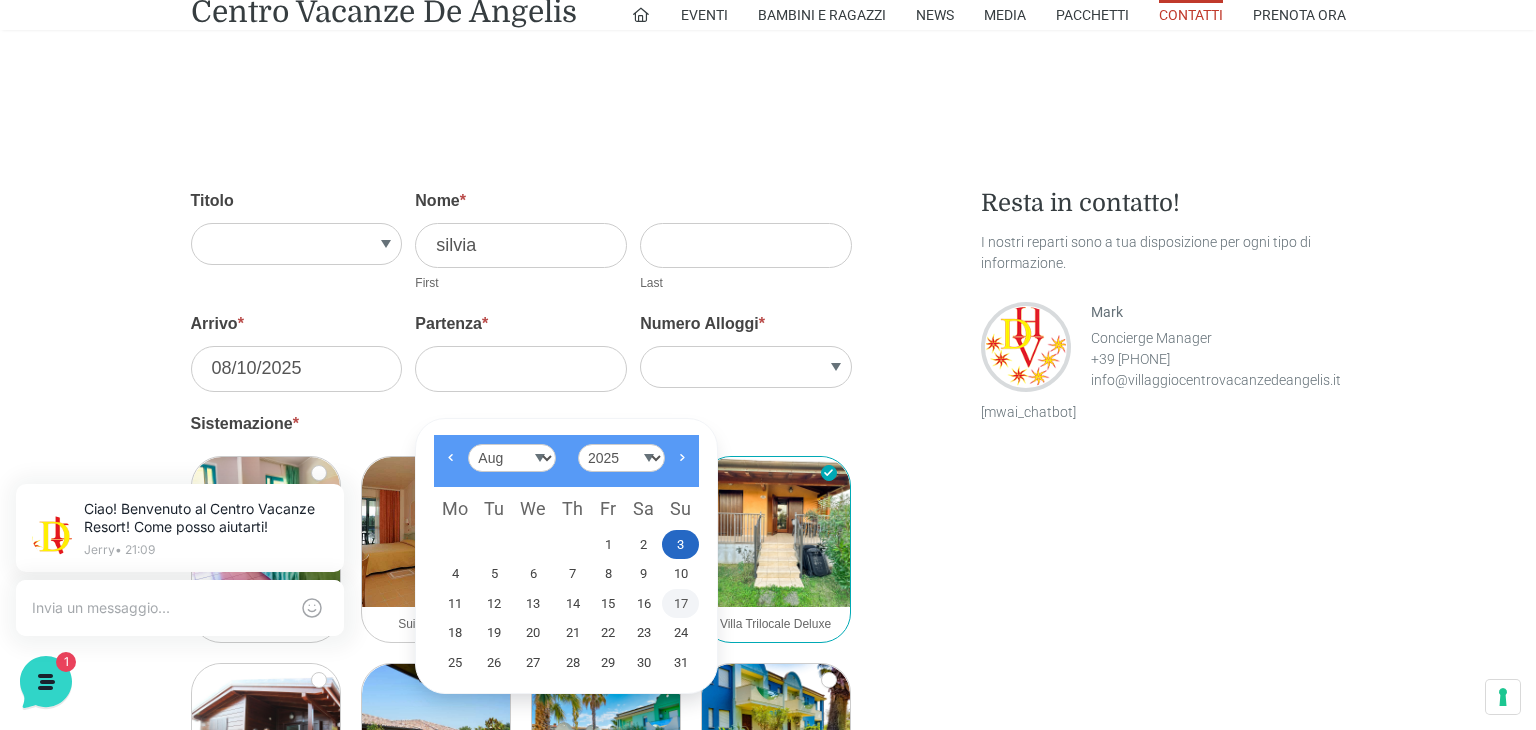 click on "17" at bounding box center (680, 604) 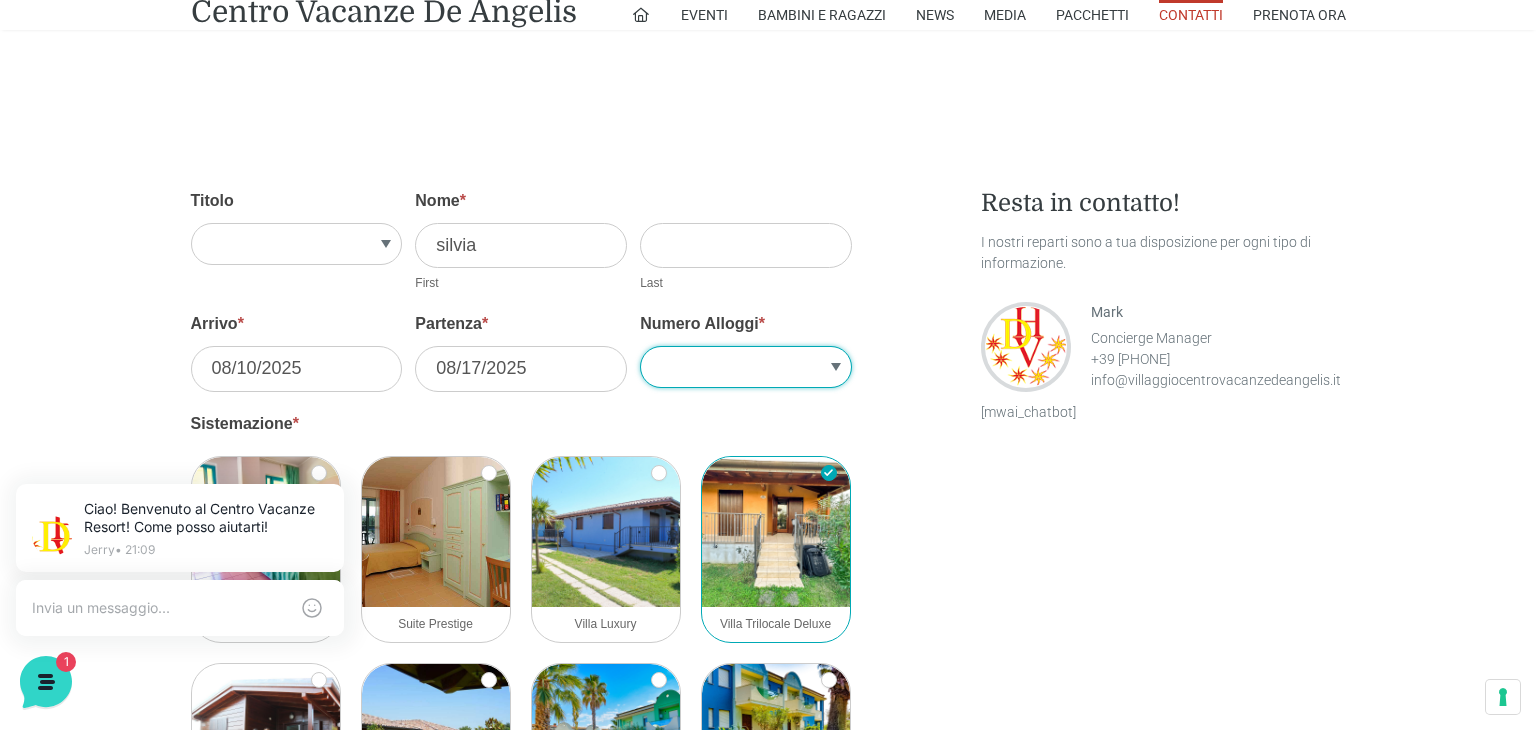 click on "1 2 3 4 5" at bounding box center (746, 367) 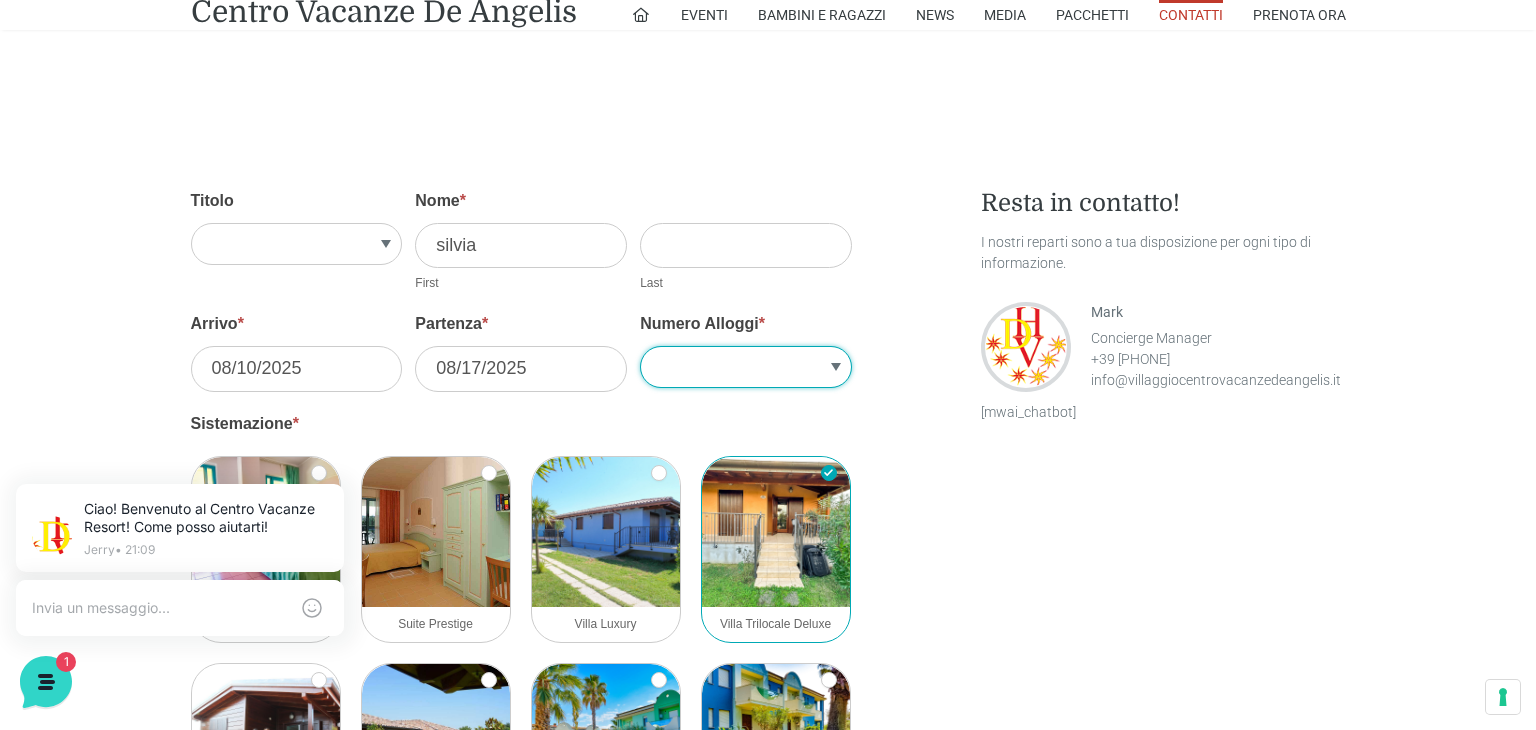 select on "1" 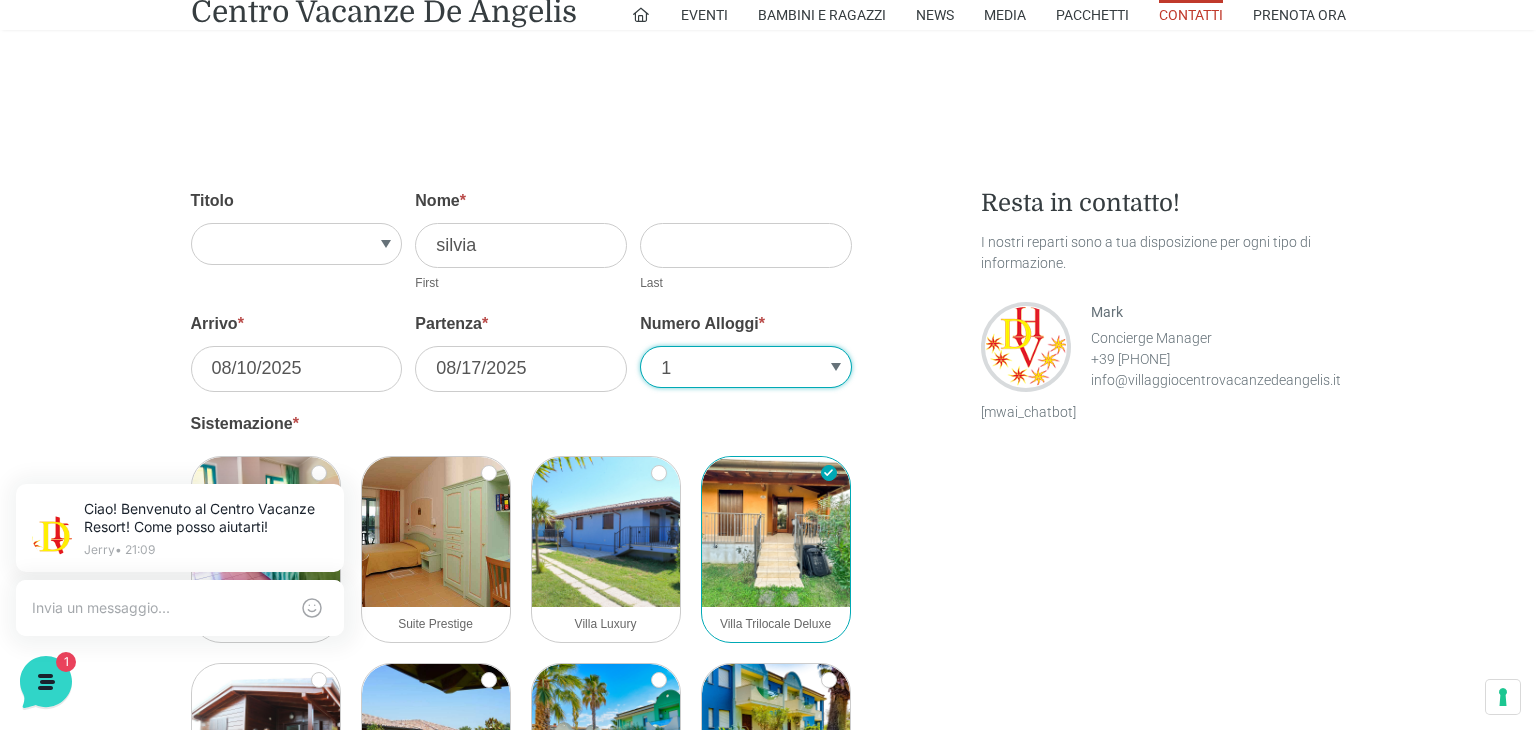 click on "1 2 3 4 5" at bounding box center (746, 367) 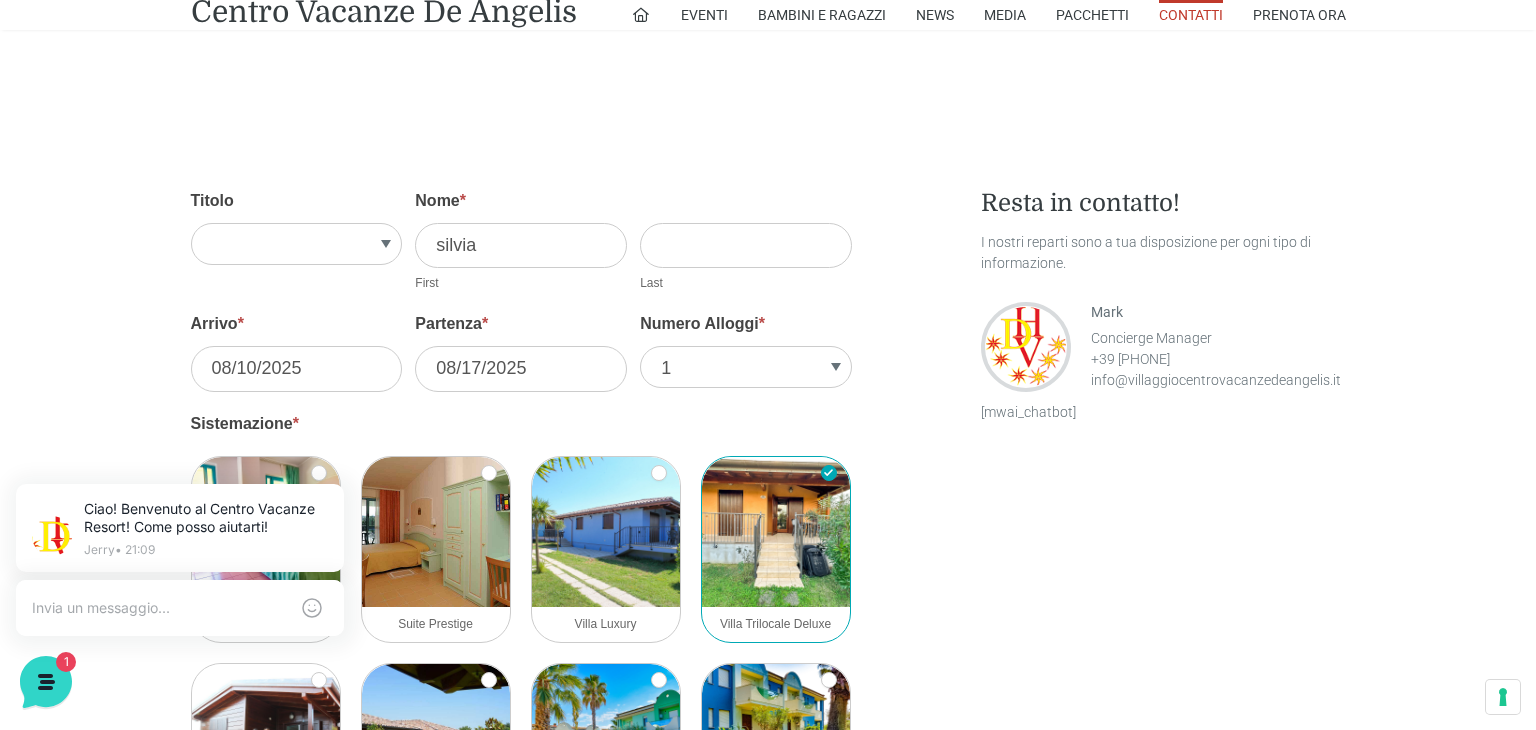 click on "Contattaci
Titolo
Sig.re Sig.ra
Nome
*
silvia
First
Cognome
*
Last
Arrivo
*
08/10/2025
Partenza
*
08/17/2025
Numero Alloggi
*
1 2 3 4 5
Sistemazione
*
logo
acf-forms
activecampaign
authorize
aweber
bootstrap
campaignmonitor
constant_contact
getresponse
googlesheets
highrise
hubspot
mailchimp
mailpoet
paypal icon
polylang
salesforce
salesforcealt
stripe
stripealt
twilio
woocommerce
Zapier
required
delete
move
drag
clear
noclear
duplicate
copy
clone
tooltip
tooltip_solid
forbid
checkmark
image
checkmark circle" at bounding box center (768, 1140) 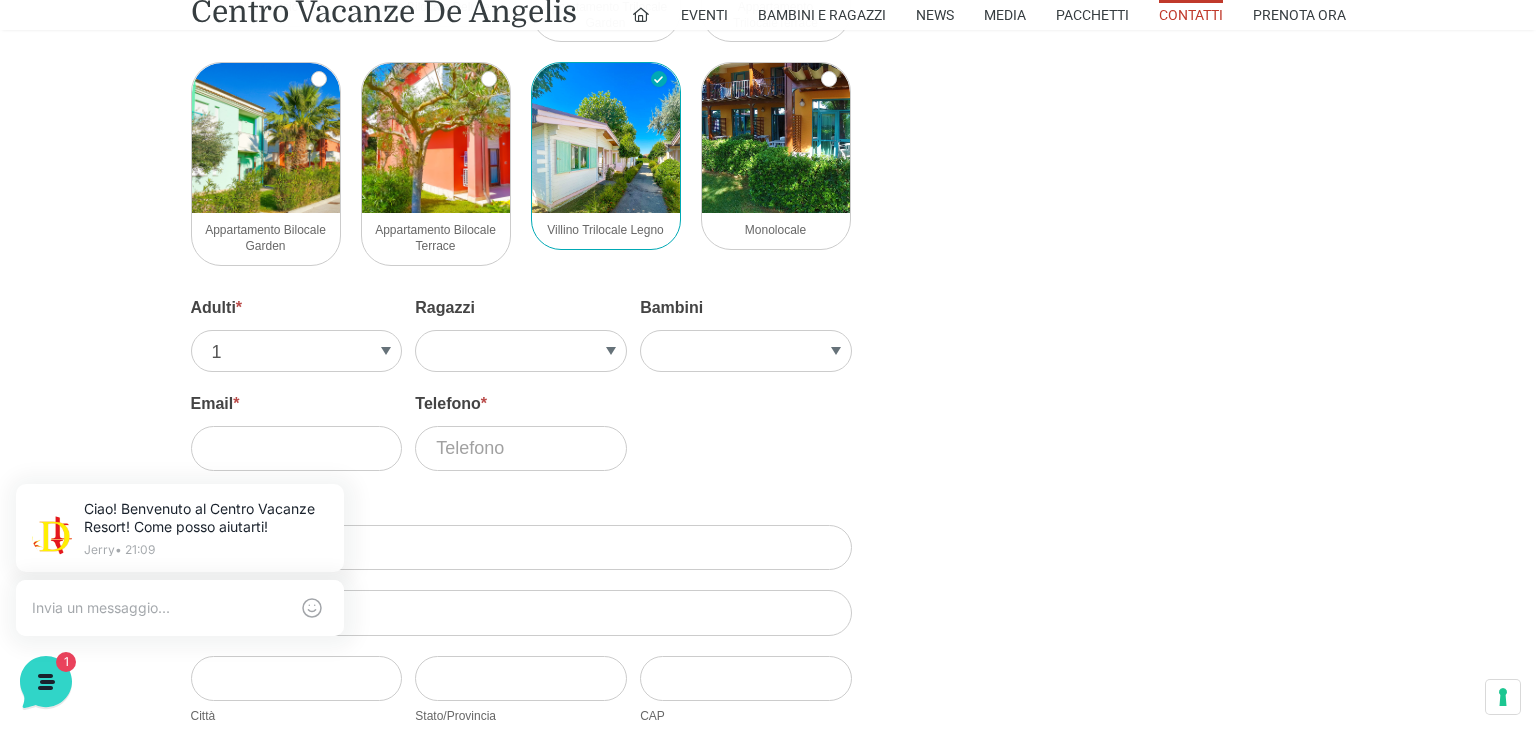 scroll, scrollTop: 2515, scrollLeft: 0, axis: vertical 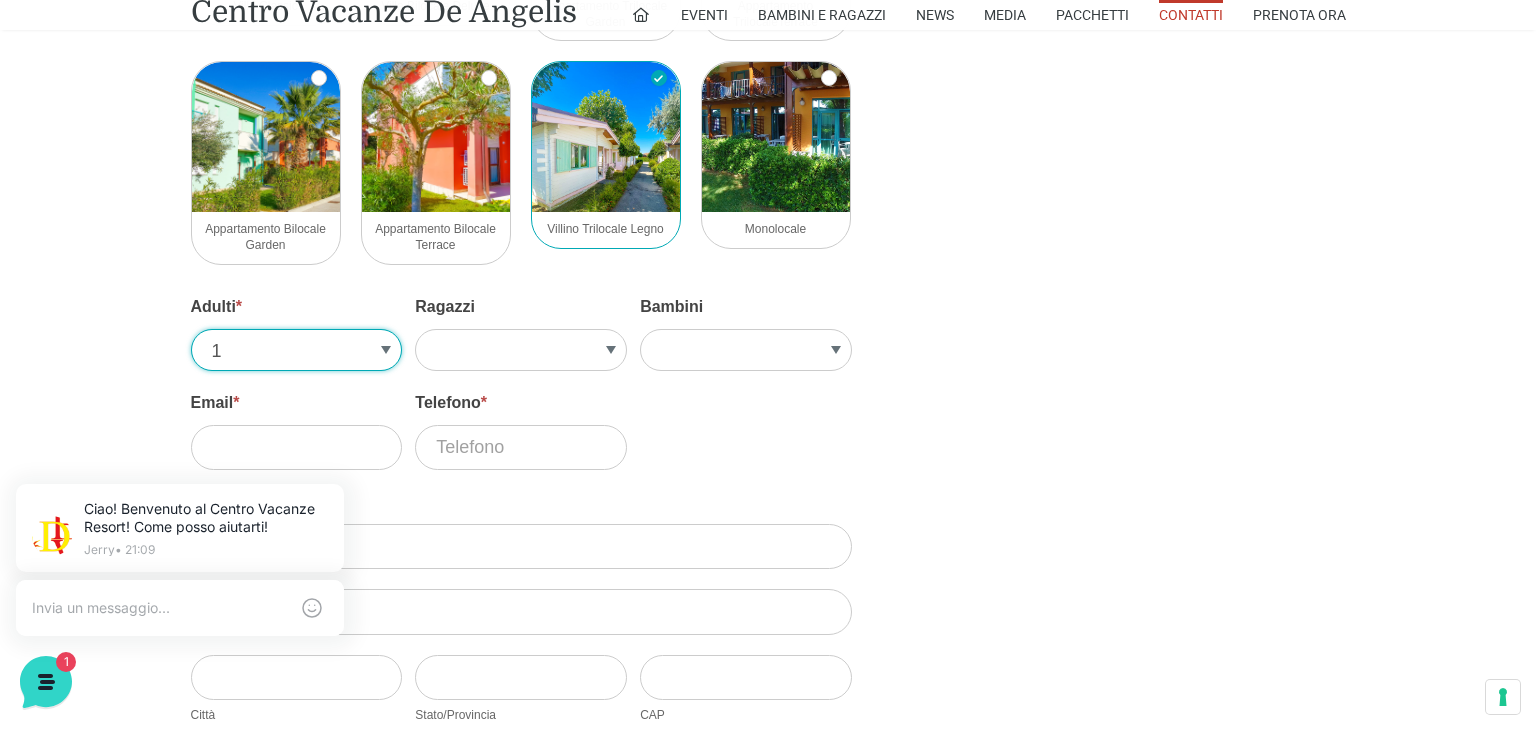 click on "1 2 3 4 5" at bounding box center [297, 350] 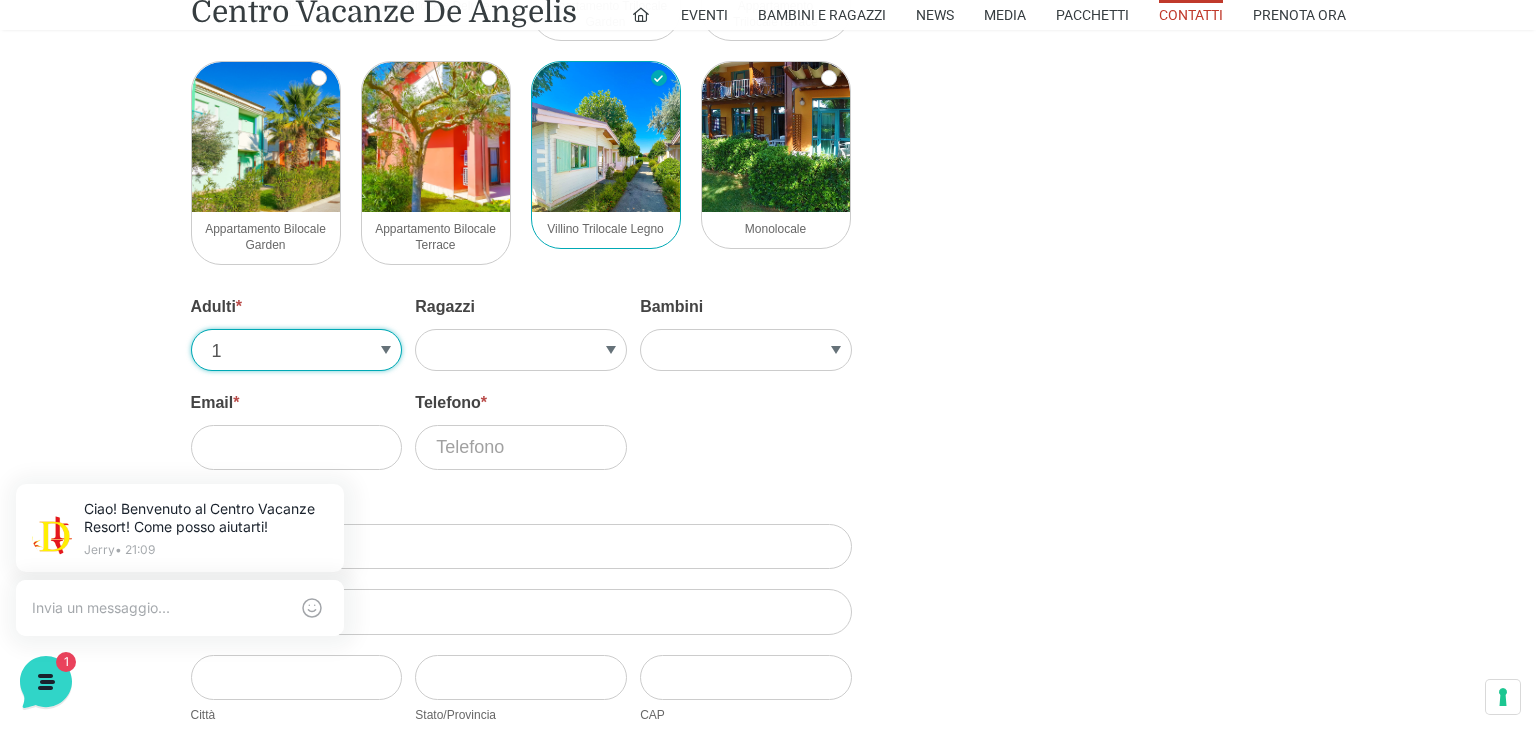select on "2" 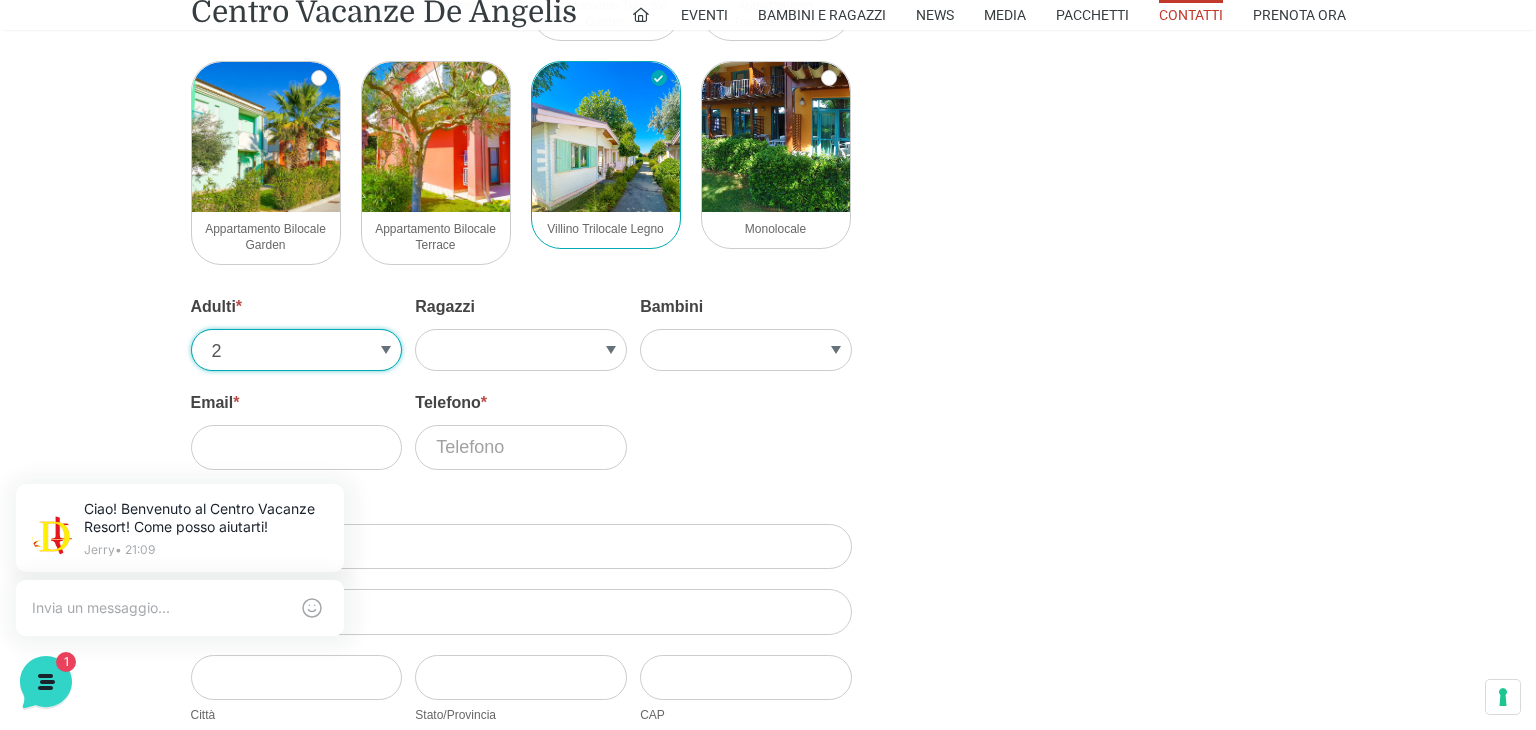 click on "1 2 3 4 5" at bounding box center (297, 350) 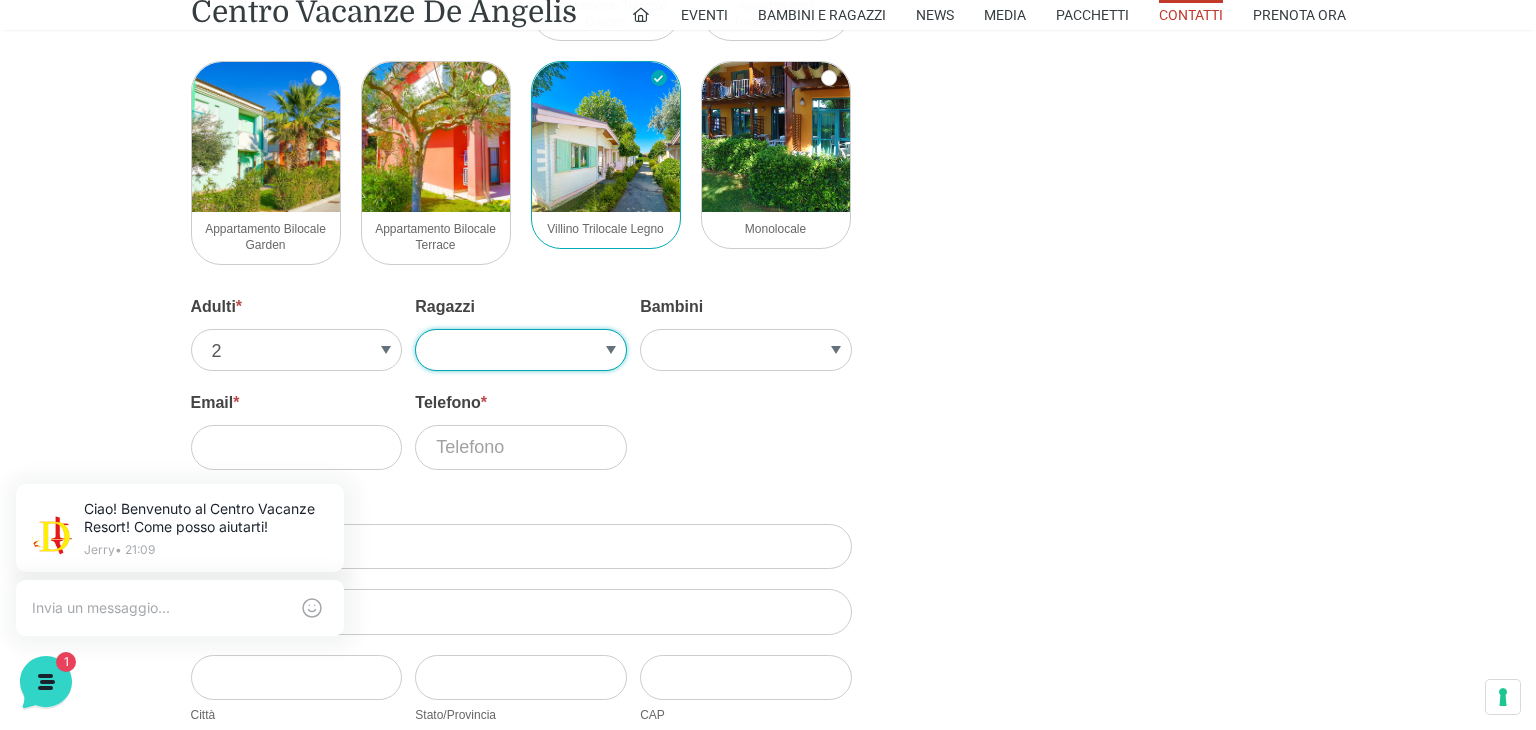 click on "1 2 3 4" at bounding box center (521, 350) 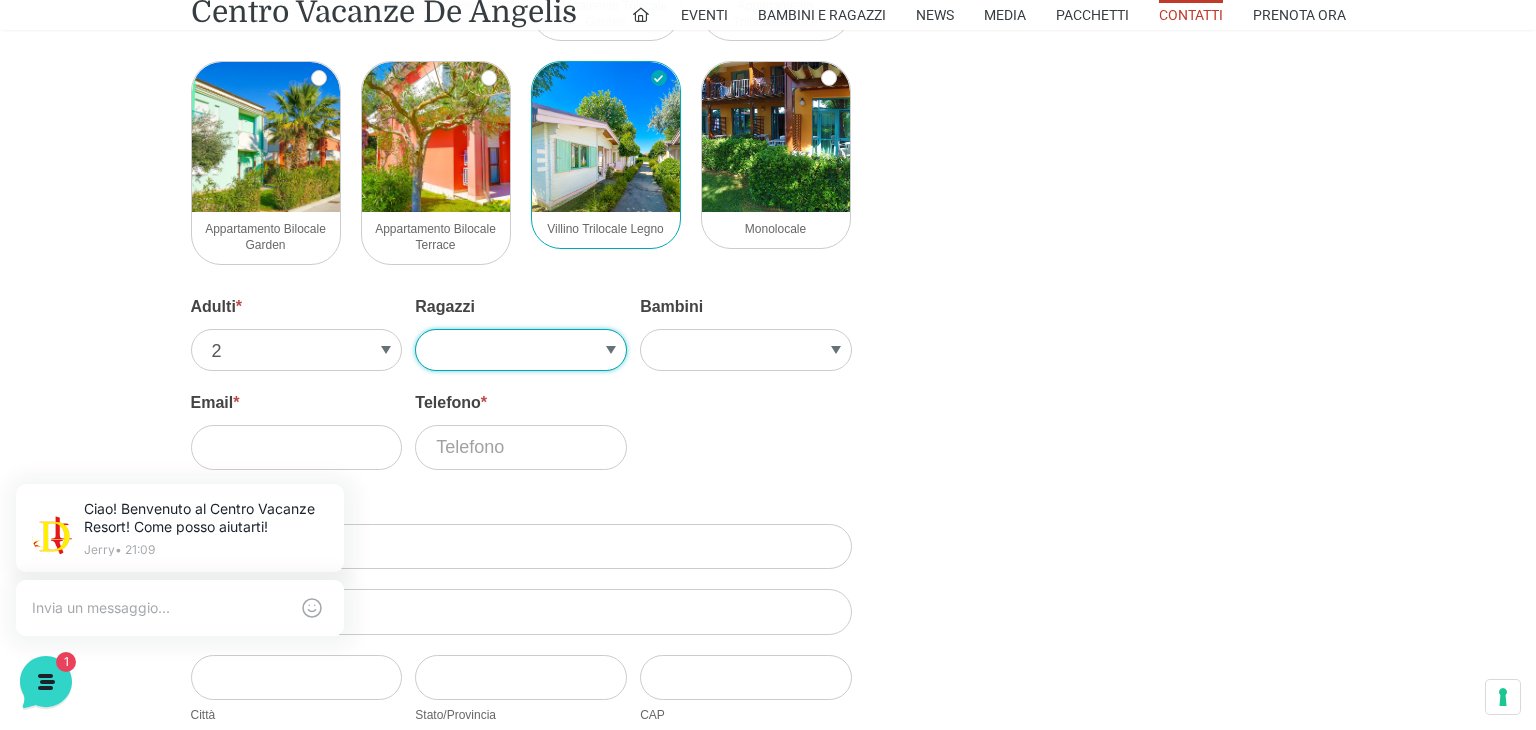 select on "2" 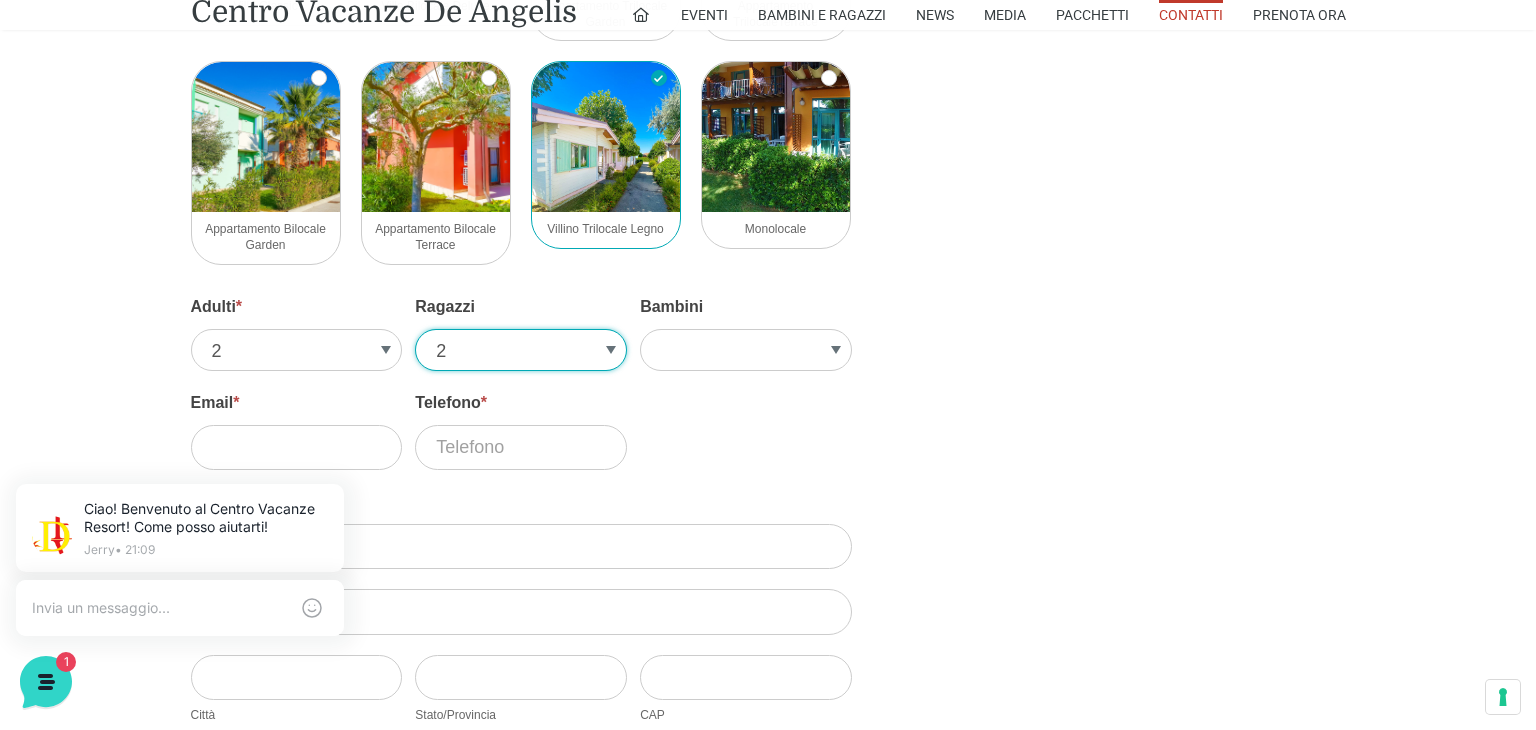 click on "1 2 3 4" at bounding box center [521, 350] 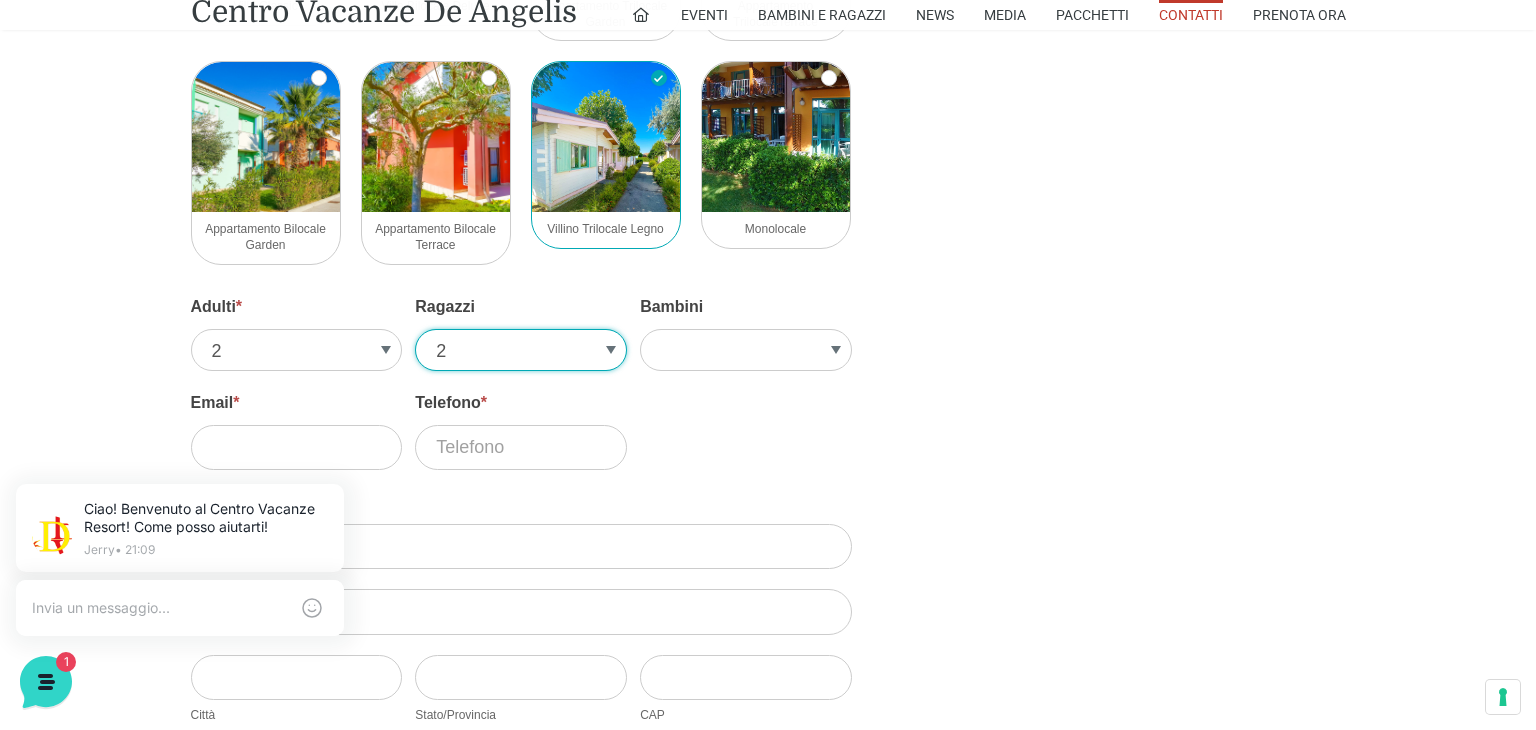 click on "1 2 3 4" at bounding box center [521, 350] 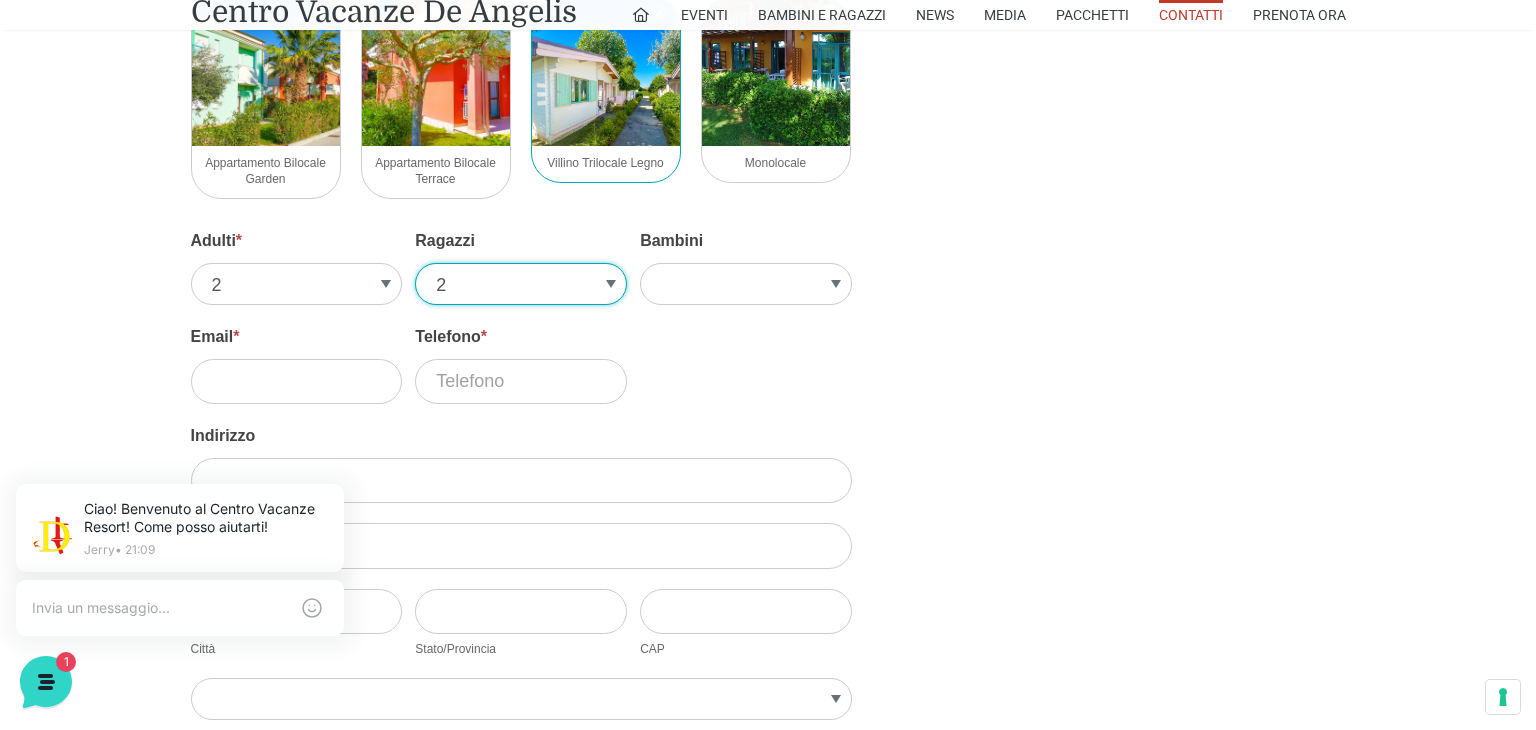 scroll, scrollTop: 2588, scrollLeft: 0, axis: vertical 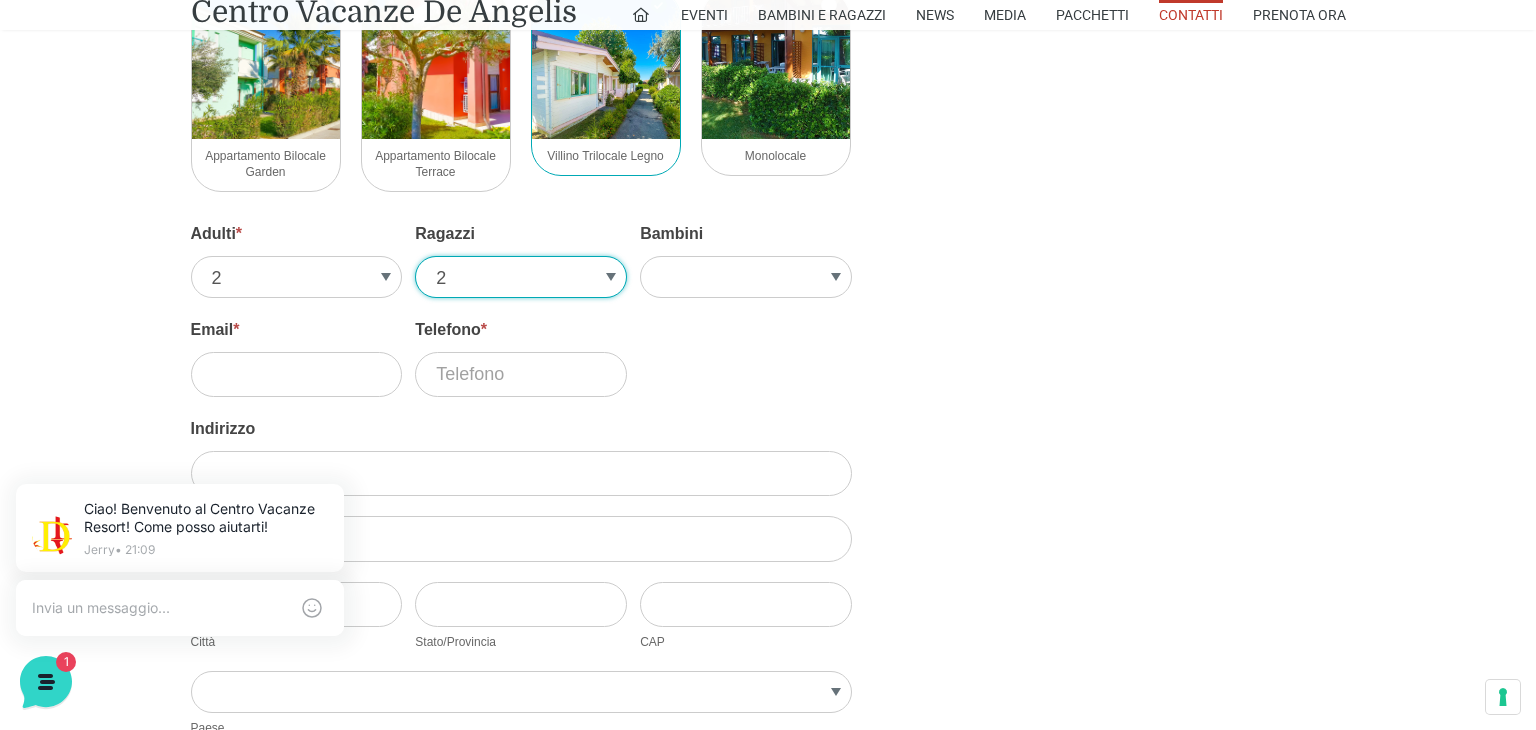 click on "1 2 3 4" at bounding box center (521, 277) 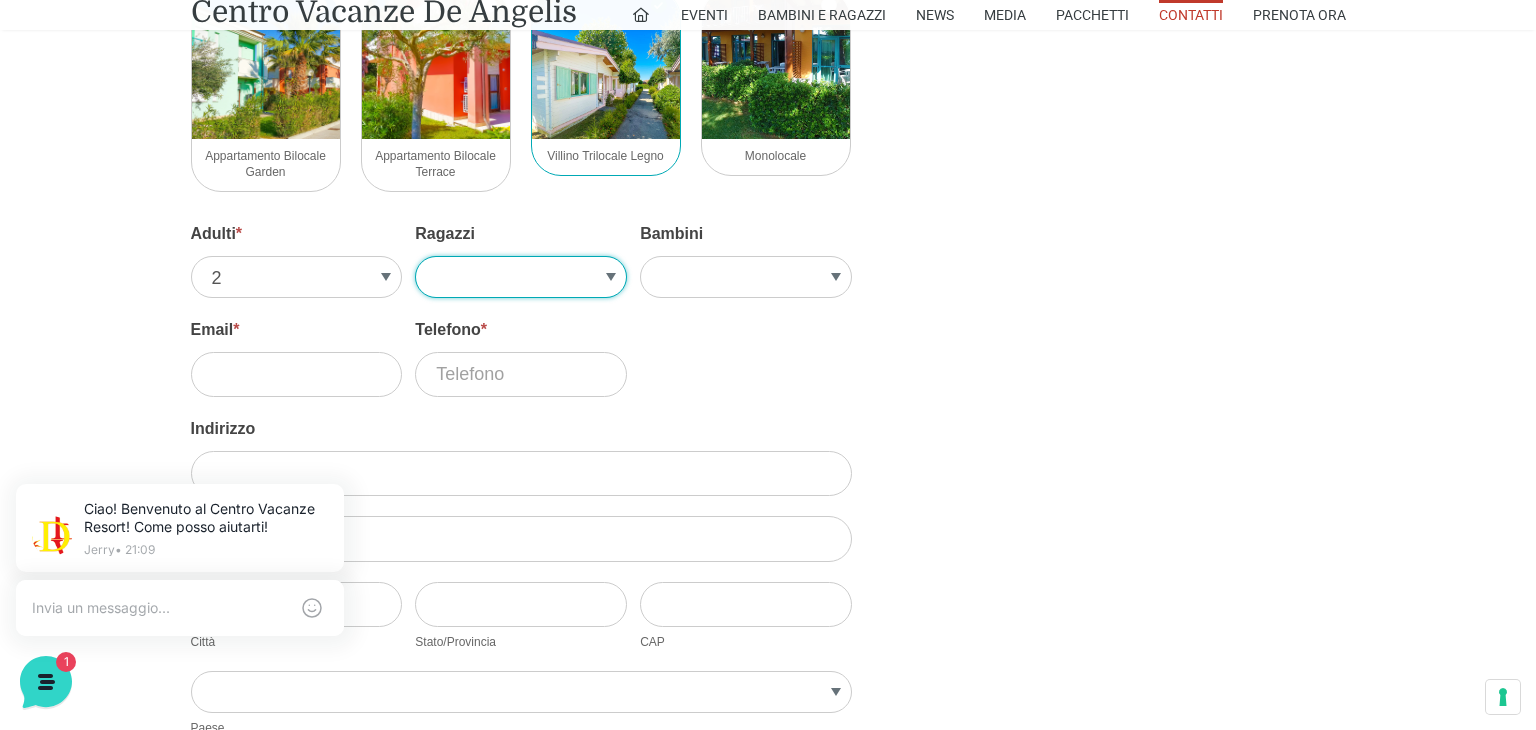 click on "1 2 3 4" at bounding box center [521, 277] 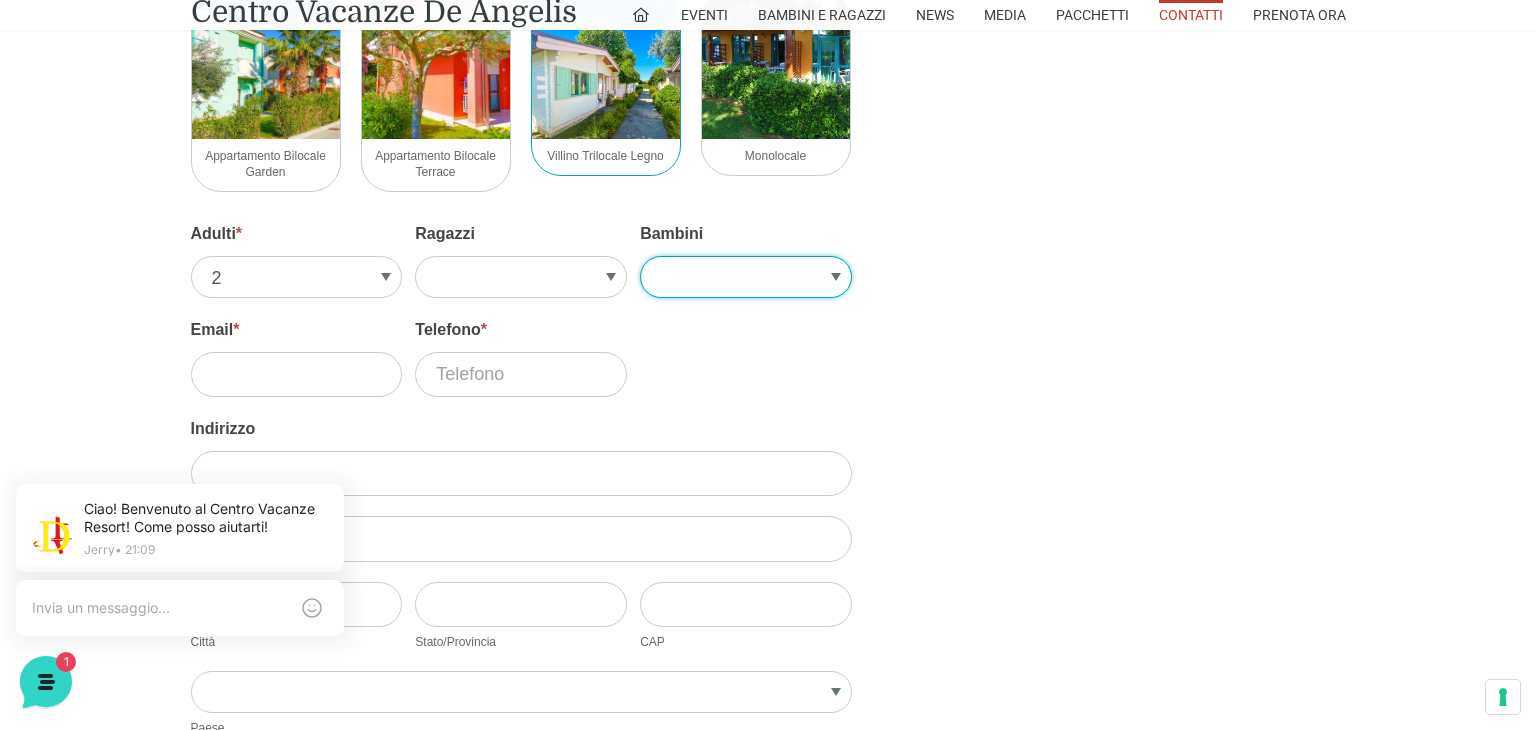 click on "1 2 3 4 5" at bounding box center [746, 277] 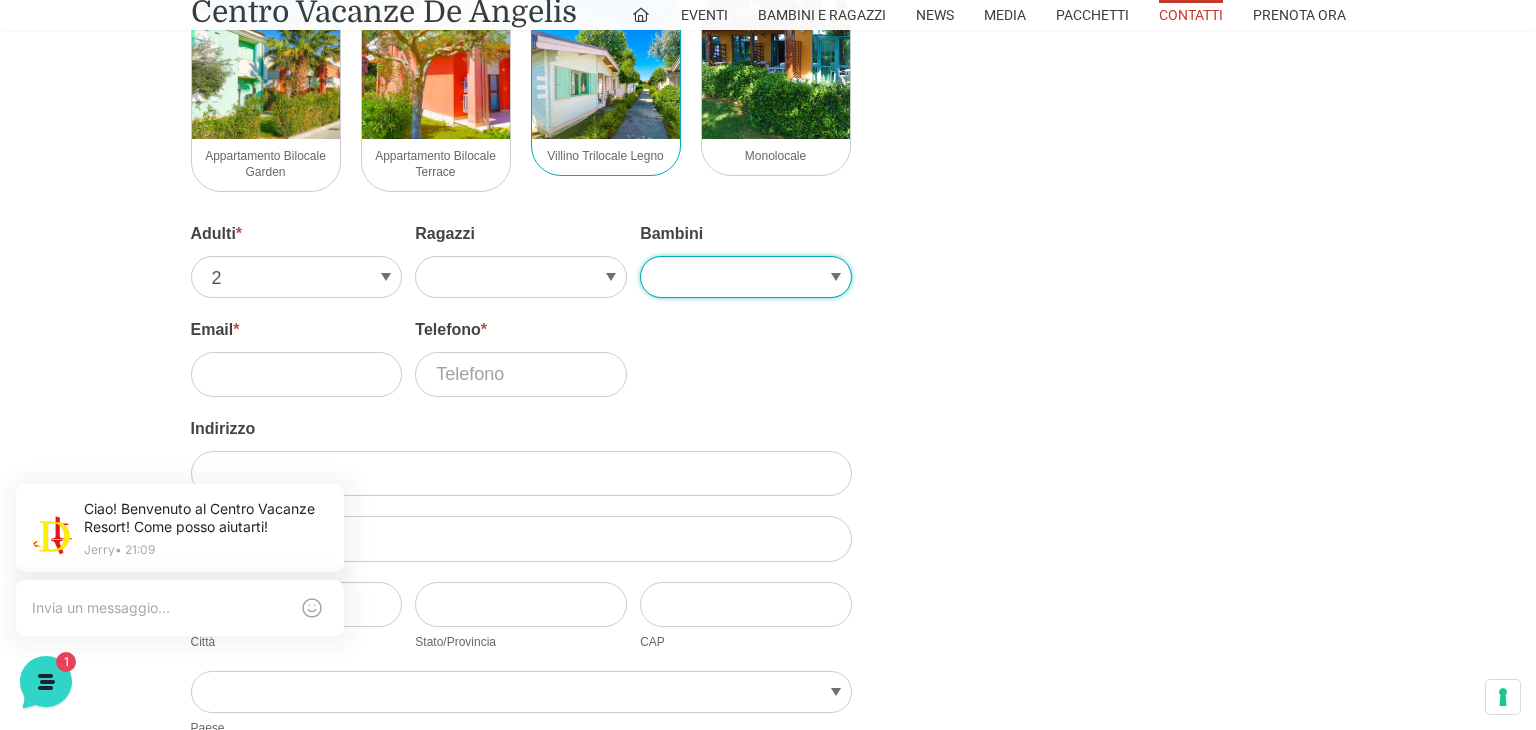 select on "2" 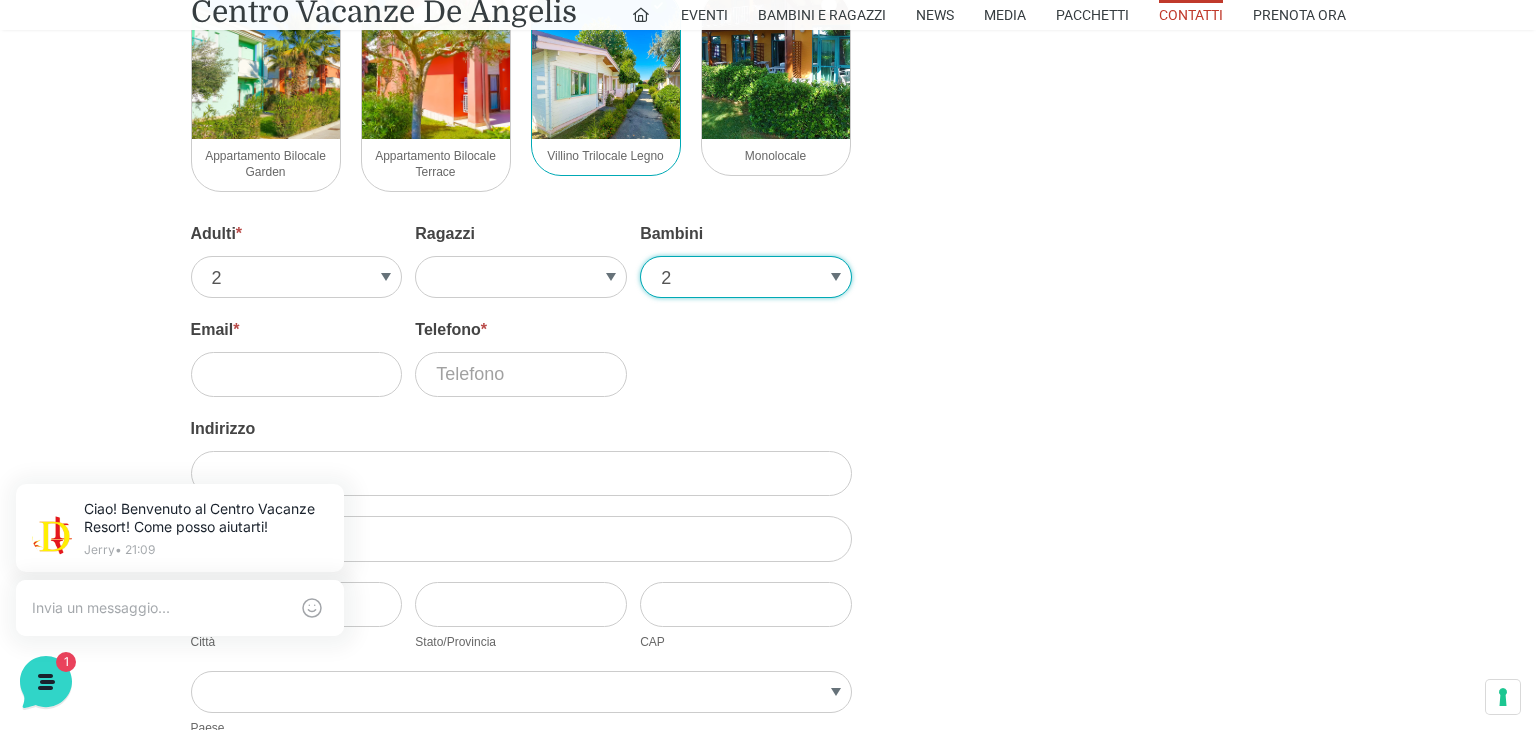 click on "1 2 3 4 5" at bounding box center (746, 277) 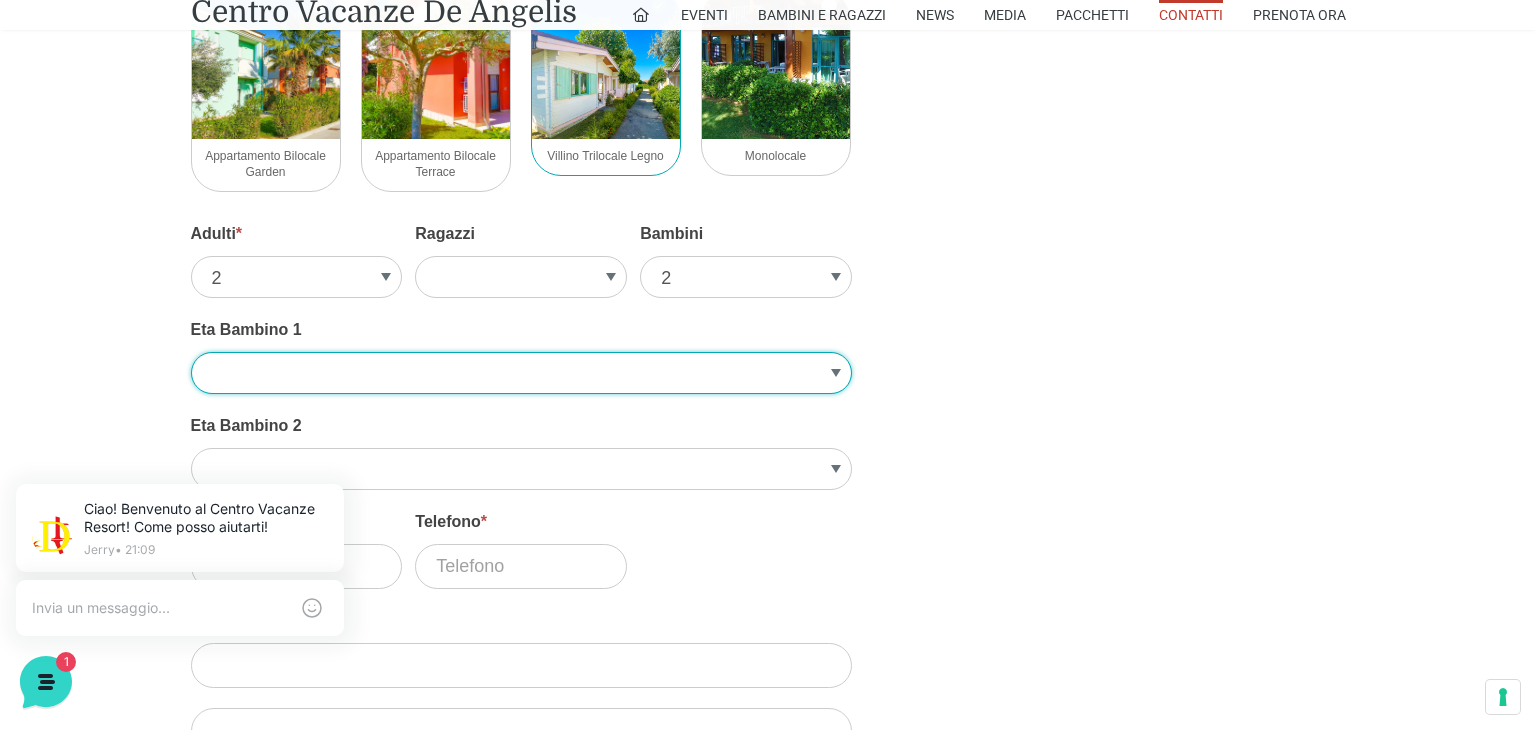 click on "1 2 3 4 5 6 7 8 9 10" at bounding box center (521, 373) 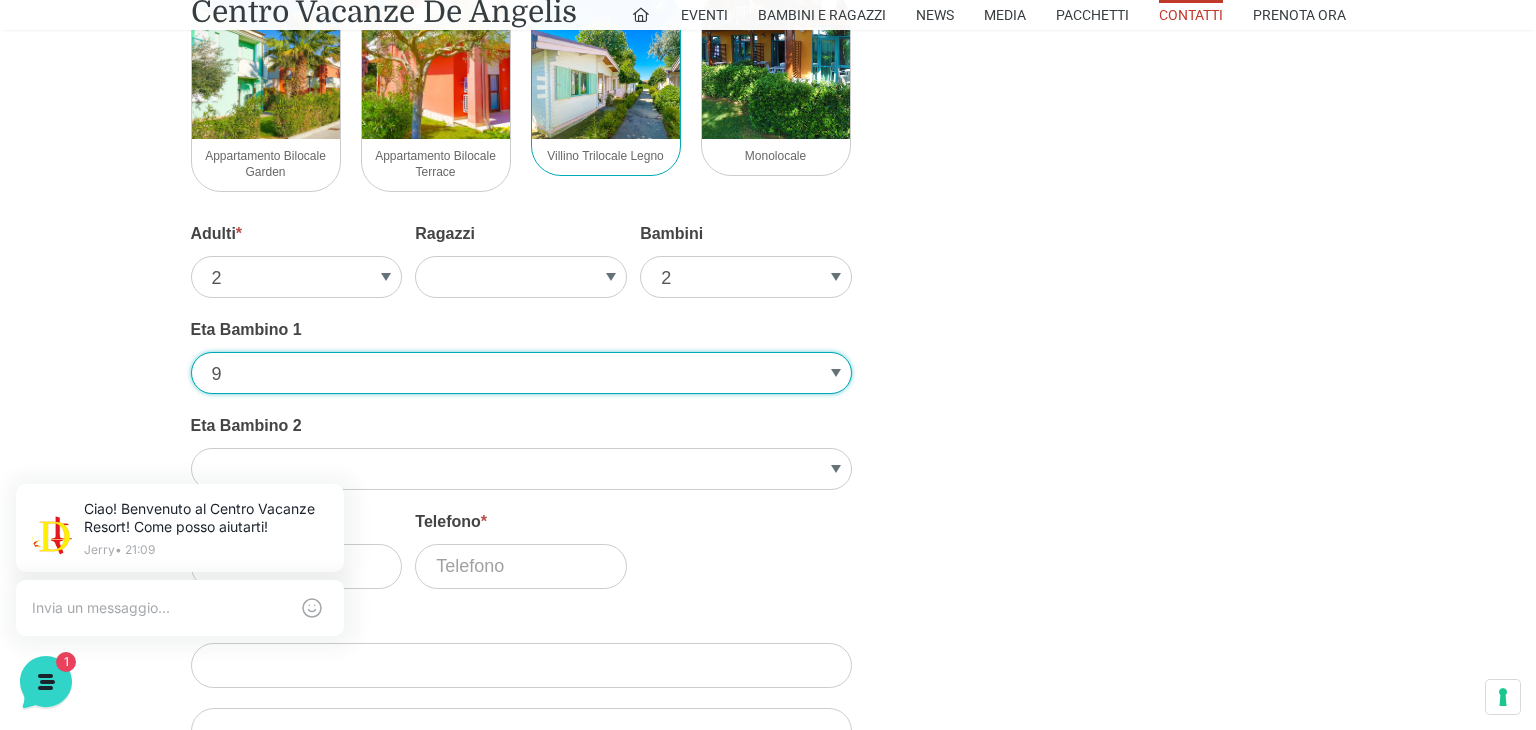 click on "1 2 3 4 5 6 7 8 9 10" at bounding box center (521, 373) 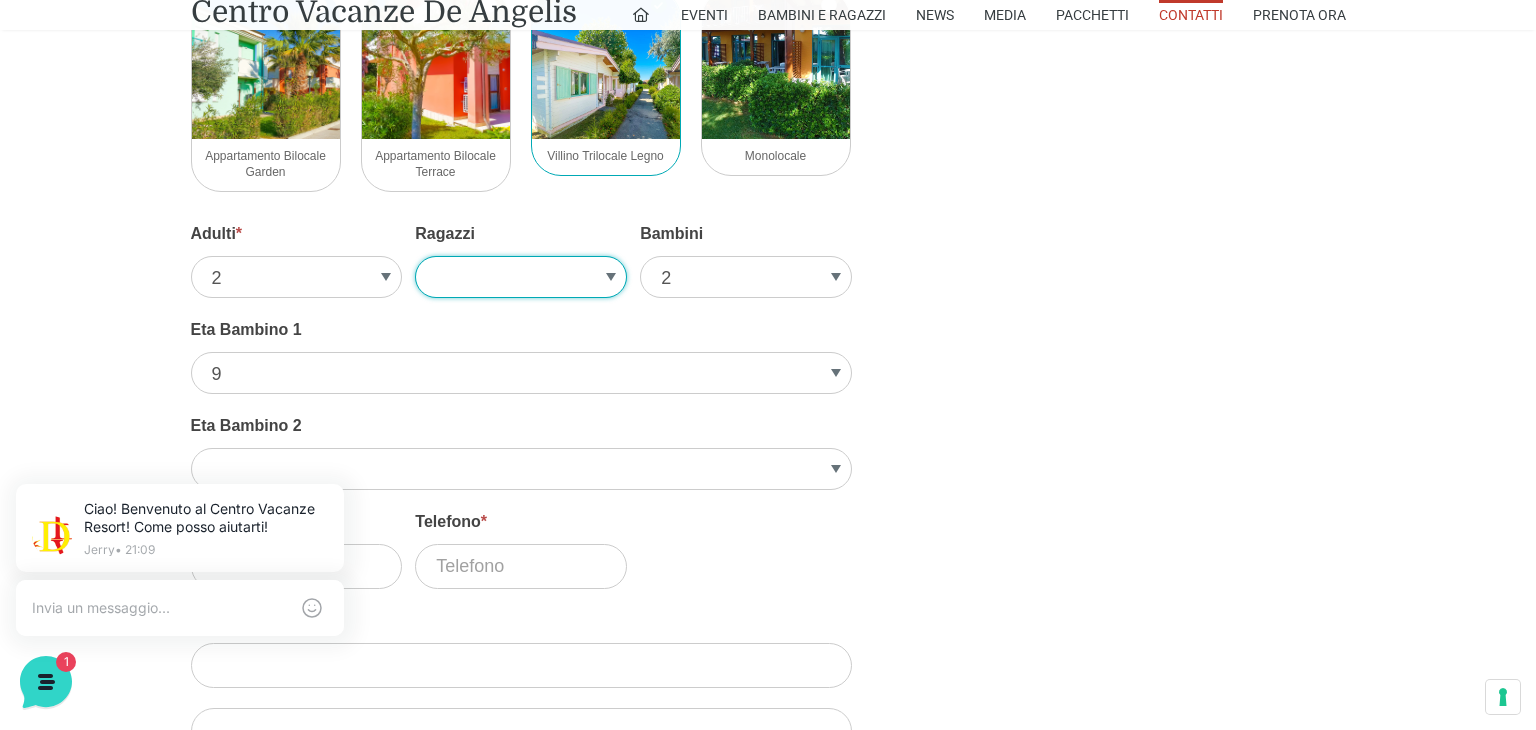 click on "1 2 3 4" at bounding box center [521, 277] 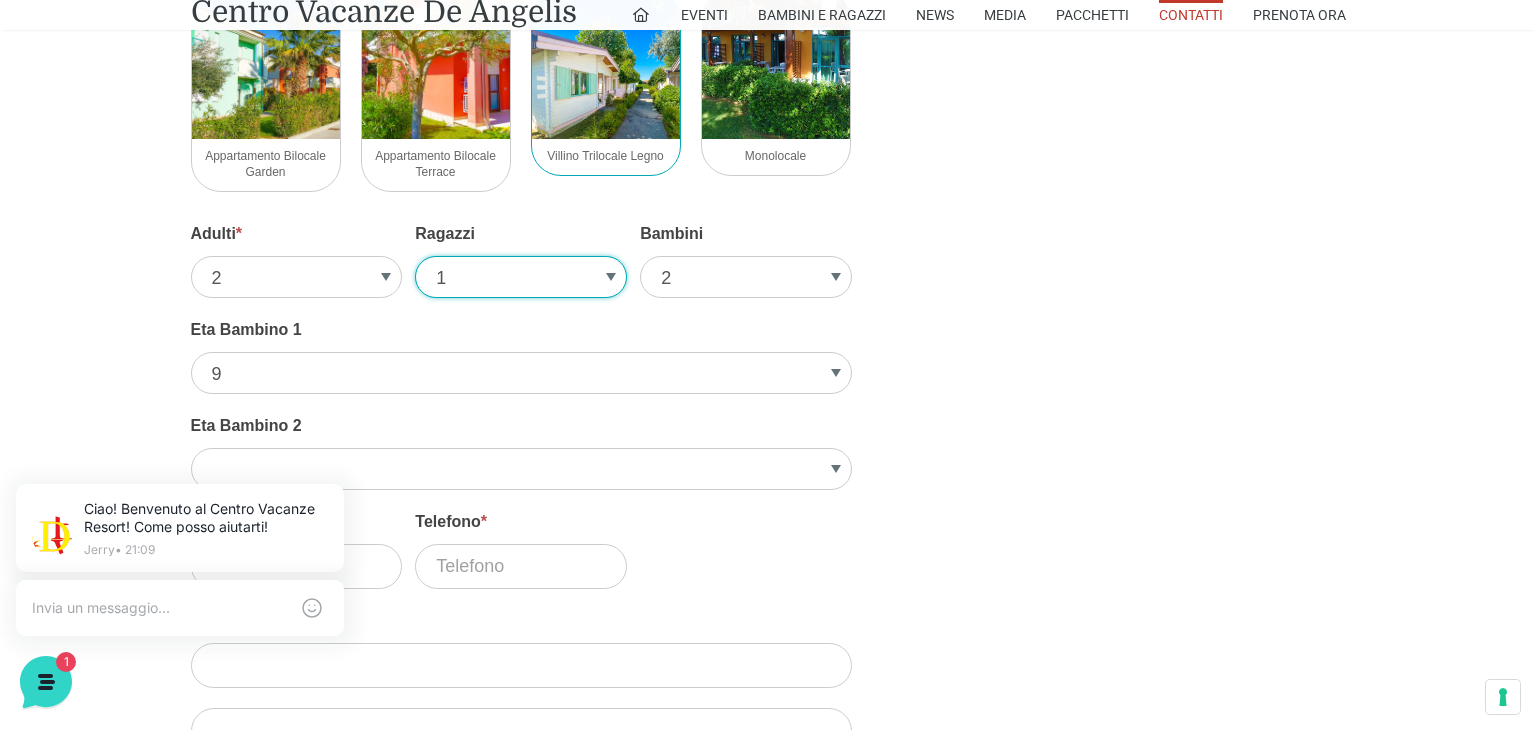 click on "1 2 3 4" at bounding box center [521, 277] 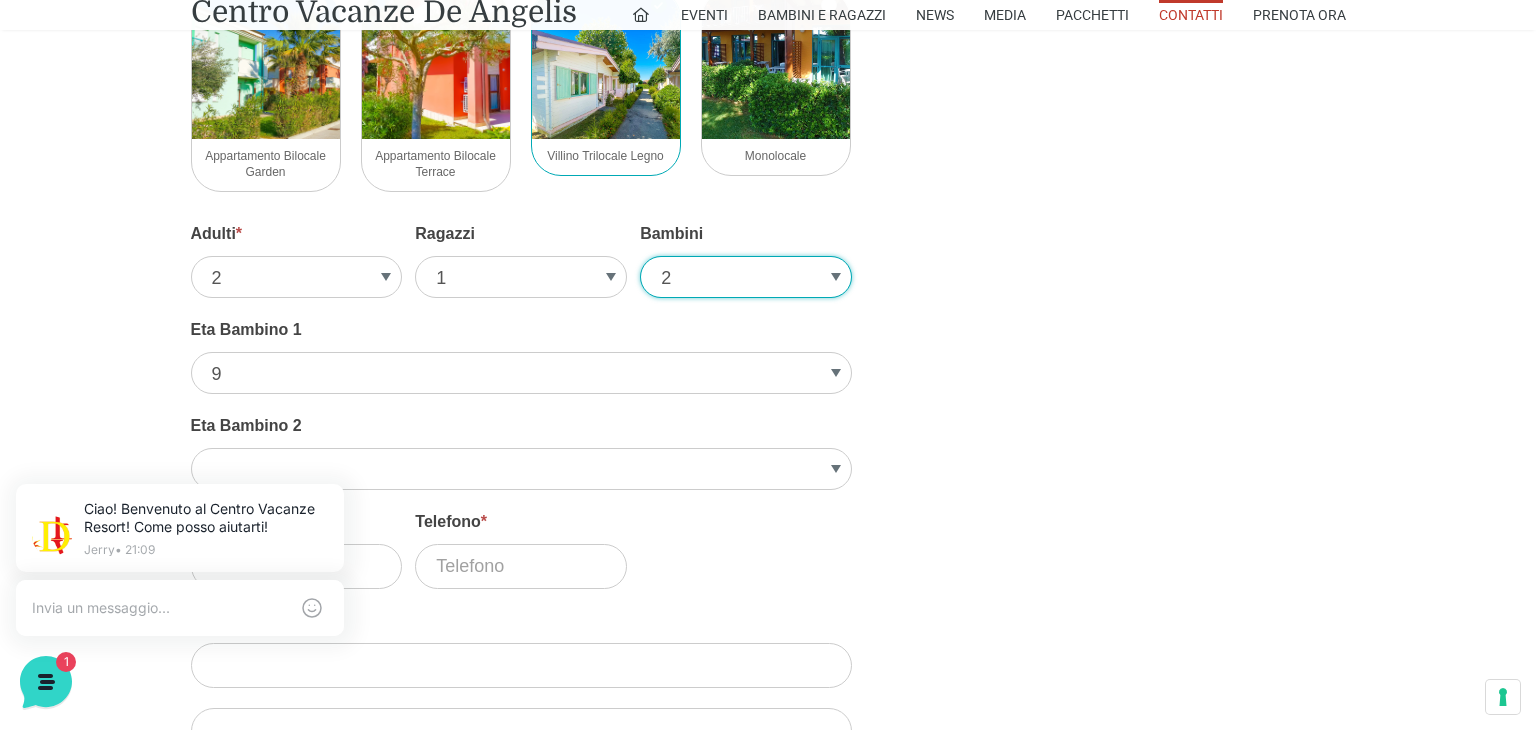 click on "1 2 3 4 5" at bounding box center (746, 277) 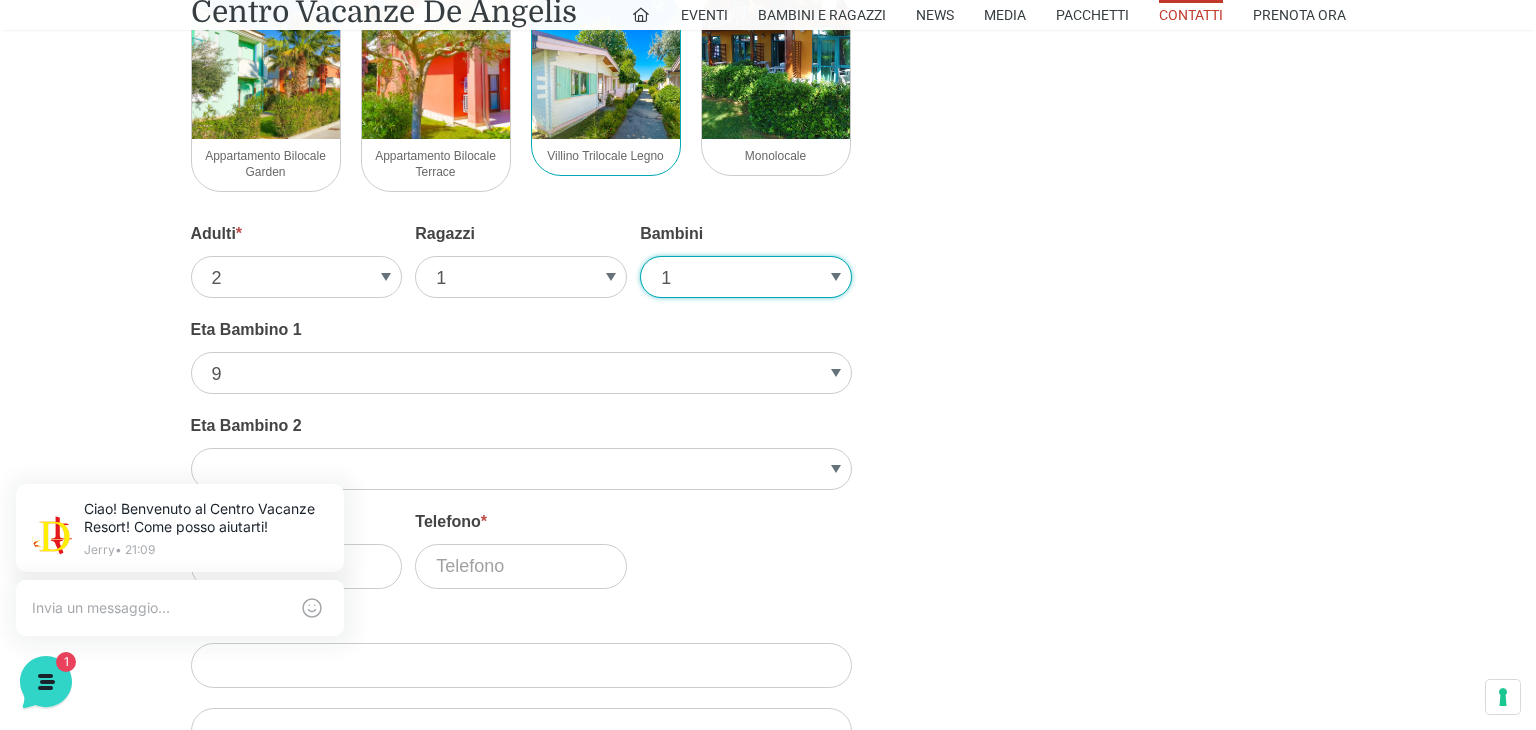click on "1 2 3 4 5" at bounding box center (746, 277) 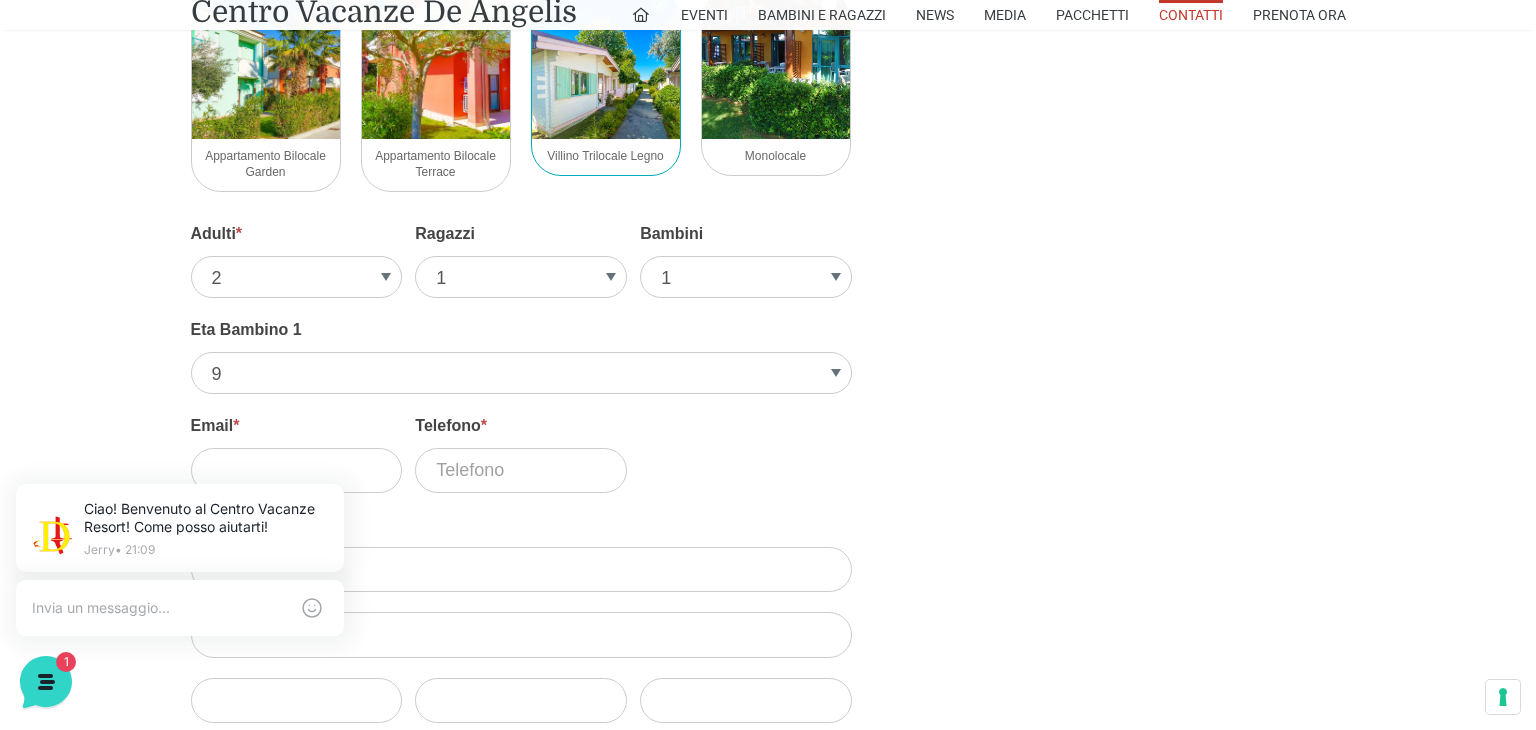 click on "Contattaci
Titolo
Sig.re Sig.ra
Nome
*
silvia
First
Cognome
*
Last
Arrivo
*
08/10/2025
Partenza
*
08/17/2025
Numero Alloggi
*
1 2 3 4 5
Sistemazione
*
logo
acf-forms
activecampaign
authorize
aweber
bootstrap
campaignmonitor
constant_contact
getresponse
googlesheets
highrise
hubspot
mailchimp
mailpoet
paypal icon
polylang
salesforce
salesforcealt
stripe
stripealt
twilio
woocommerce
Zapier
required
delete
move
drag
clear
noclear
duplicate
copy
clone
tooltip
tooltip_solid
forbid
checkmark
image
checkmark circle" at bounding box center [768, 290] 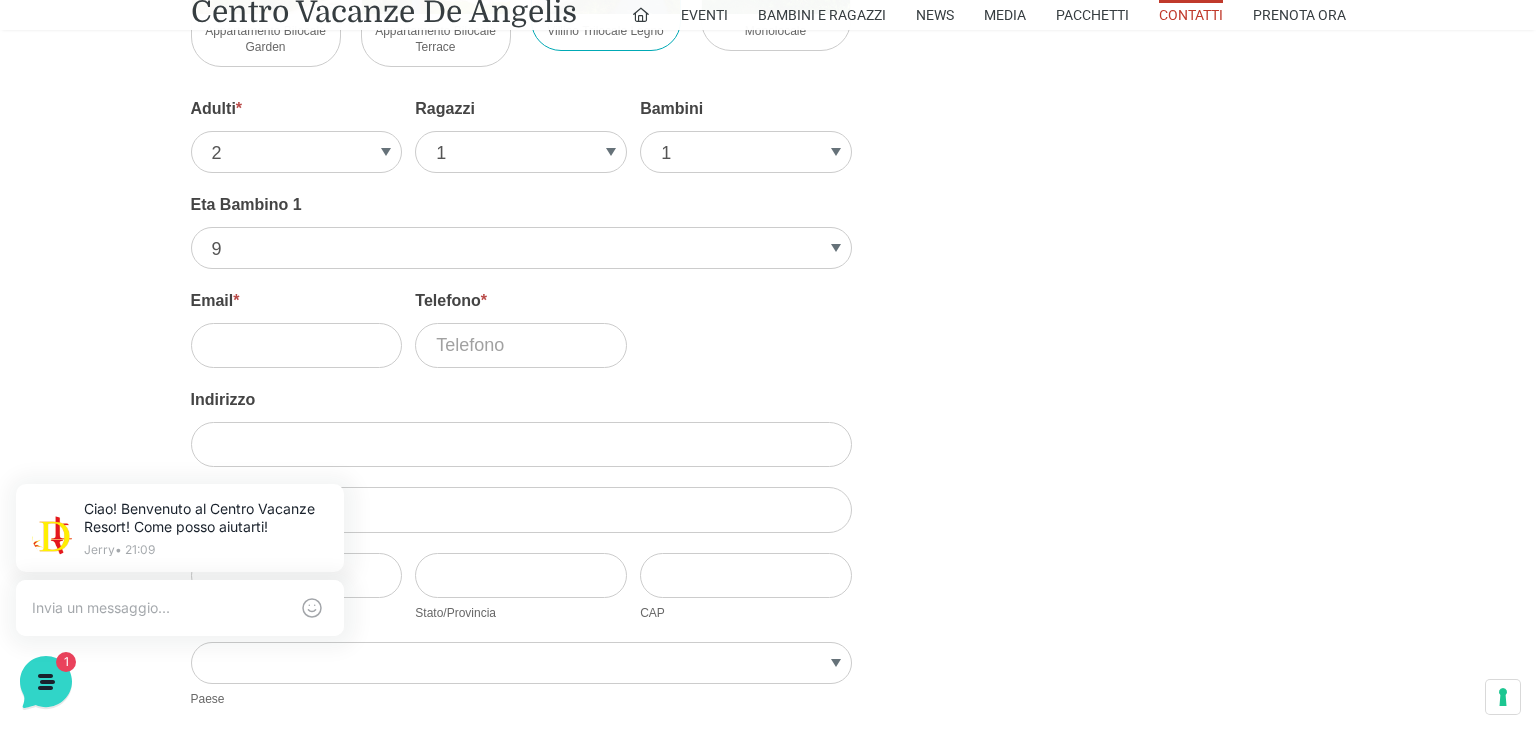 scroll, scrollTop: 2717, scrollLeft: 0, axis: vertical 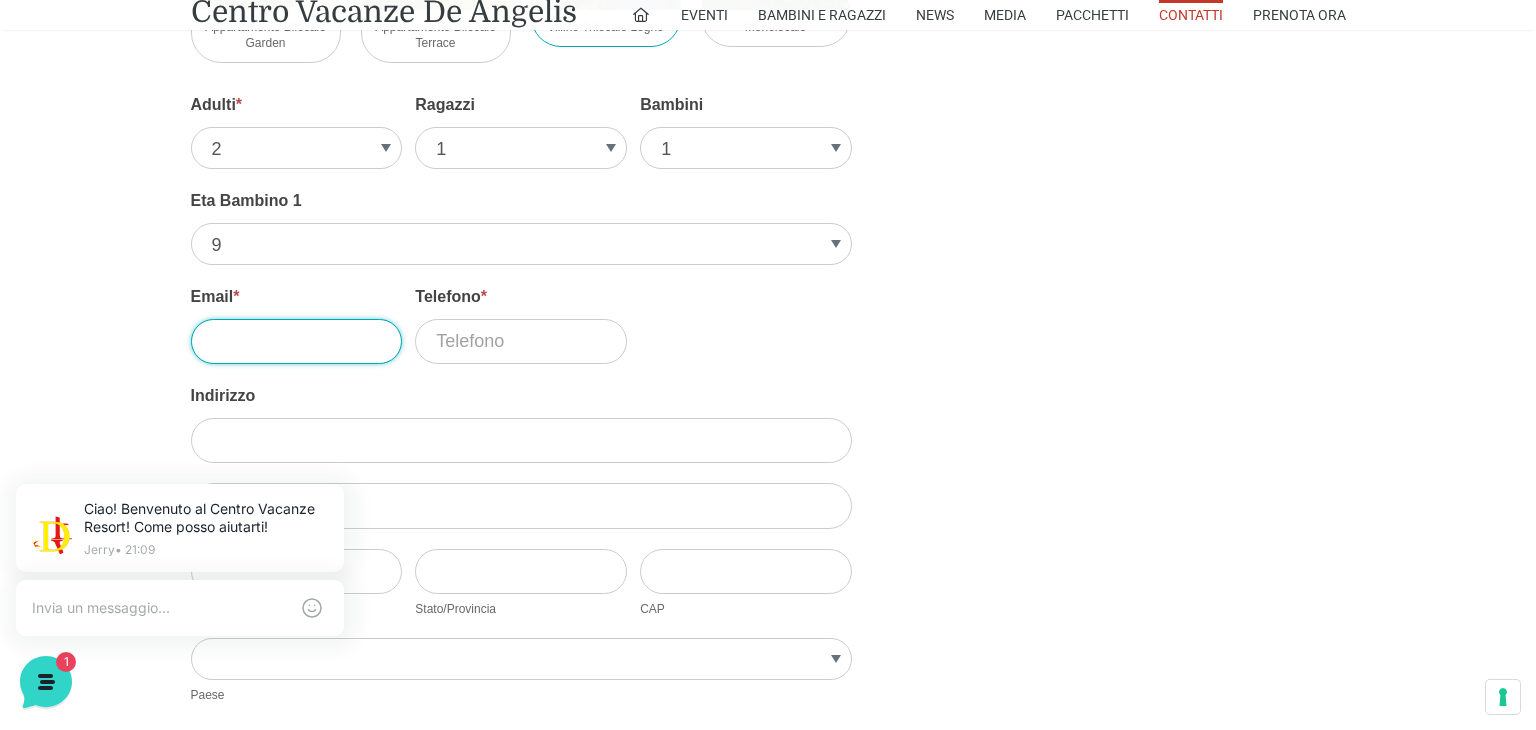 click on "Email
*" at bounding box center (297, 341) 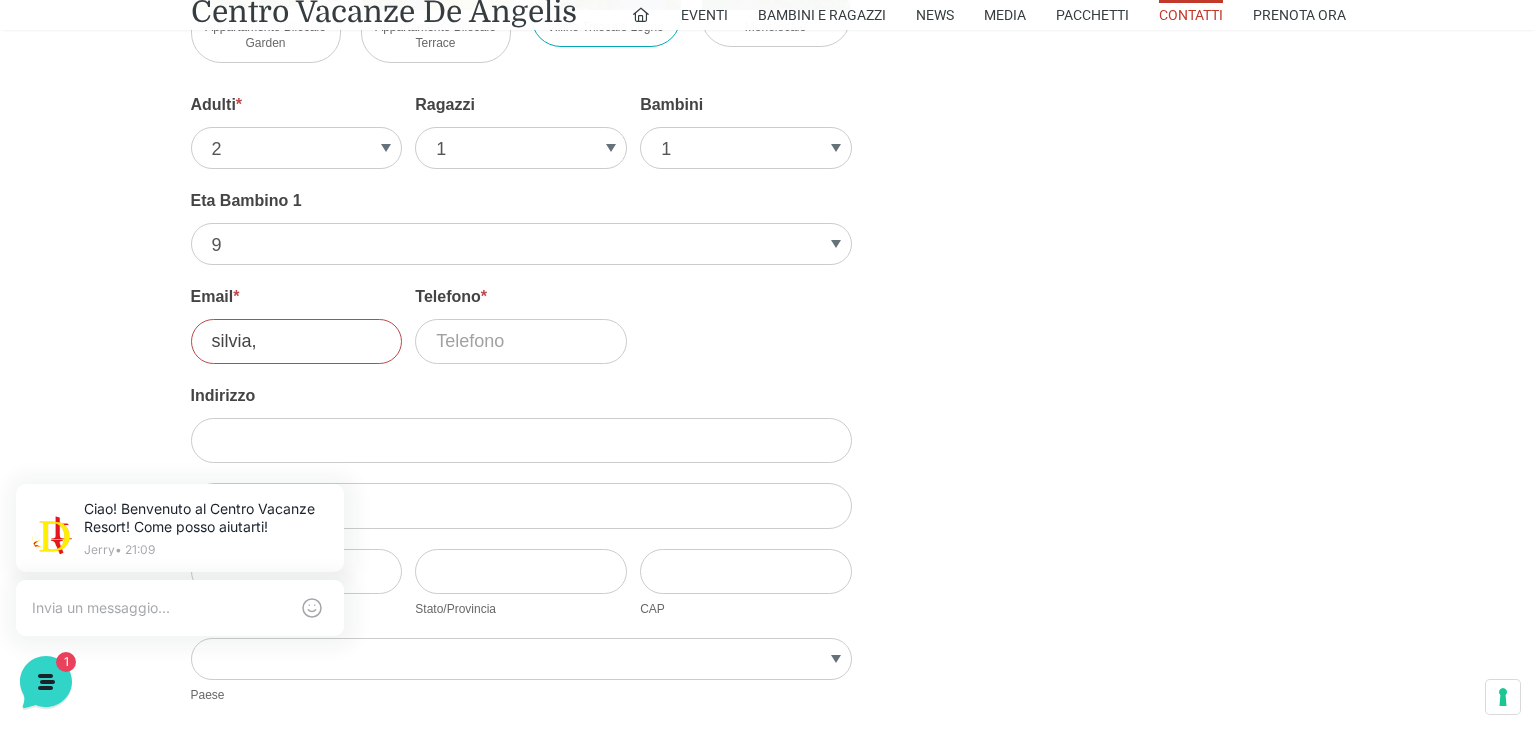 click on "Villaggio Centro Vacanze De Angelis
A:  Via Castelfidardo, 60026 Marcelli di Numana (AN),
Marche Italia
Get Directions
Tel:   +39 0735 58 70 70
Chat WhatsApp
Chat Telegram
Email:   info@villaggiocentrovacanzedeangelis.it
Spiacenti, si è verificato un problema. Google Maps non è stata caricata correttamente. Per i dettagli tecnici, consulta la console JavaScript.
Villaggio Centro Vacanze De Angelis
A:  Via Castelfidardo, 60026 Marcelli di Numana (AN),
Marche Italia
Get Directions
Tel:   +39 0735 58 70 70
Chat WhatsApp
Chat Telegram
Email:   info@villaggiocentrovacanzedeangelis.it
Contattaci
Titolo
Sig.re Sig.ra
Nome
*
silvia
First
*" at bounding box center [768, -391] 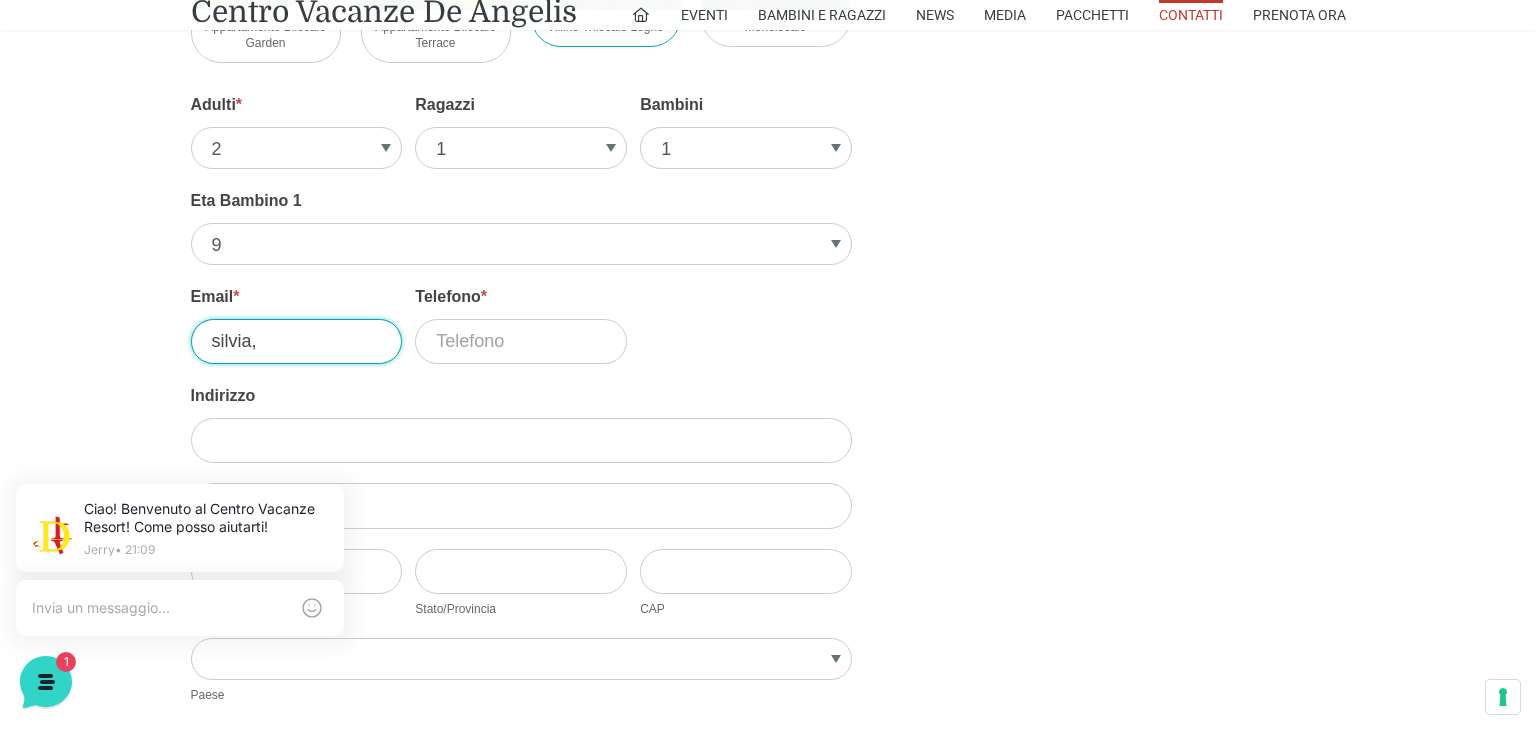 click on "silvia," at bounding box center (297, 341) 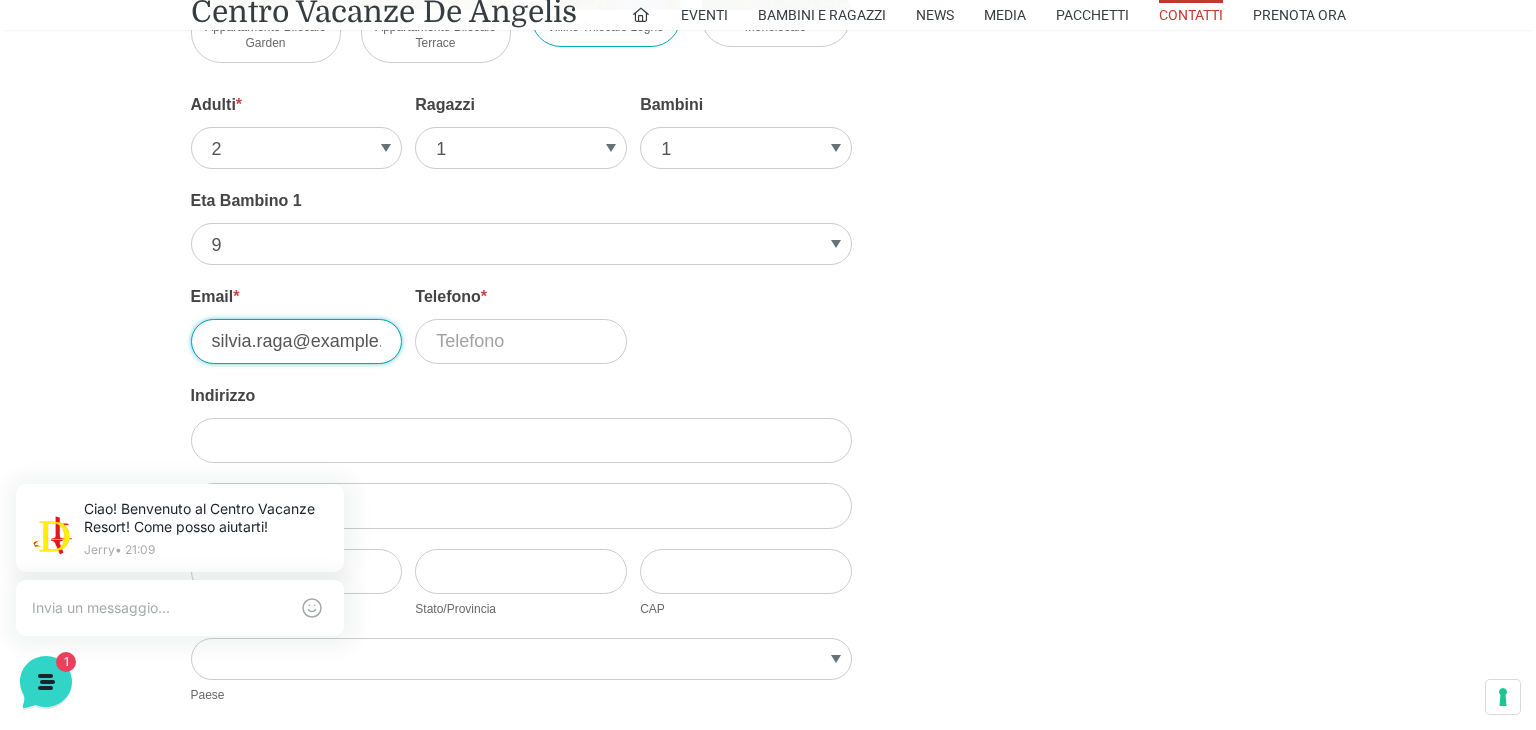 type on "silvia.raga@hotmail.it" 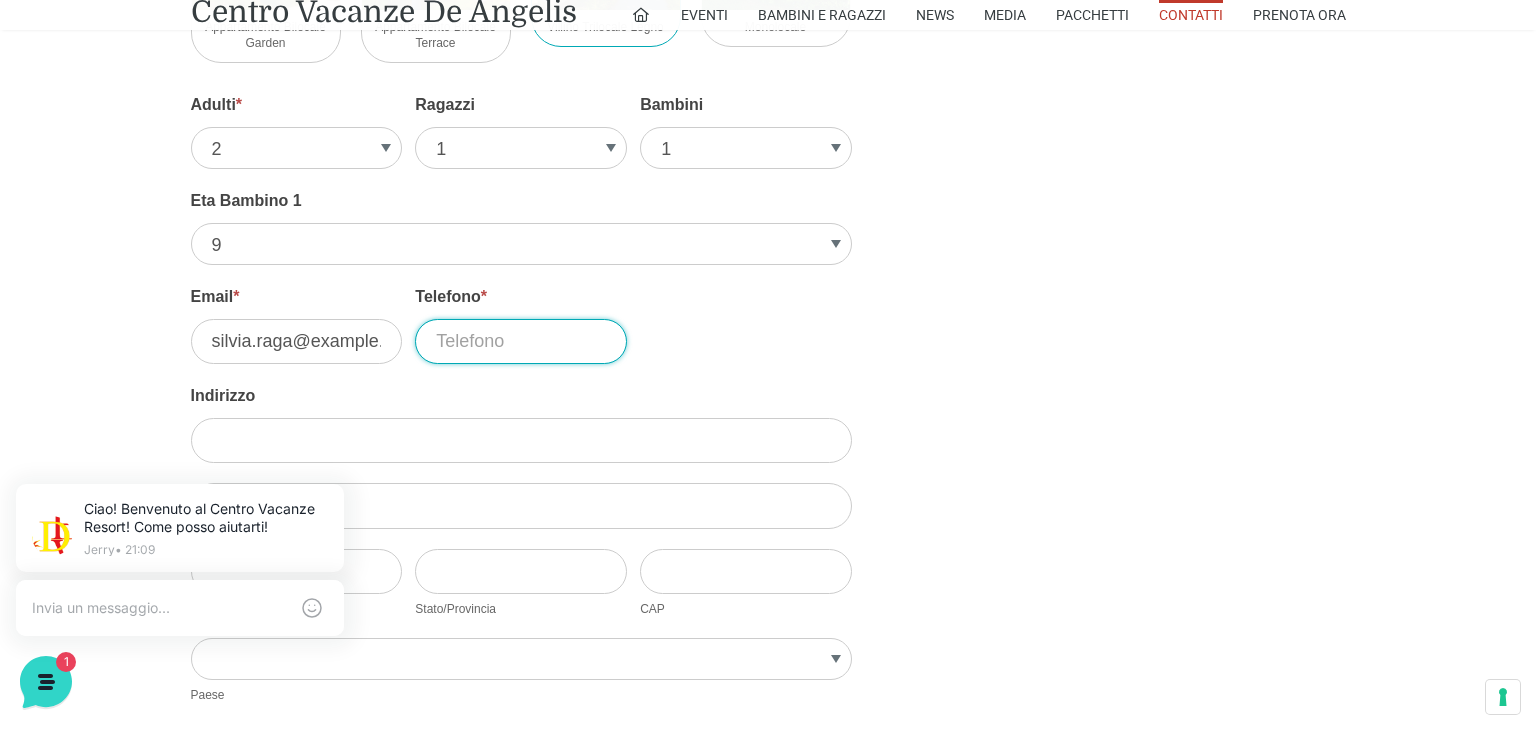 click on "Telefono
*" at bounding box center [521, 341] 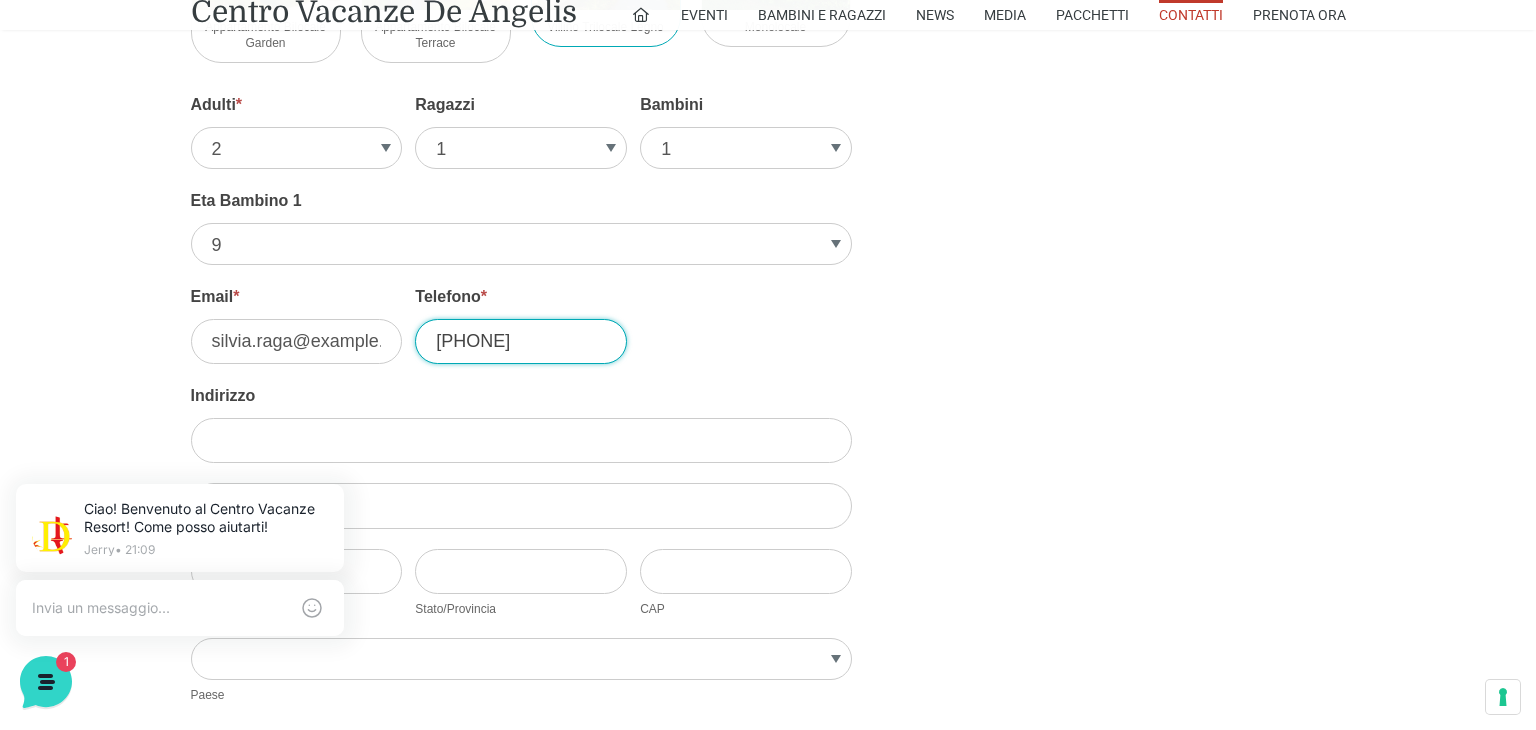 type on "3332827594" 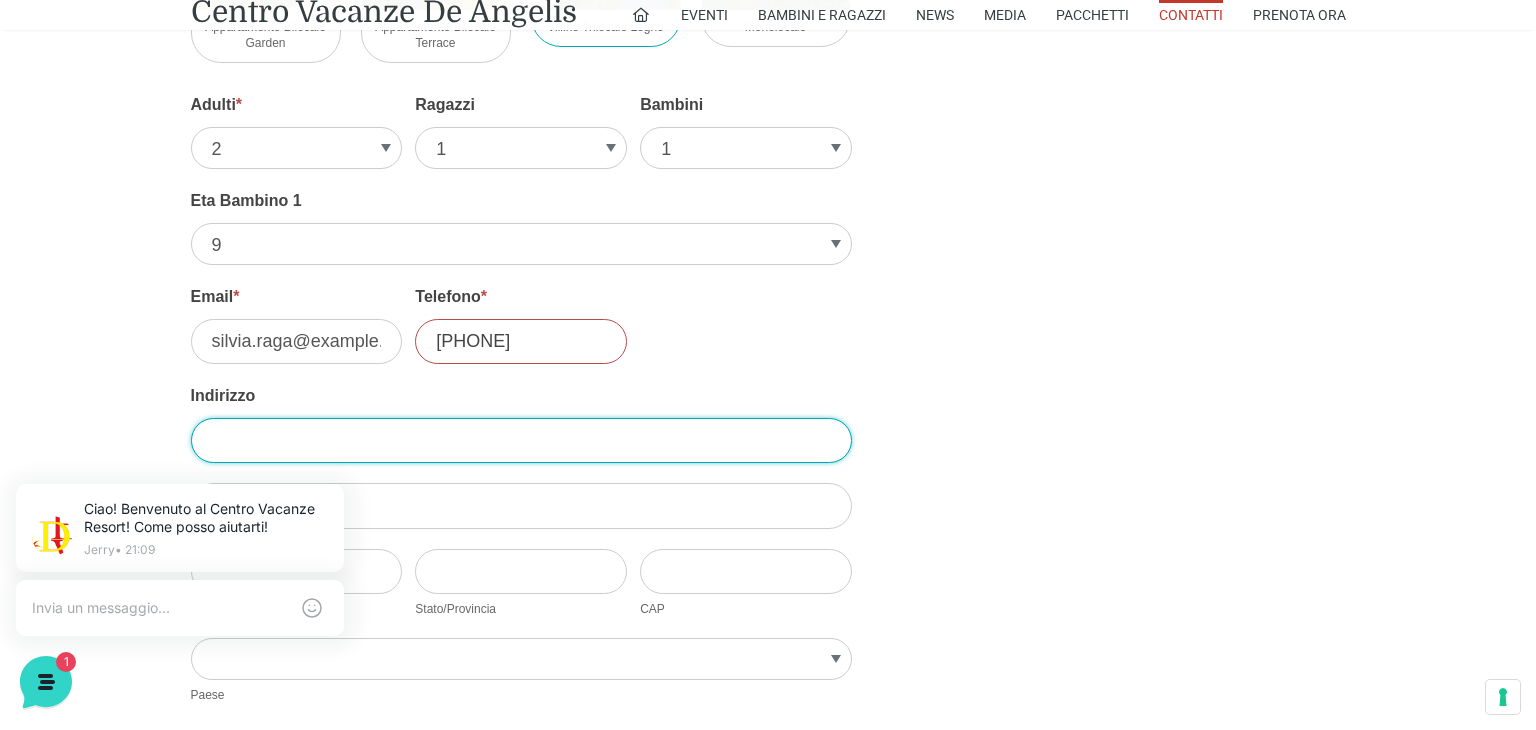 click on "Indirizzo" at bounding box center (521, 440) 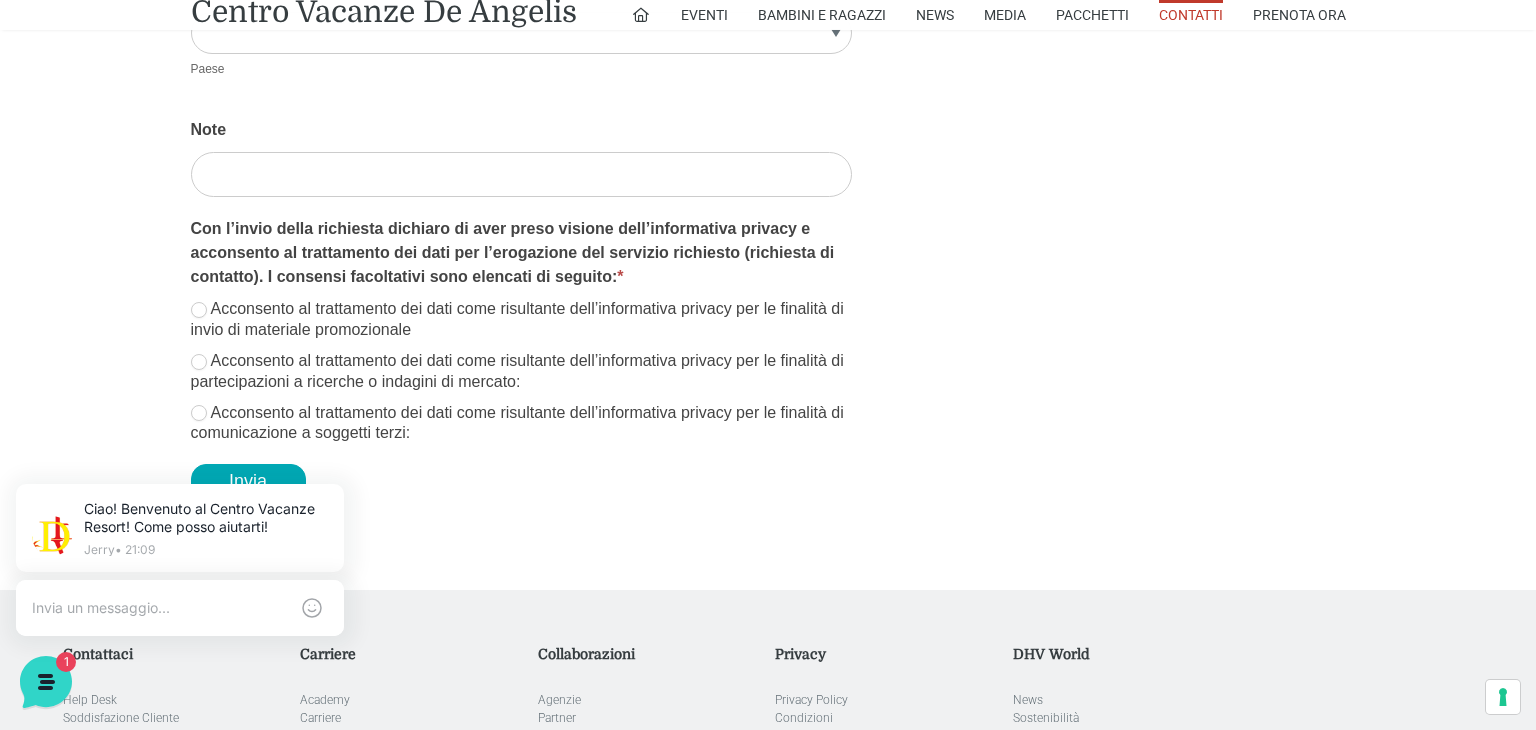 scroll, scrollTop: 3345, scrollLeft: 0, axis: vertical 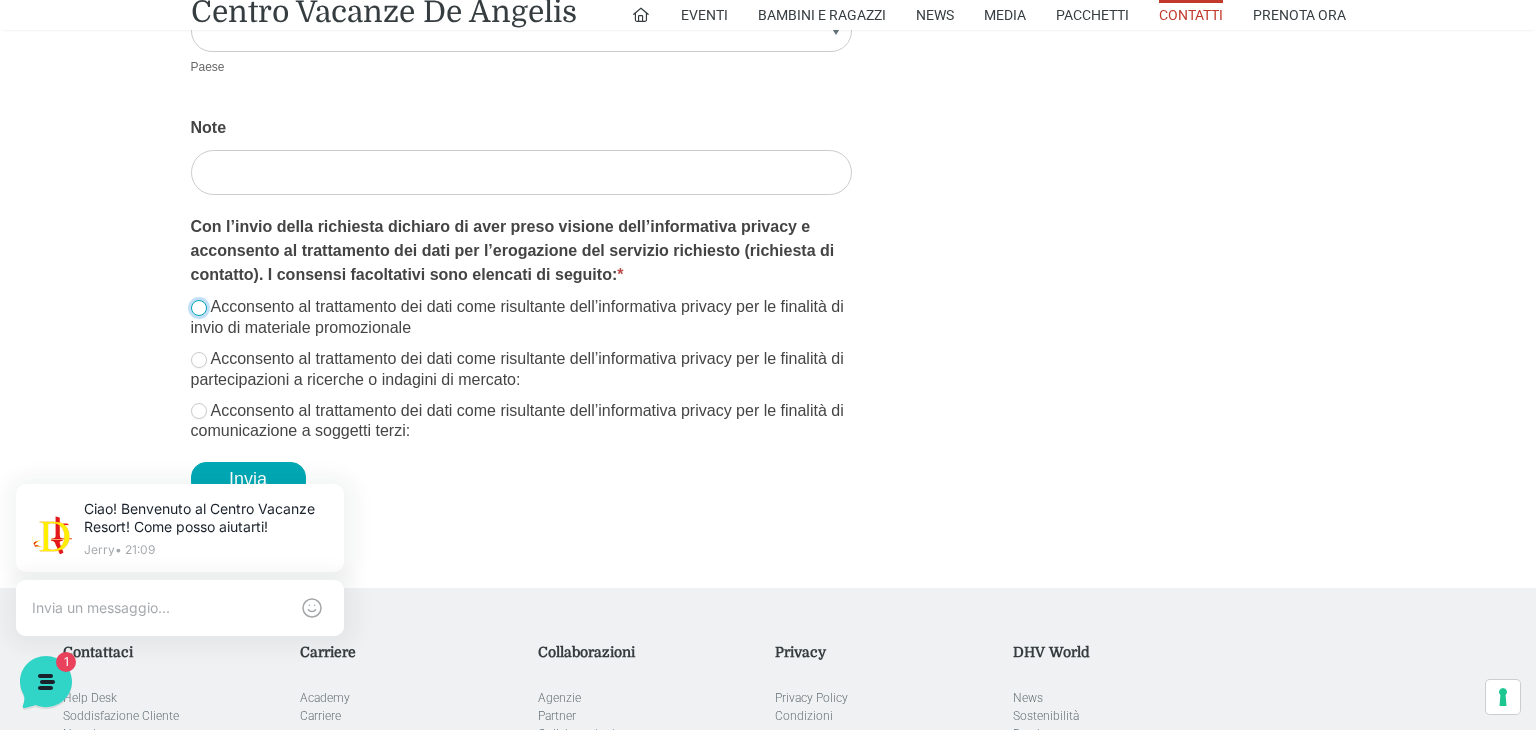 click on "Acconsento al trattamento dei dati come risultante dell’informativa privacy per le finalità di invio di materiale promozionale" at bounding box center (199, 308) 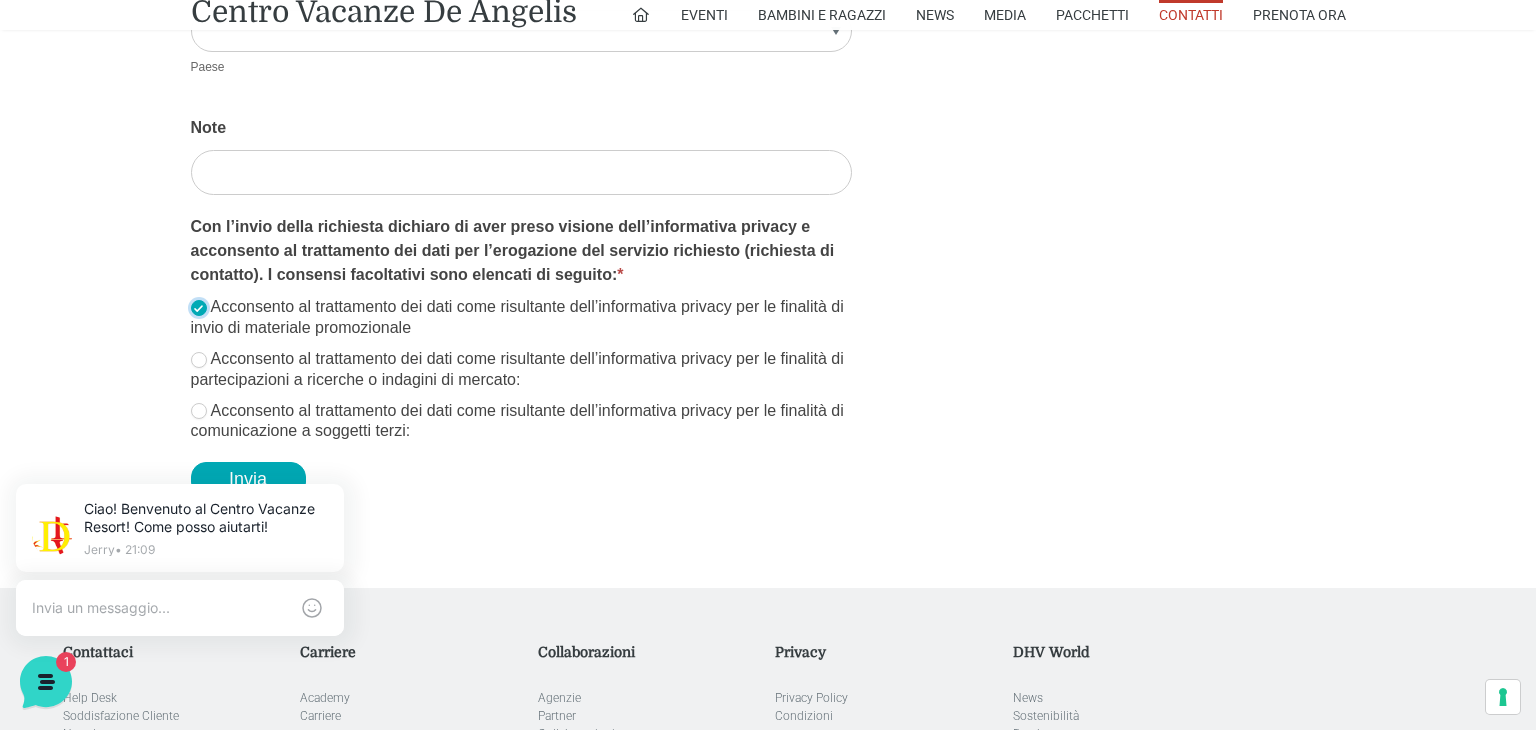 click on "Acconsento al trattamento dei dati come risultante dell’informativa privacy per le finalità di invio di materiale promozionale" at bounding box center [199, 308] 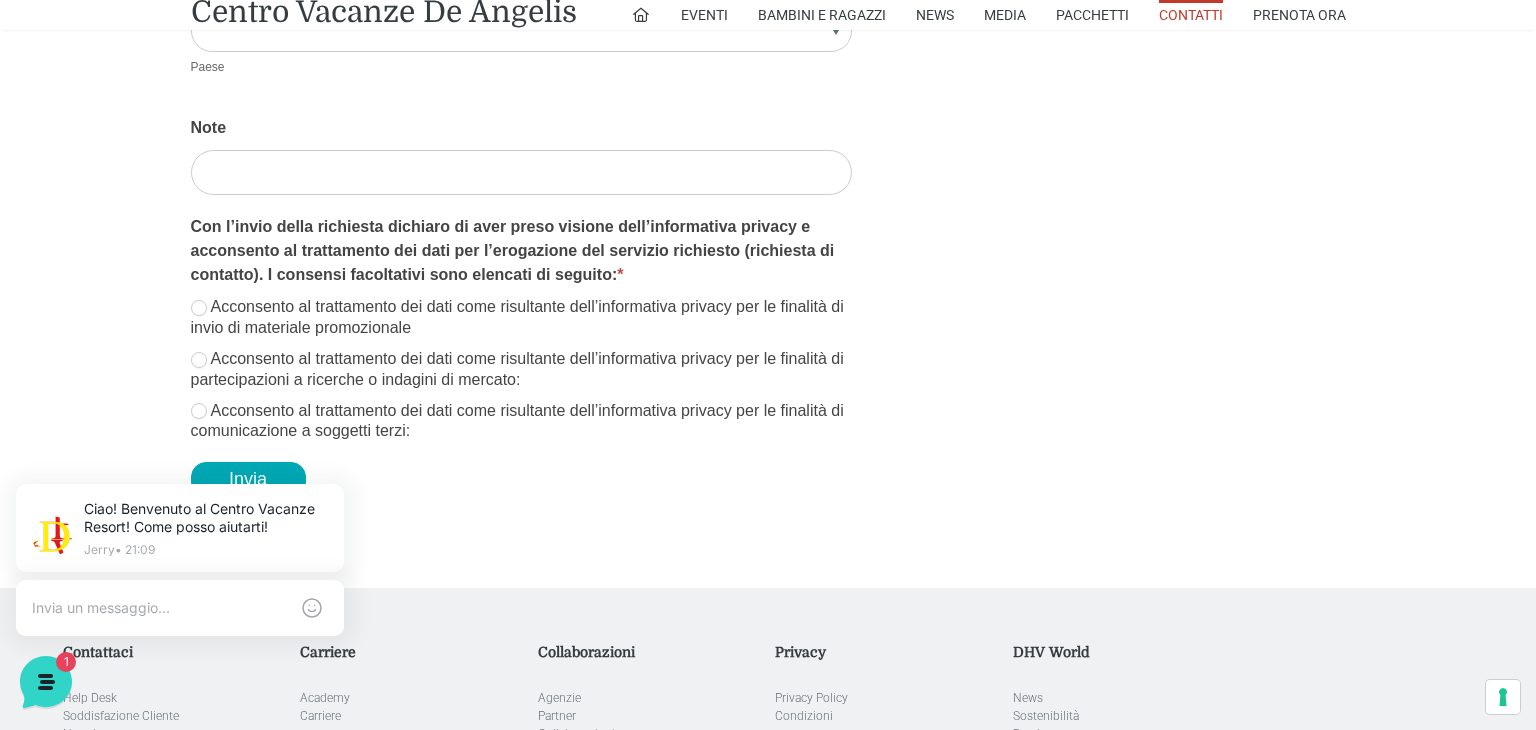 click on "Titolo
Sig.re Sig.ra
Nome
*
silvia
First
Cognome
*
Last
Arrivo
*
08/10/2025
Partenza
*
08/17/2025
Numero Alloggi
*
1 2 3 4 5
Sistemazione
*
logo
acf-forms
activecampaign
authorize
aweber
bootstrap
campaignmonitor
constant_contact
getresponse
googlesheets
highrise
hubspot
mailchimp
mailpoet
paypal icon
polylang
salesforce
salesforcealt
stripe
stripealt
twilio
woocommerce
Zapier
required
delete
move
drag
clear
noclear
duplicate
copy
clone
tooltip
tooltip_solid
forbid
checkmark
image
checkmark circle
checkmark square
check" at bounding box center (521, -475) 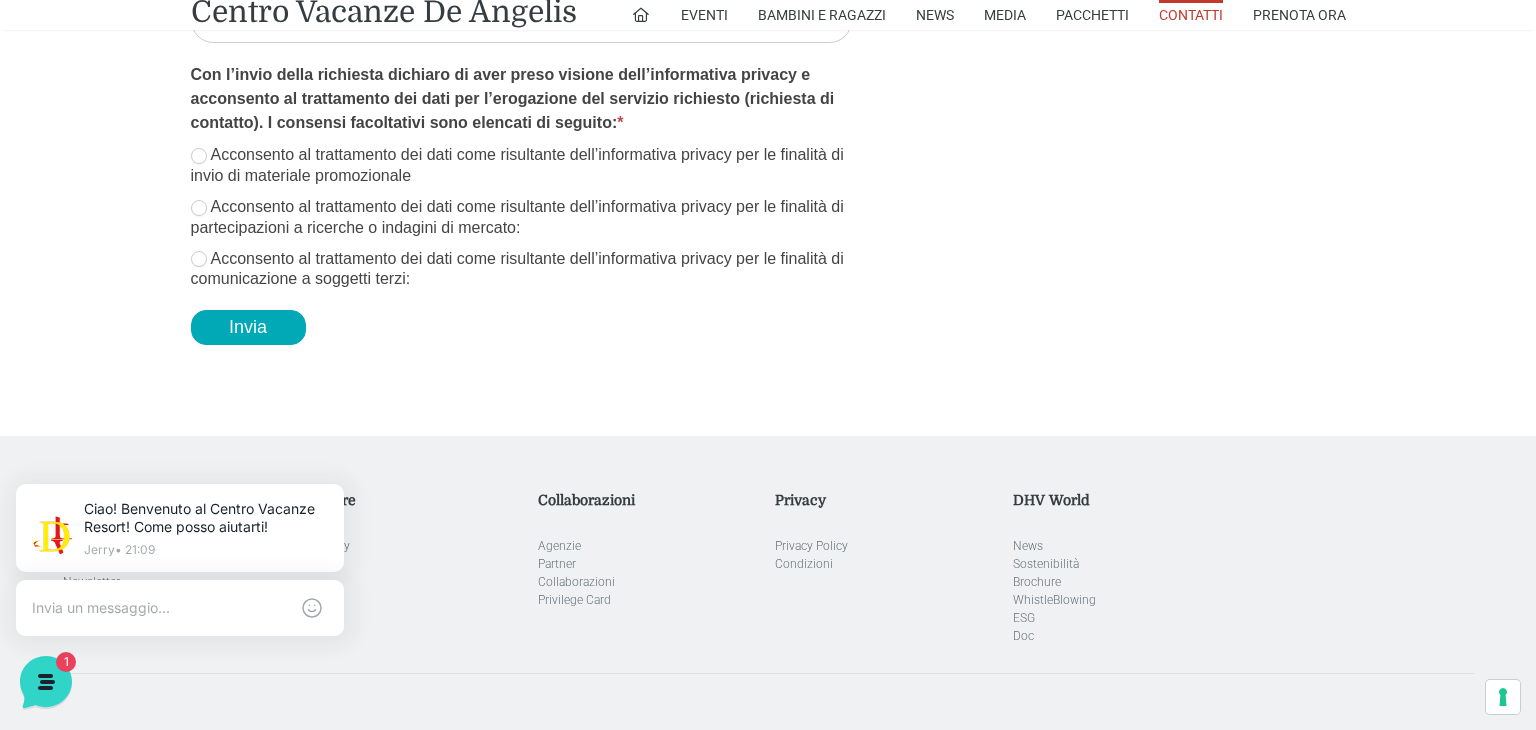 scroll, scrollTop: 3498, scrollLeft: 0, axis: vertical 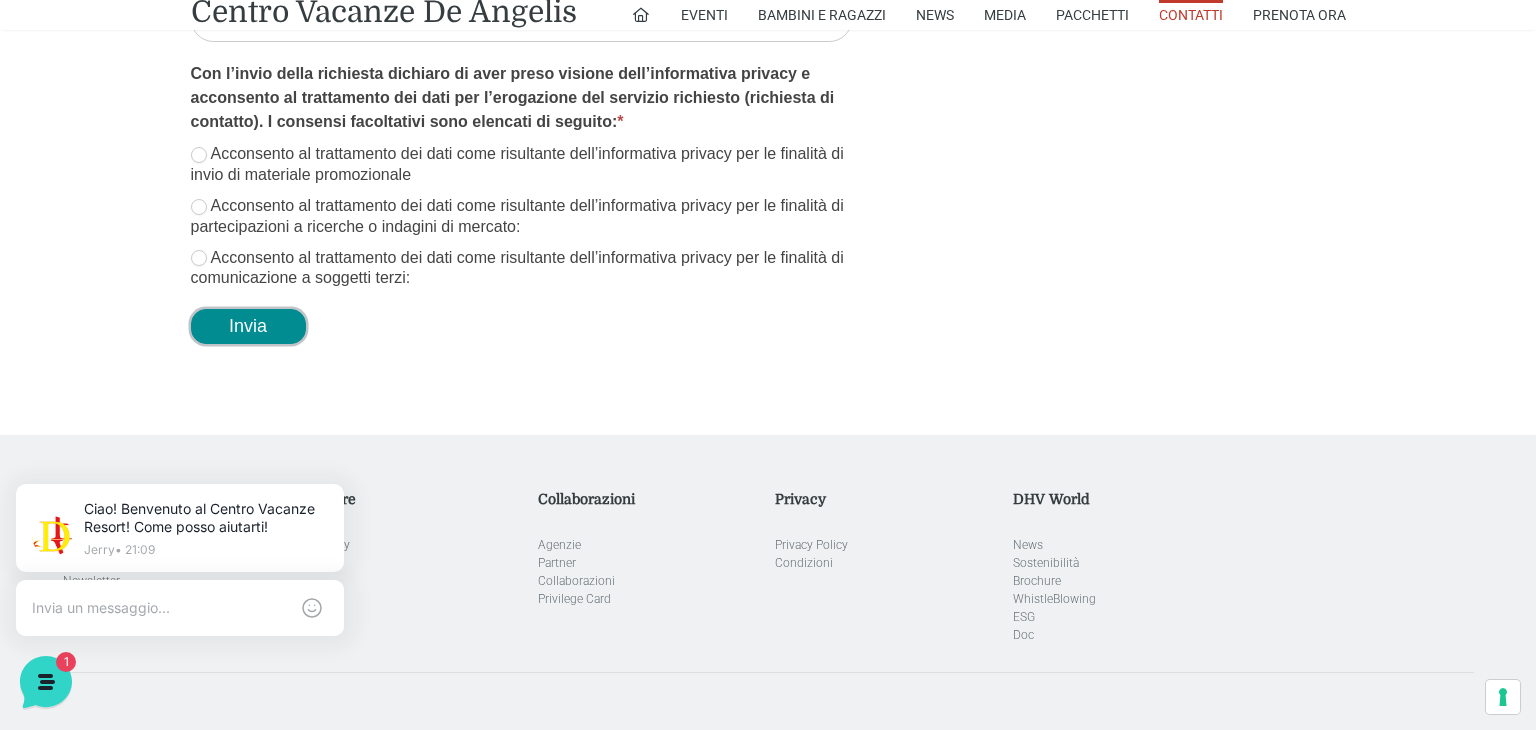 click on "Invia" at bounding box center (248, 326) 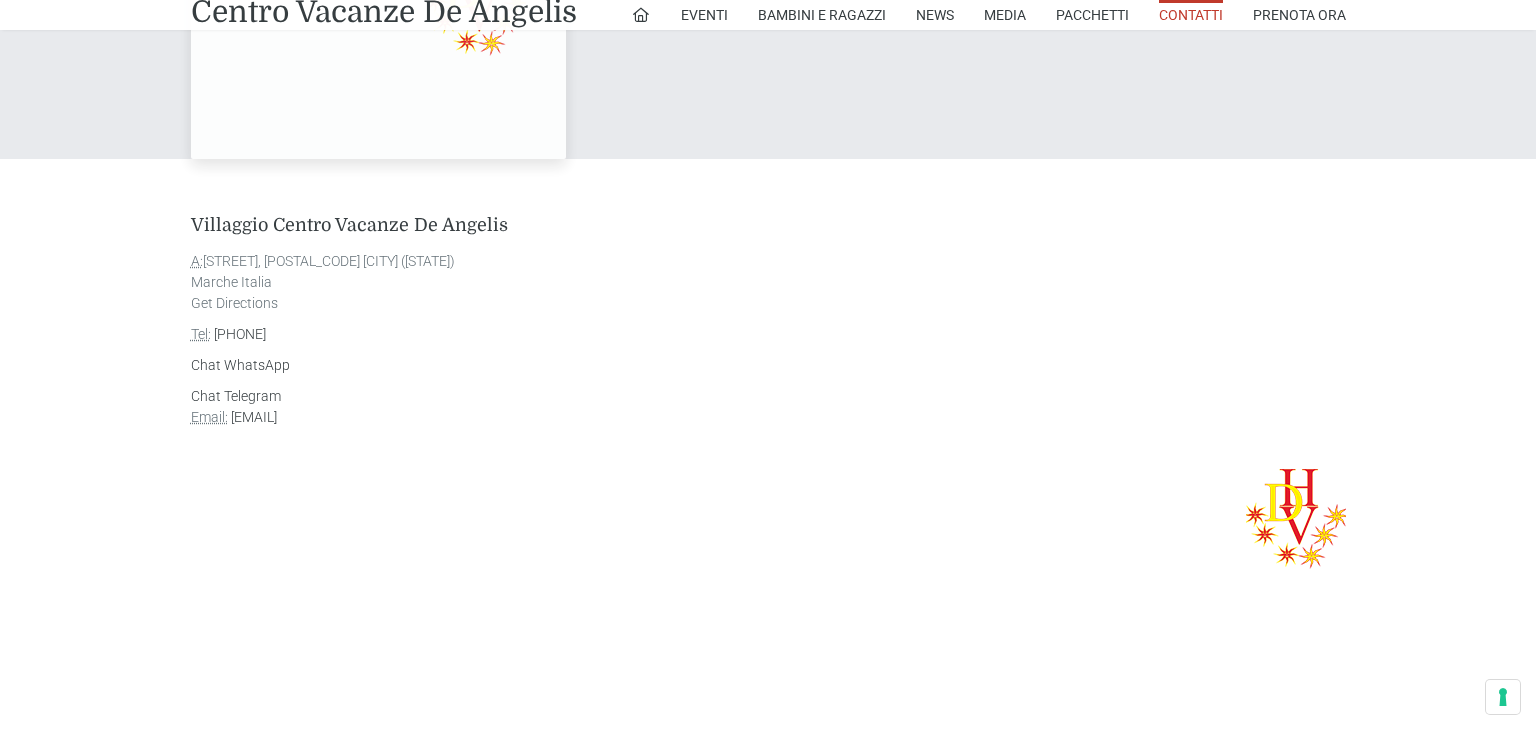 scroll, scrollTop: 1662, scrollLeft: 0, axis: vertical 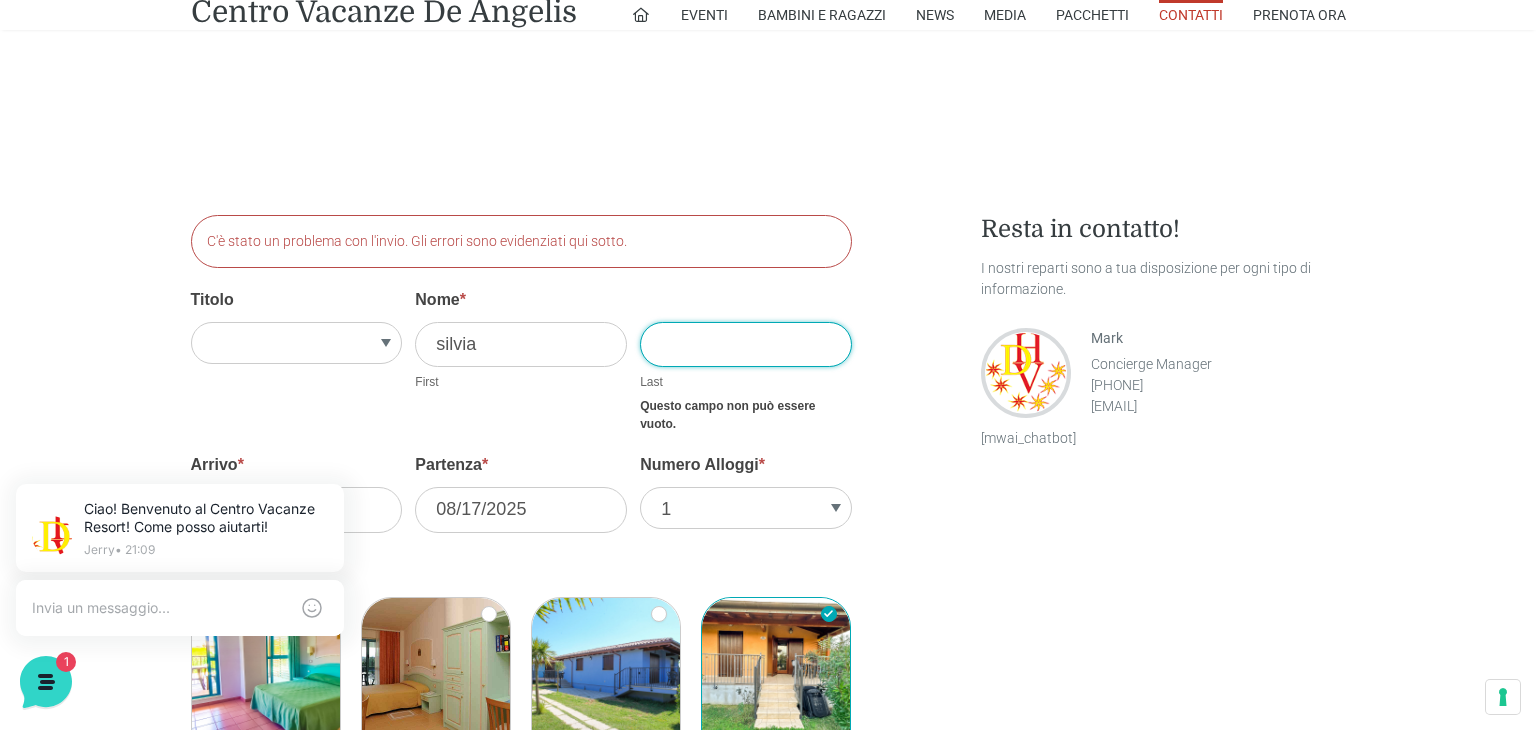 click on "Cognome
*" at bounding box center [746, 344] 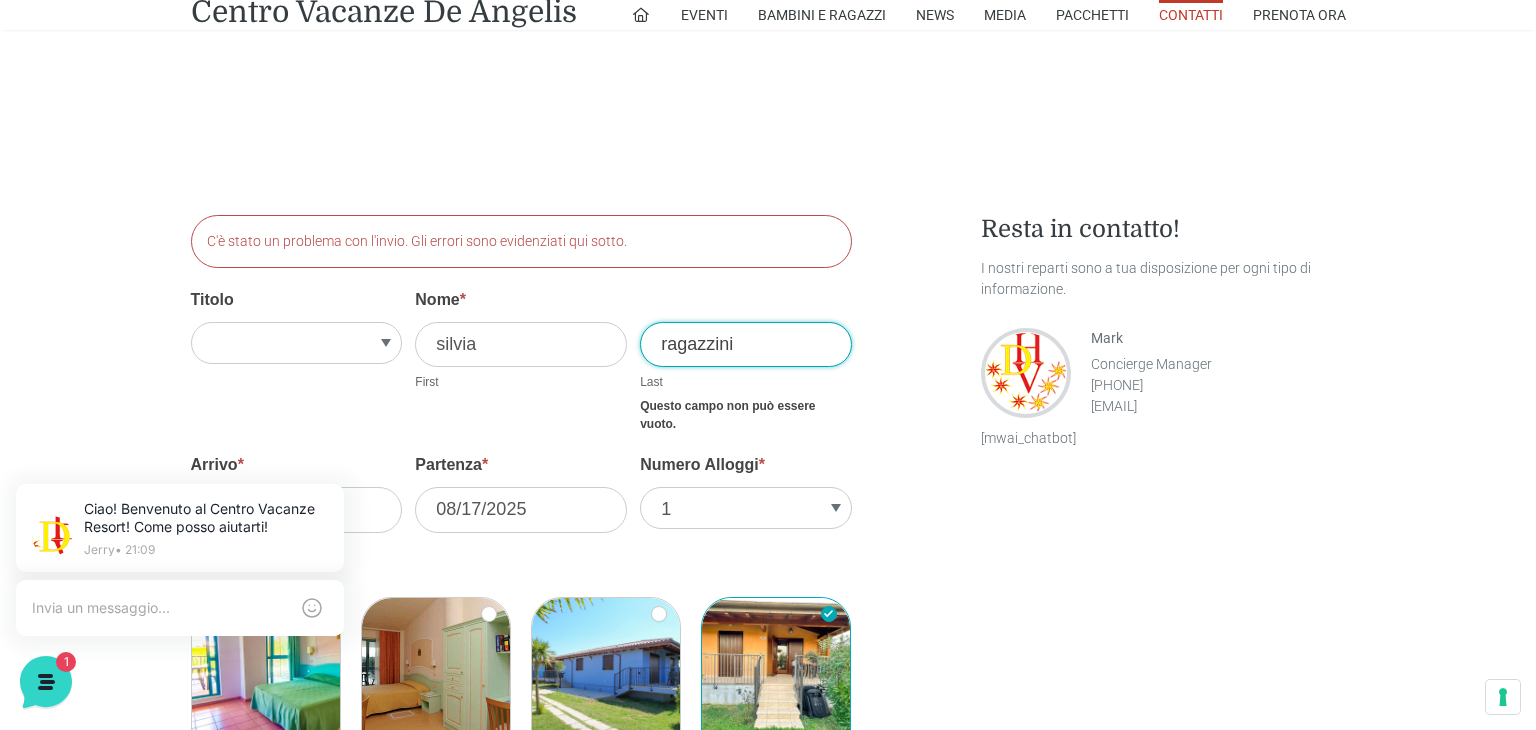 type on "ragazzini" 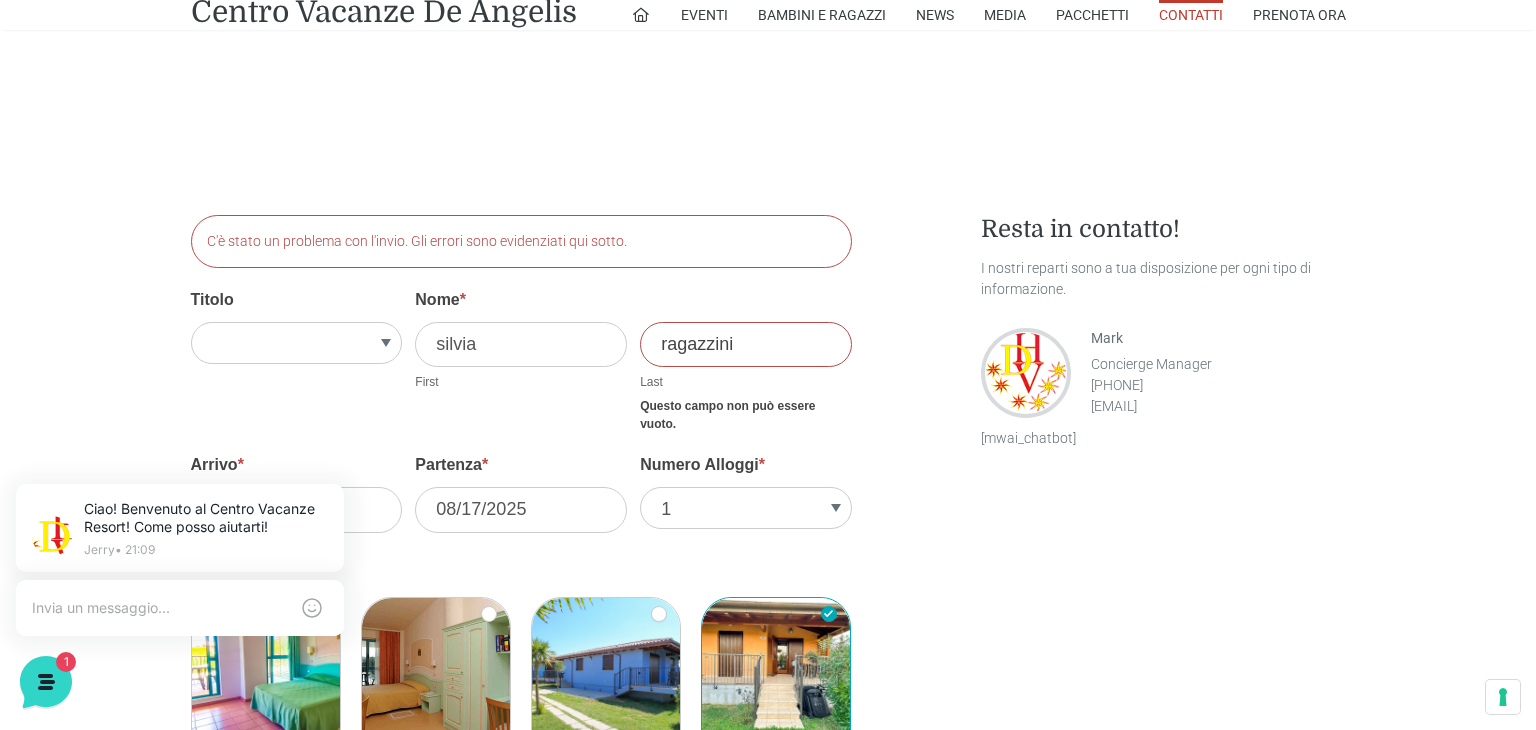 click on "C'è stato un problema con l'invio. Gli errori sono evidenziati qui sotto.
Contattaci
Titolo
Sig.re Sig.ra
Nome
*
silvia
First
Cognome
*
ragazzini
Last
Questo campo non può essere vuoto.
Arrivo
*
08/10/2025
Partenza
*
08/17/2025
Numero Alloggi
*
1 2 3 4 5
Sistemazione
*
logo
acf-forms
activecampaign
authorize
aweber
bootstrap
campaignmonitor
constant_contact
getresponse
googlesheets
highrise
hubspot
mailchimp
mailpoet
paypal icon
polylang
salesforce
salesforcealt
stripe
stripealt
twilio
woocommerce
Zapier
required
delete
move
drag
clear
noclear
duplicate
copy" at bounding box center [768, 1283] 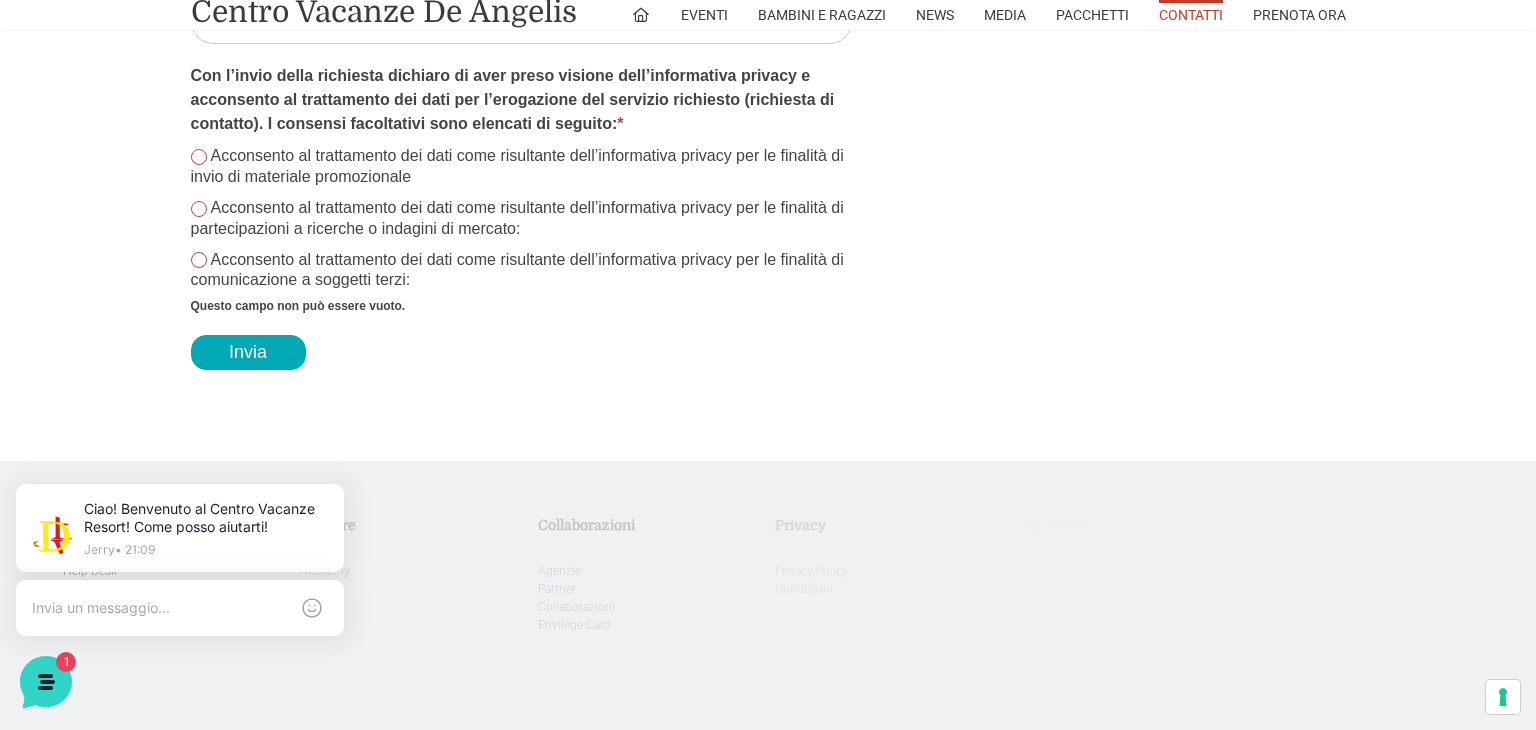 scroll, scrollTop: 3612, scrollLeft: 0, axis: vertical 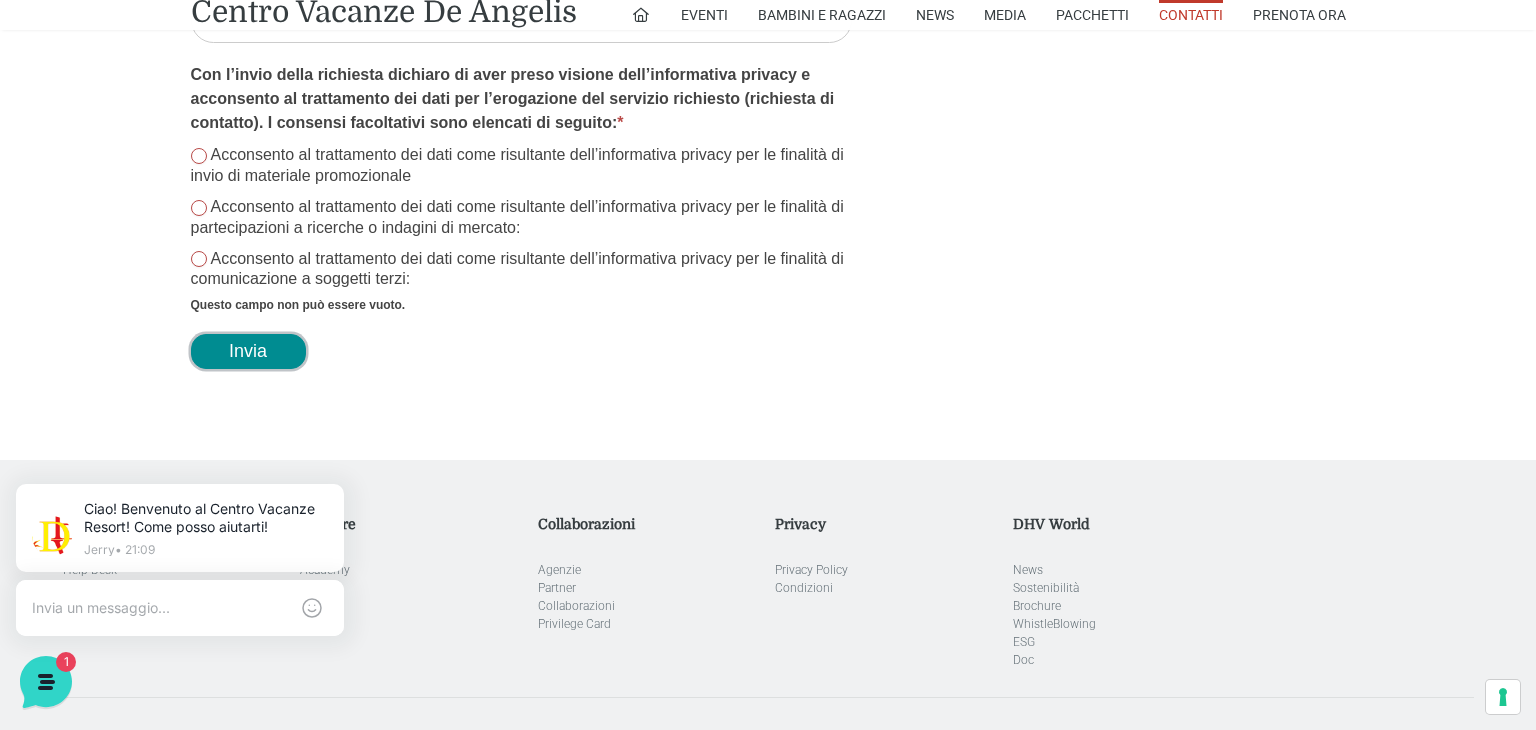 click on "Invia" at bounding box center (248, 351) 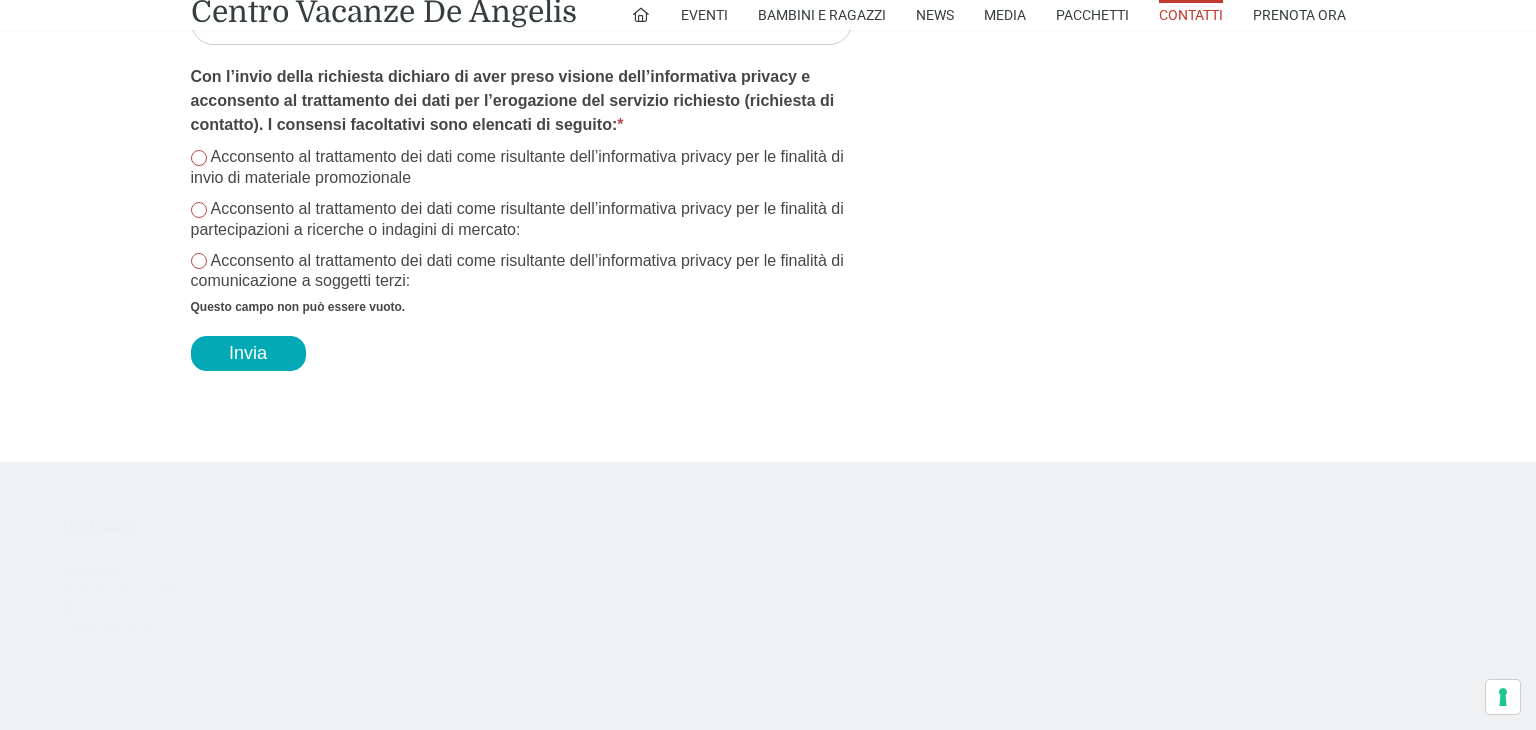 scroll, scrollTop: 3571, scrollLeft: 0, axis: vertical 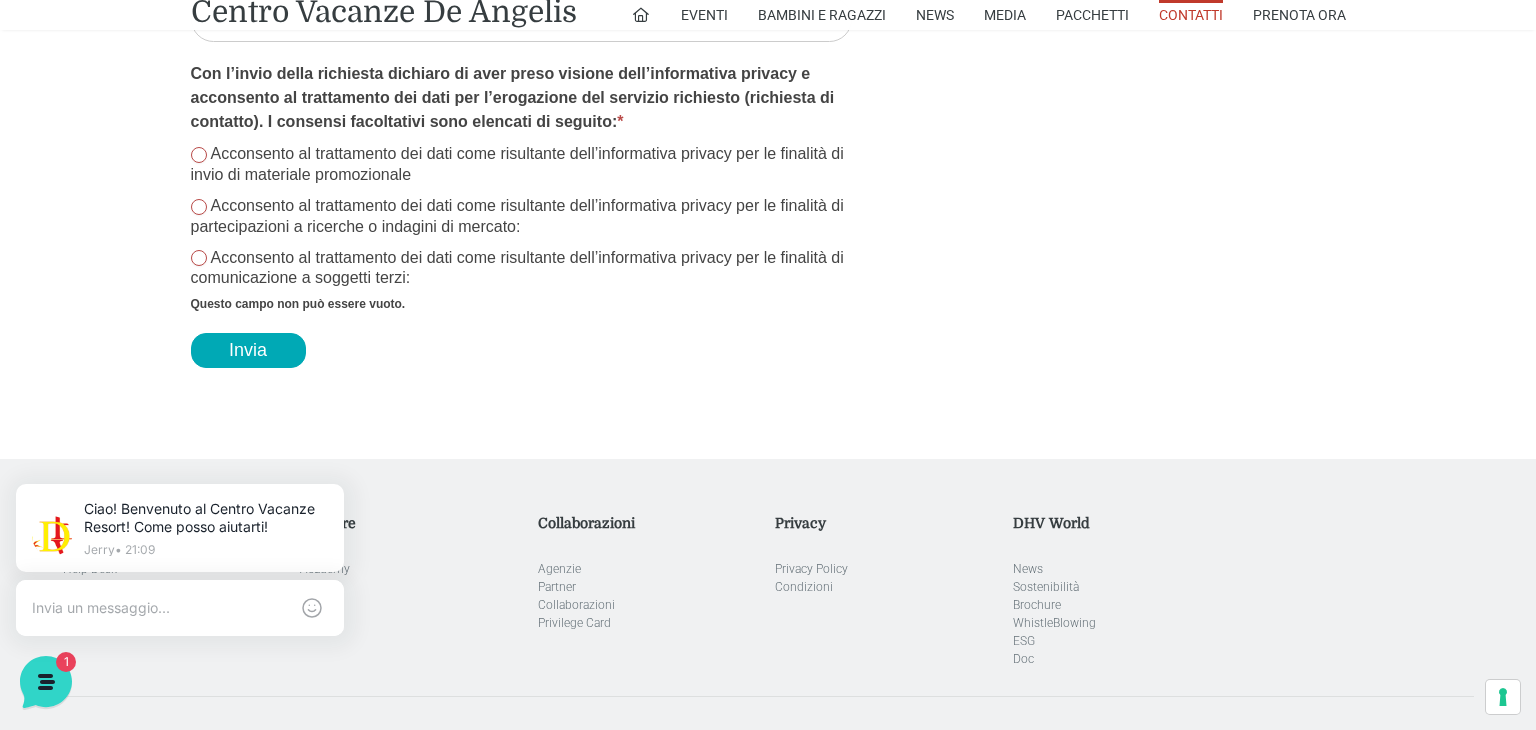 click on "Acconsento al trattamento dei dati come risultante dell’informativa privacy per le finalità di invio di materiale promozionale" at bounding box center (199, 155) 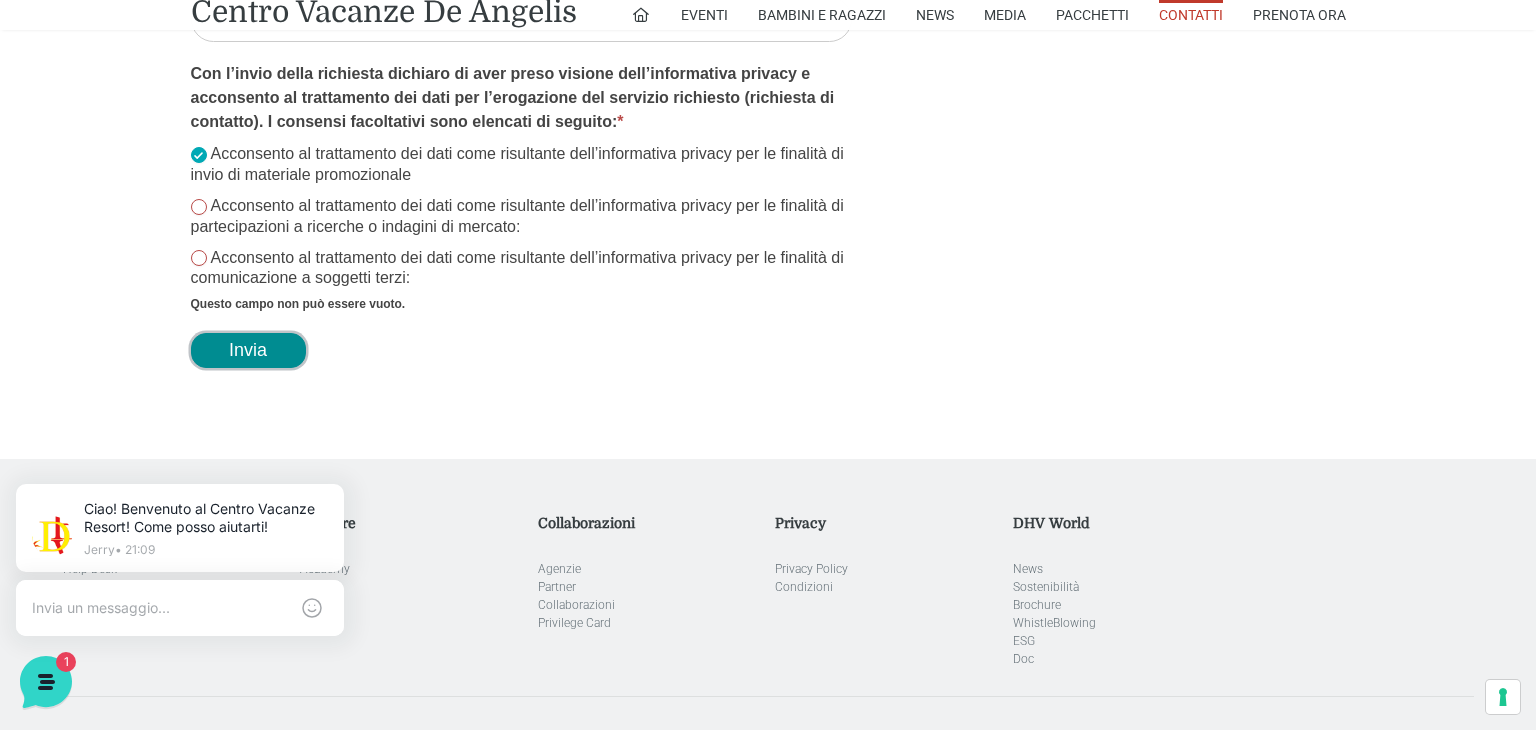 click on "Invia" at bounding box center (248, 350) 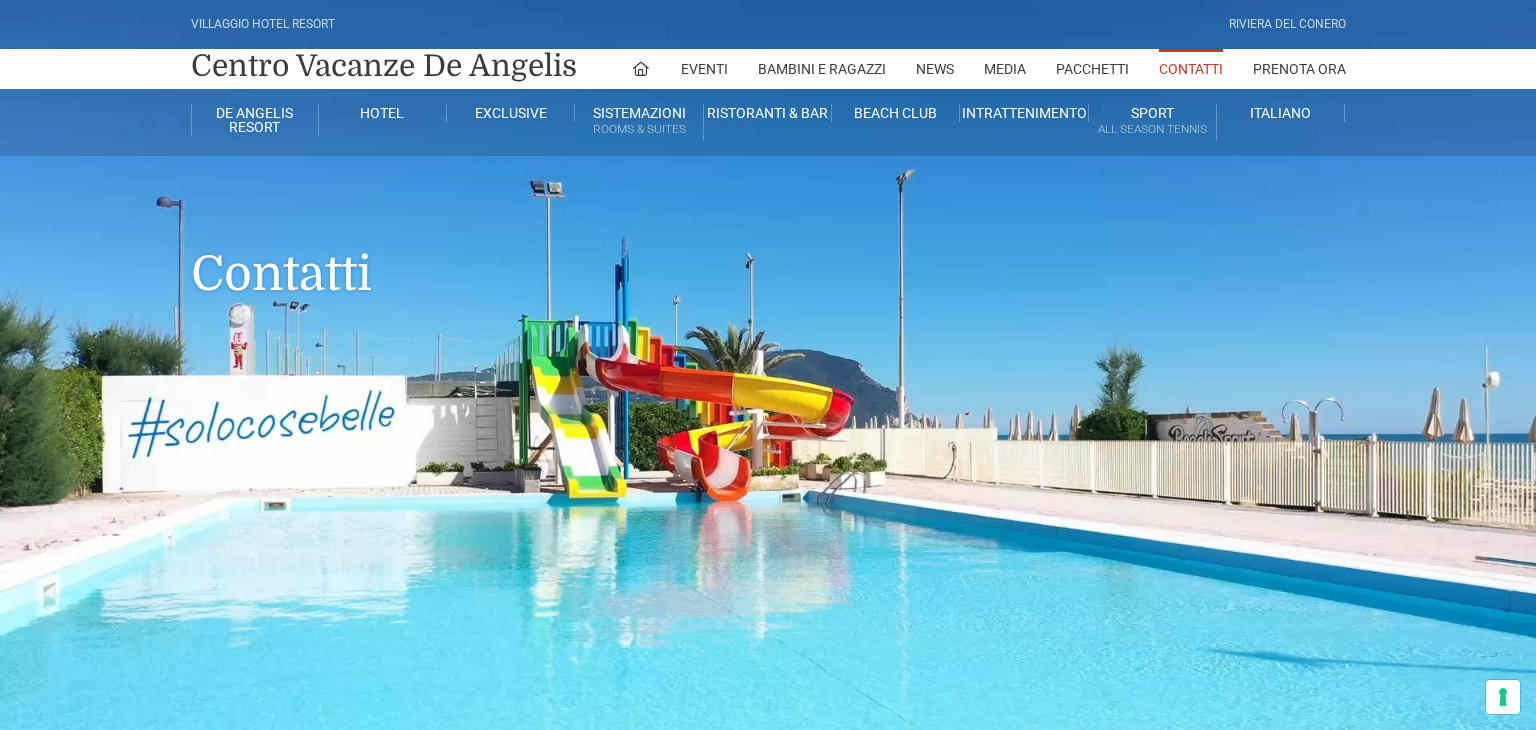 scroll, scrollTop: 1900, scrollLeft: 0, axis: vertical 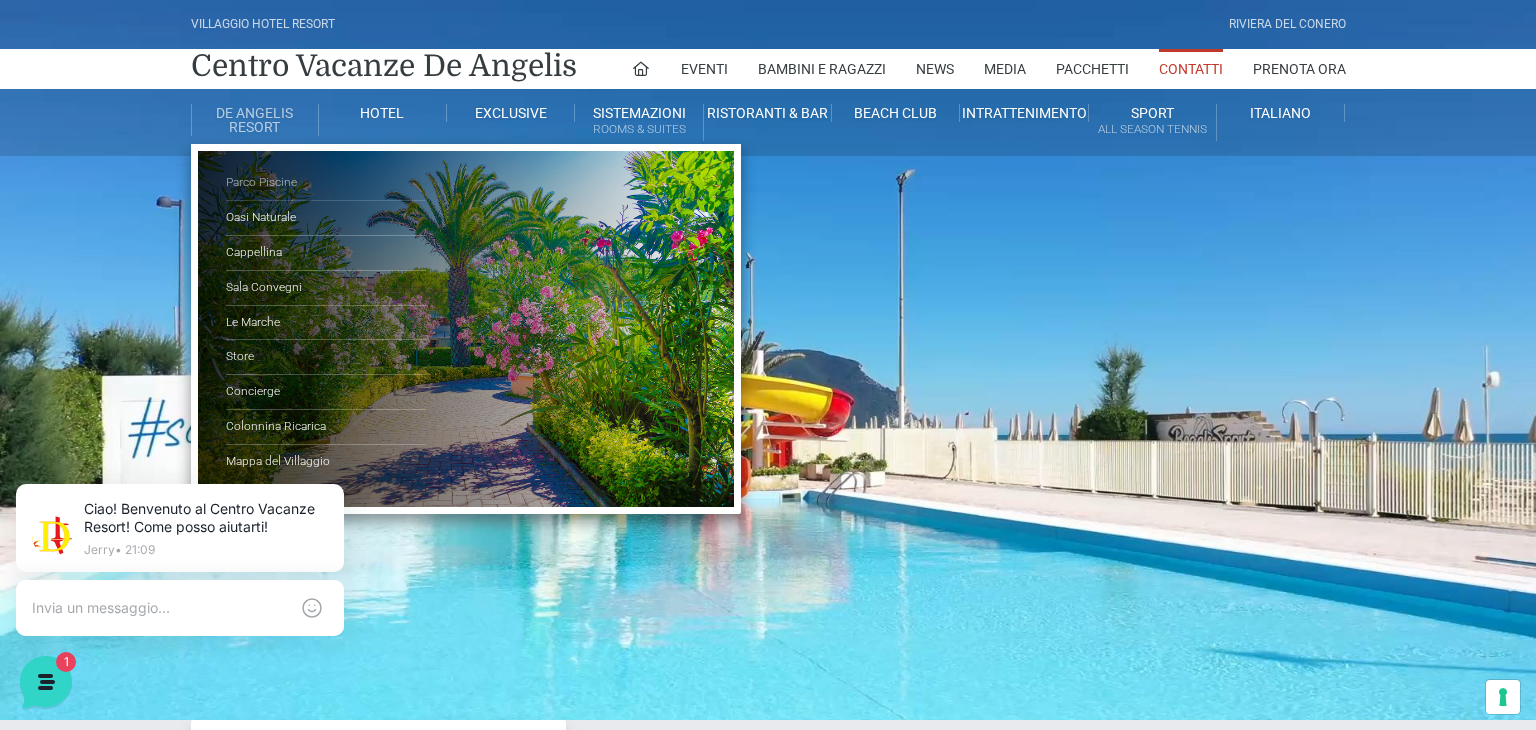click on "Parco Piscine" at bounding box center [326, 183] 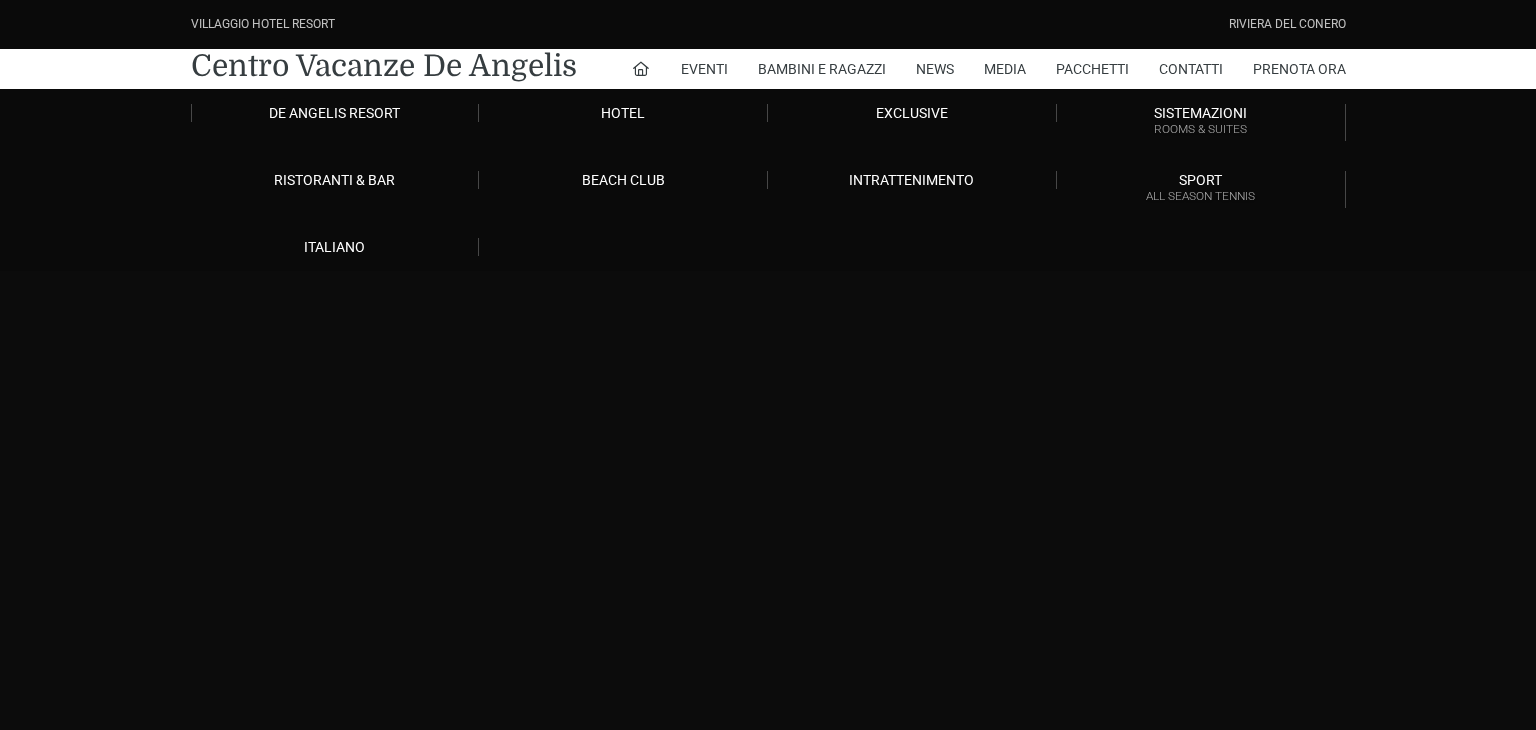 scroll, scrollTop: 0, scrollLeft: 0, axis: both 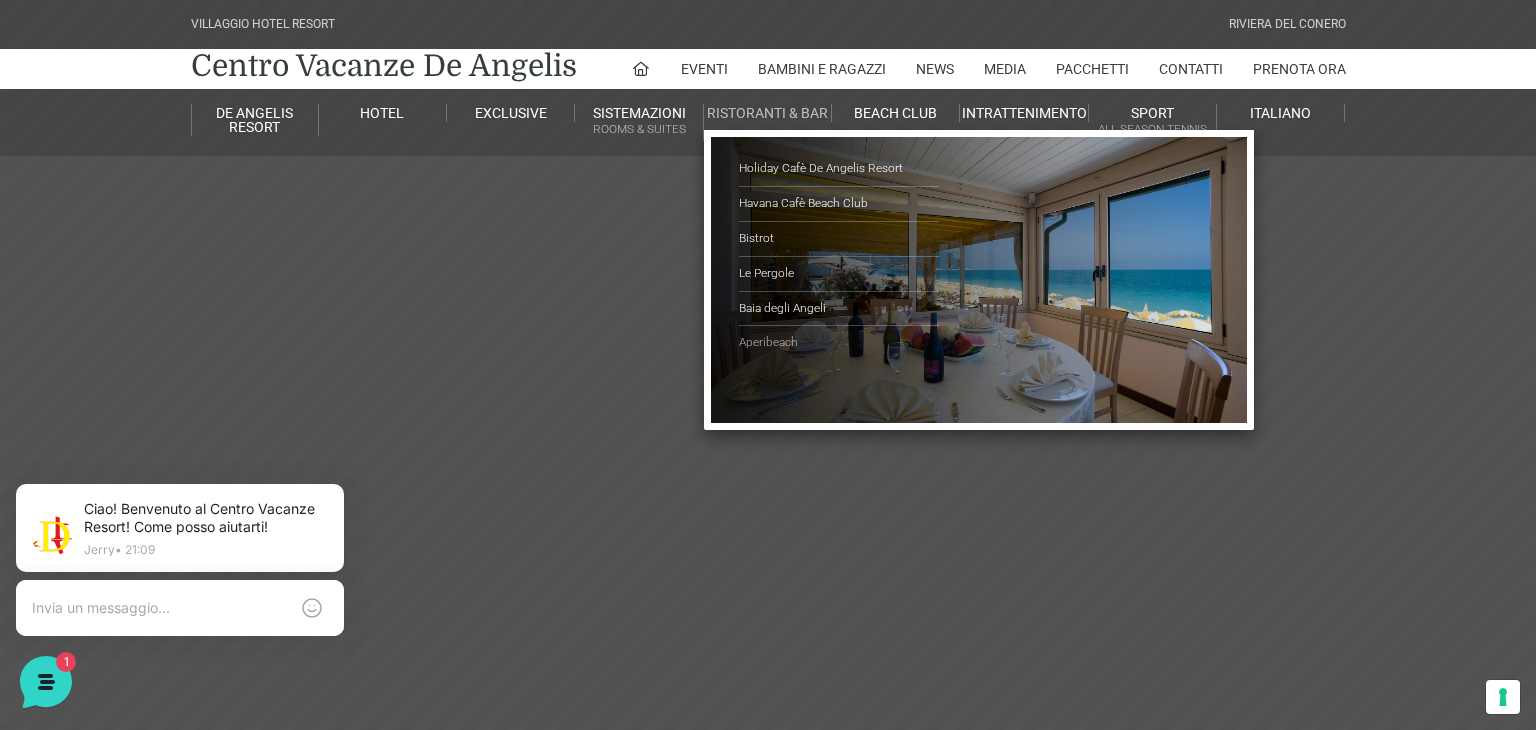 click on "Aperibeach" at bounding box center [839, 343] 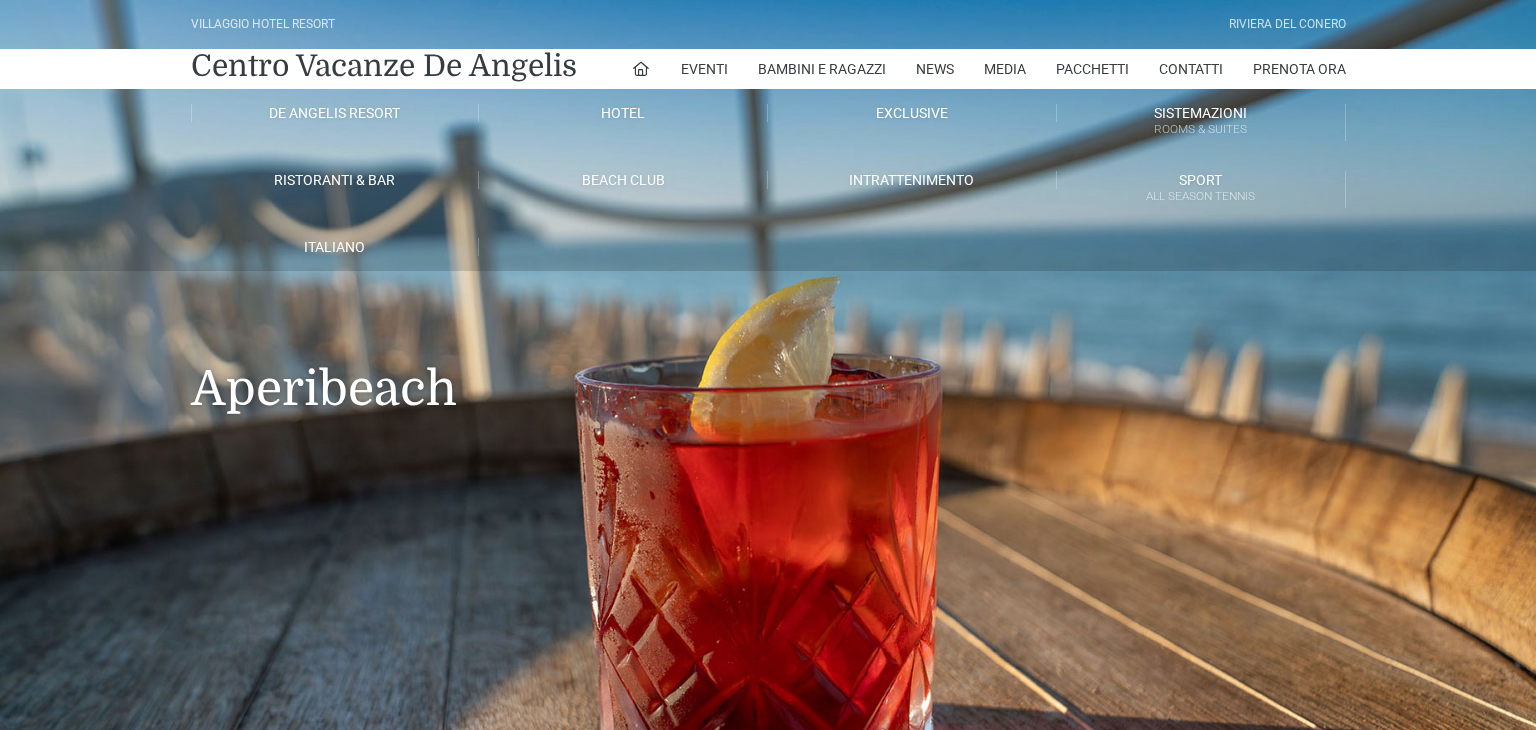 scroll, scrollTop: 0, scrollLeft: 0, axis: both 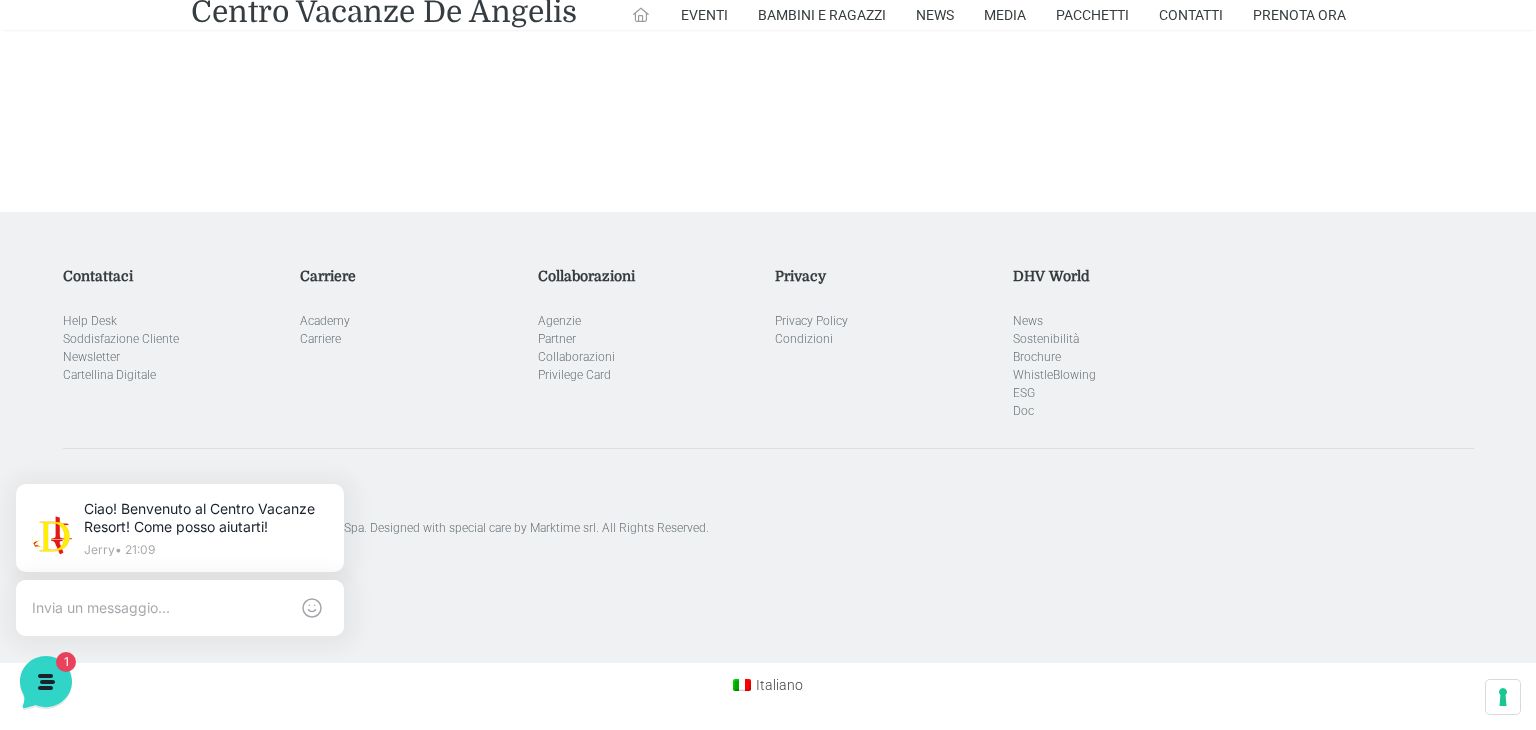 click at bounding box center [641, 15] 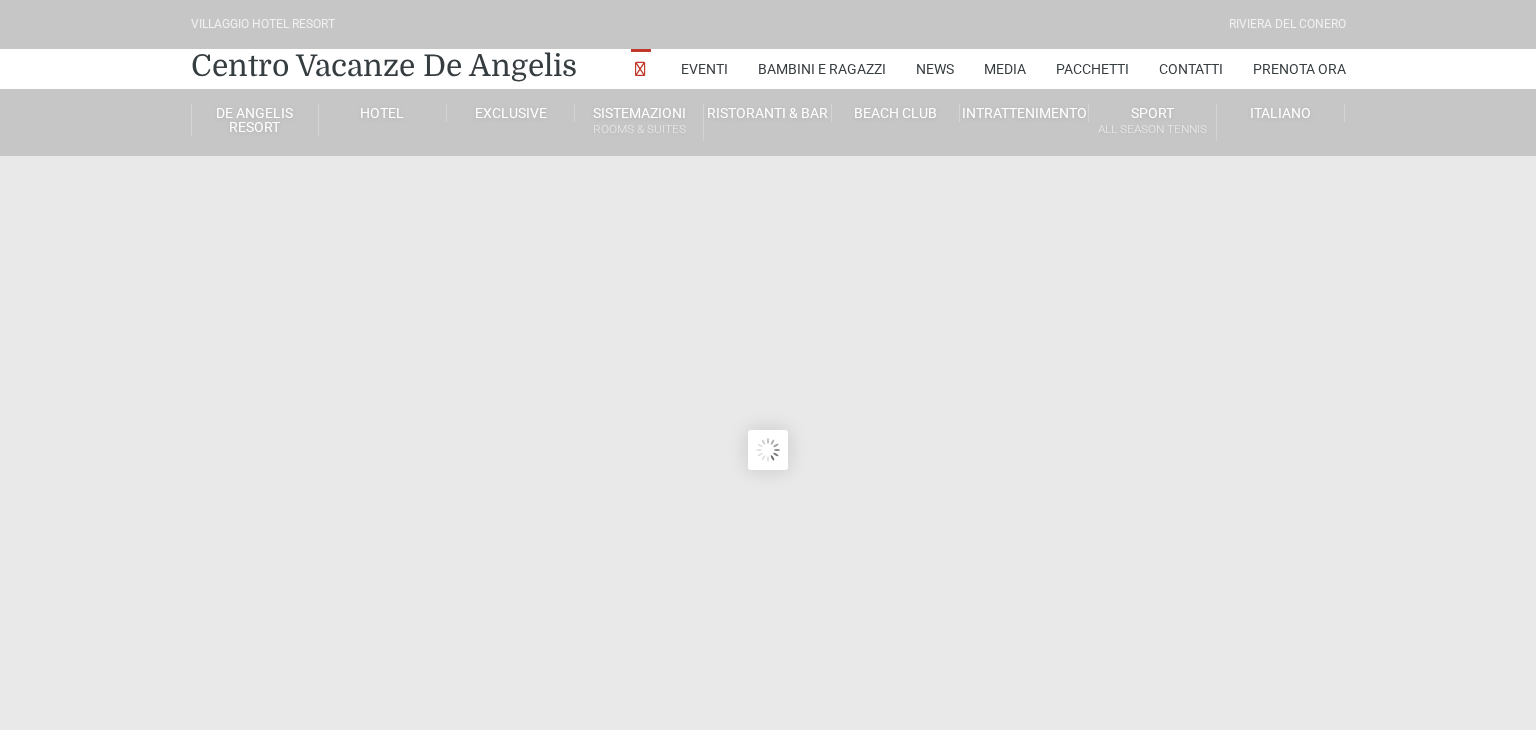 scroll, scrollTop: 0, scrollLeft: 0, axis: both 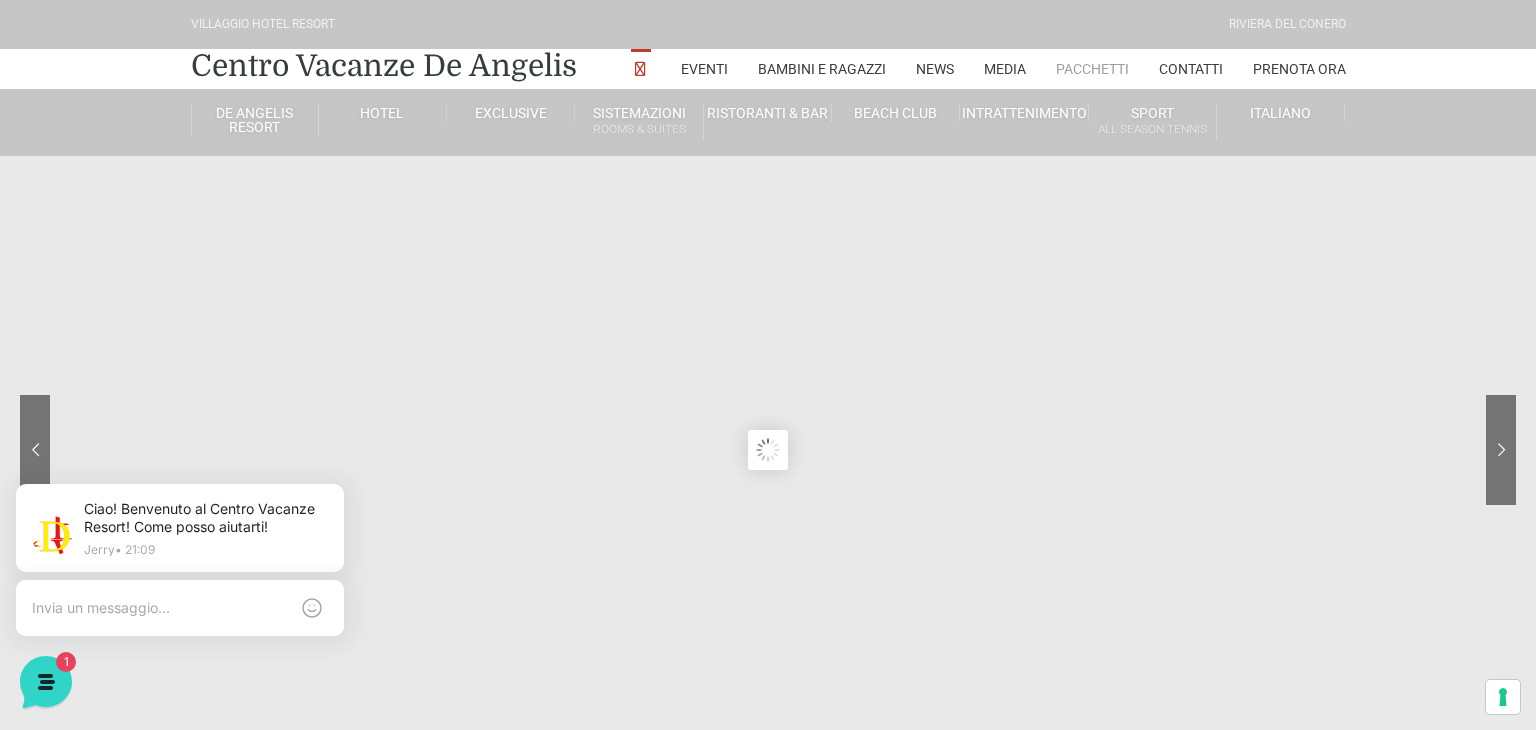 click on "Pacchetti" at bounding box center [1092, 69] 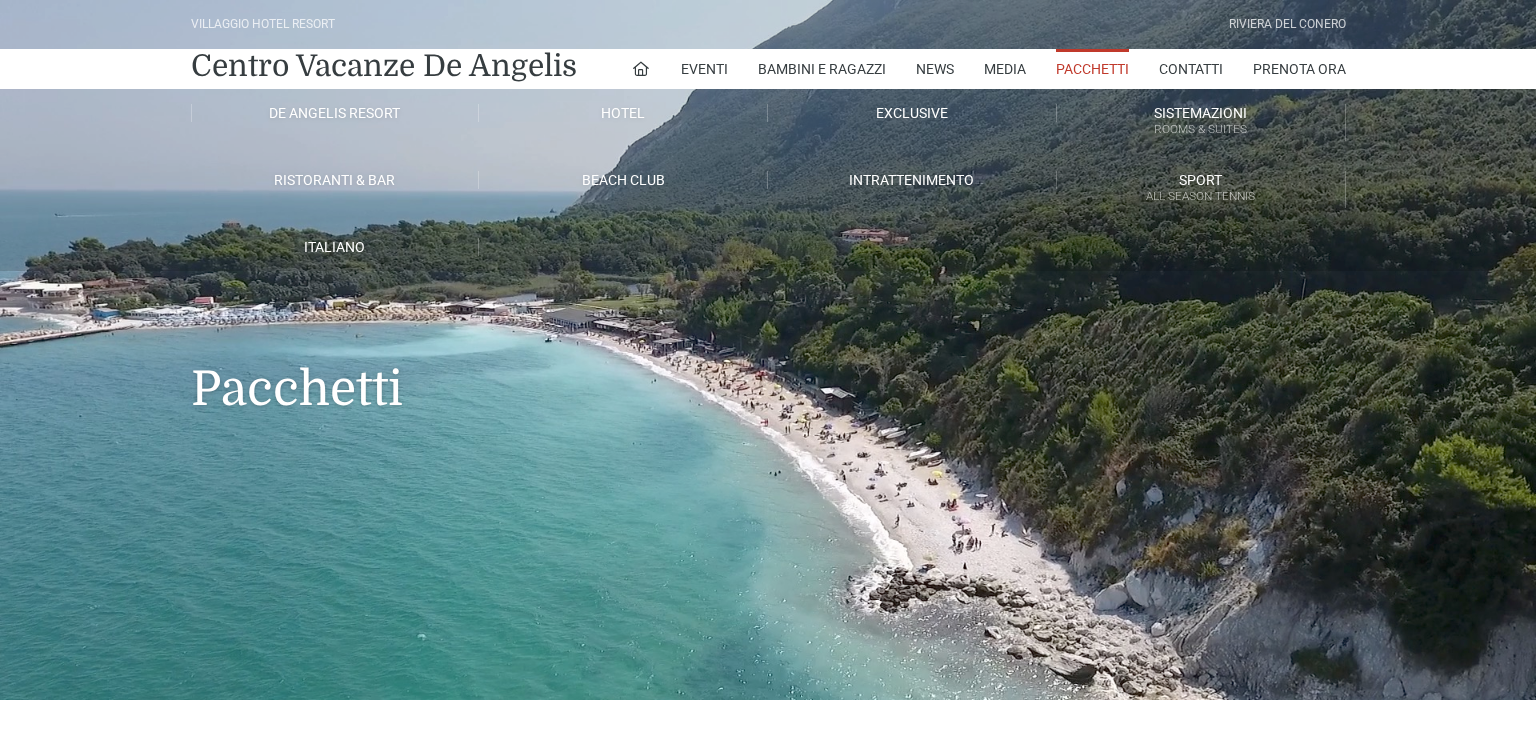 scroll, scrollTop: 0, scrollLeft: 0, axis: both 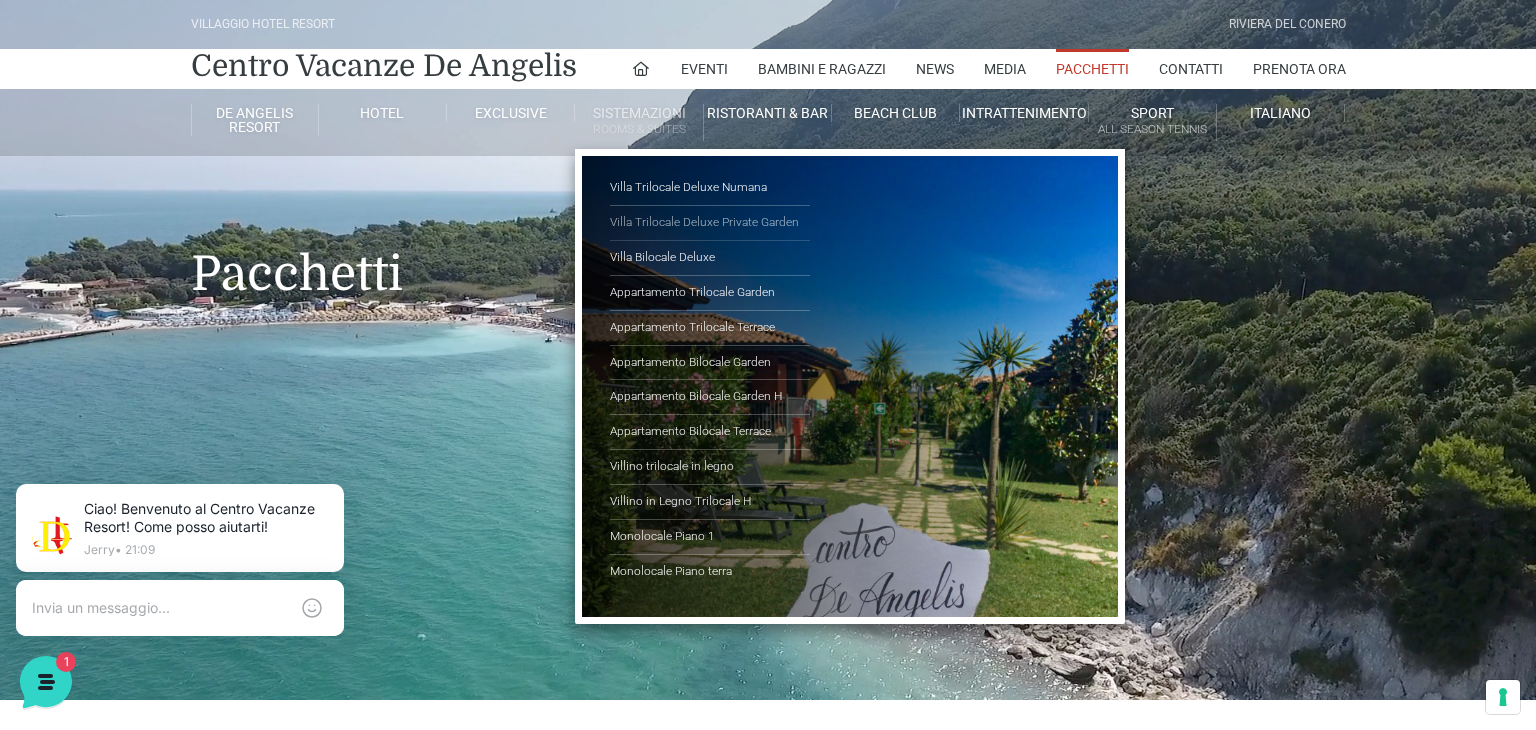 click on "Villa Trilocale Deluxe Private Garden" at bounding box center [710, 223] 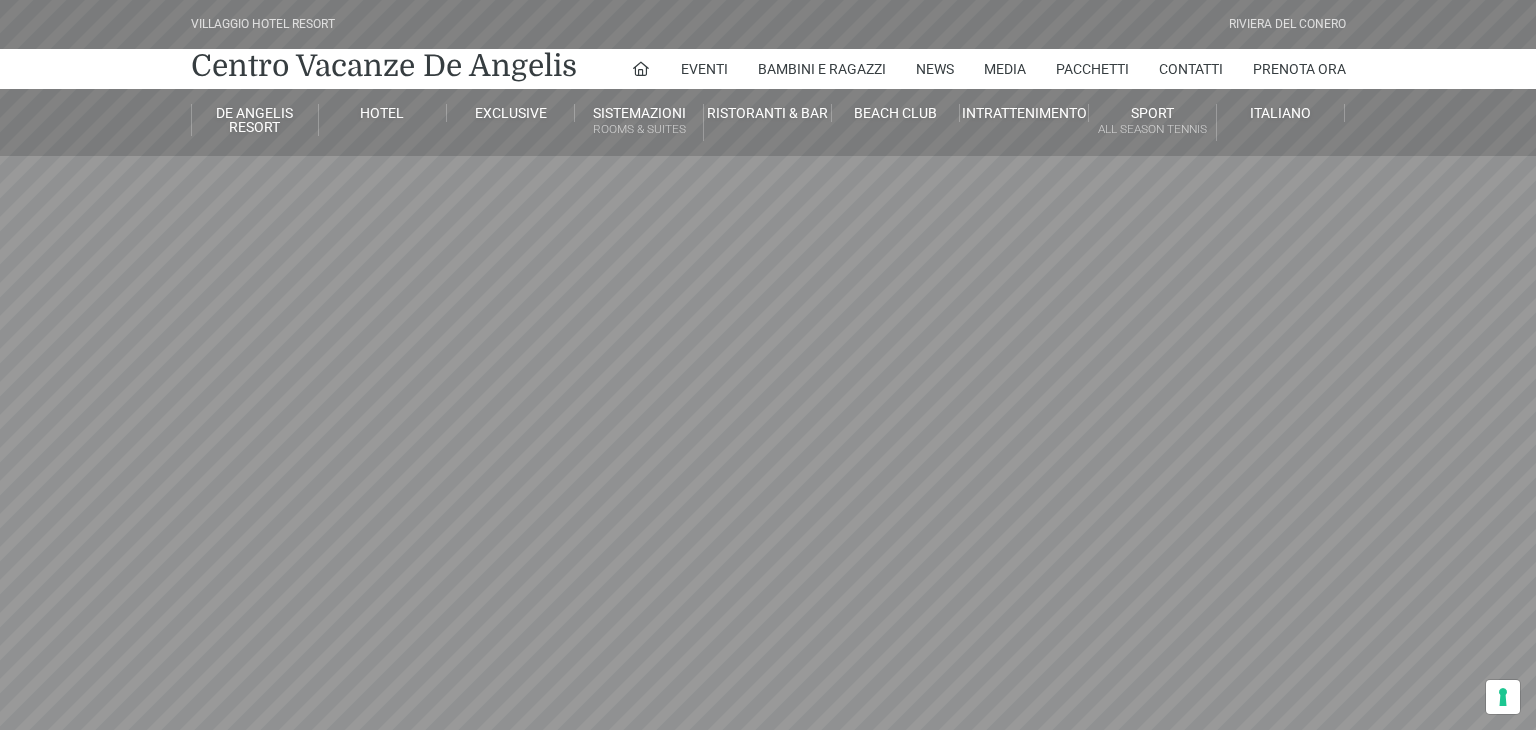scroll, scrollTop: 0, scrollLeft: 0, axis: both 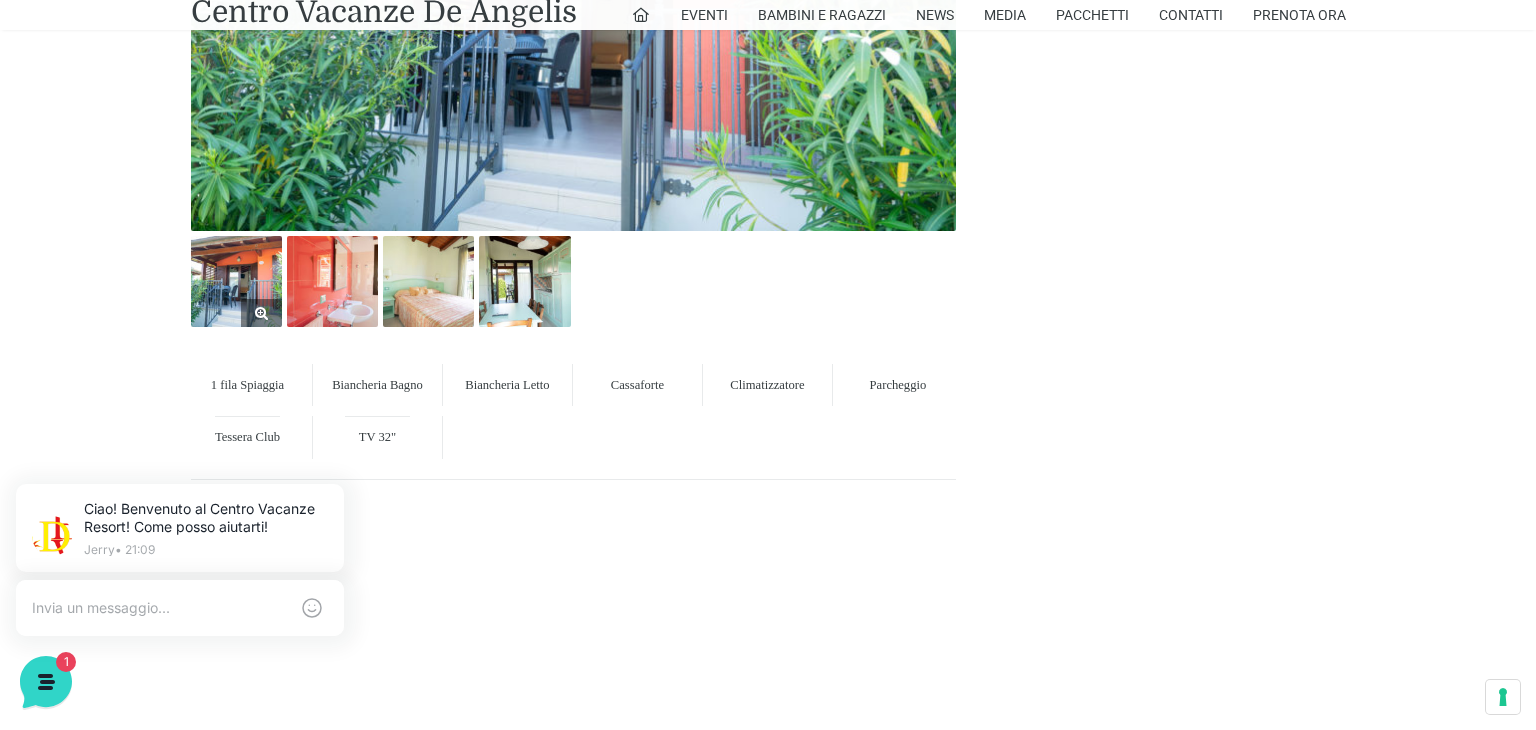 click at bounding box center [236, 281] 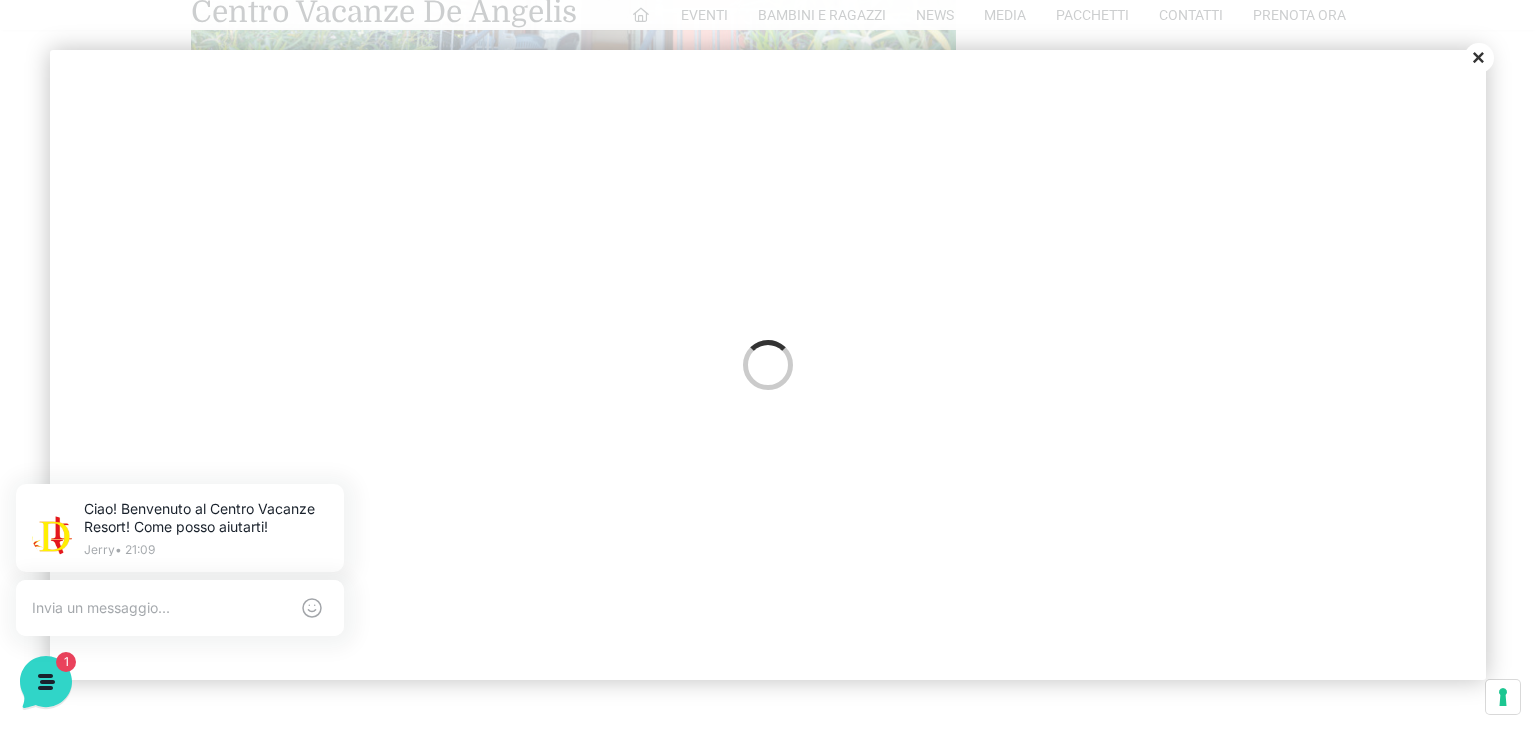 scroll, scrollTop: 0, scrollLeft: 0, axis: both 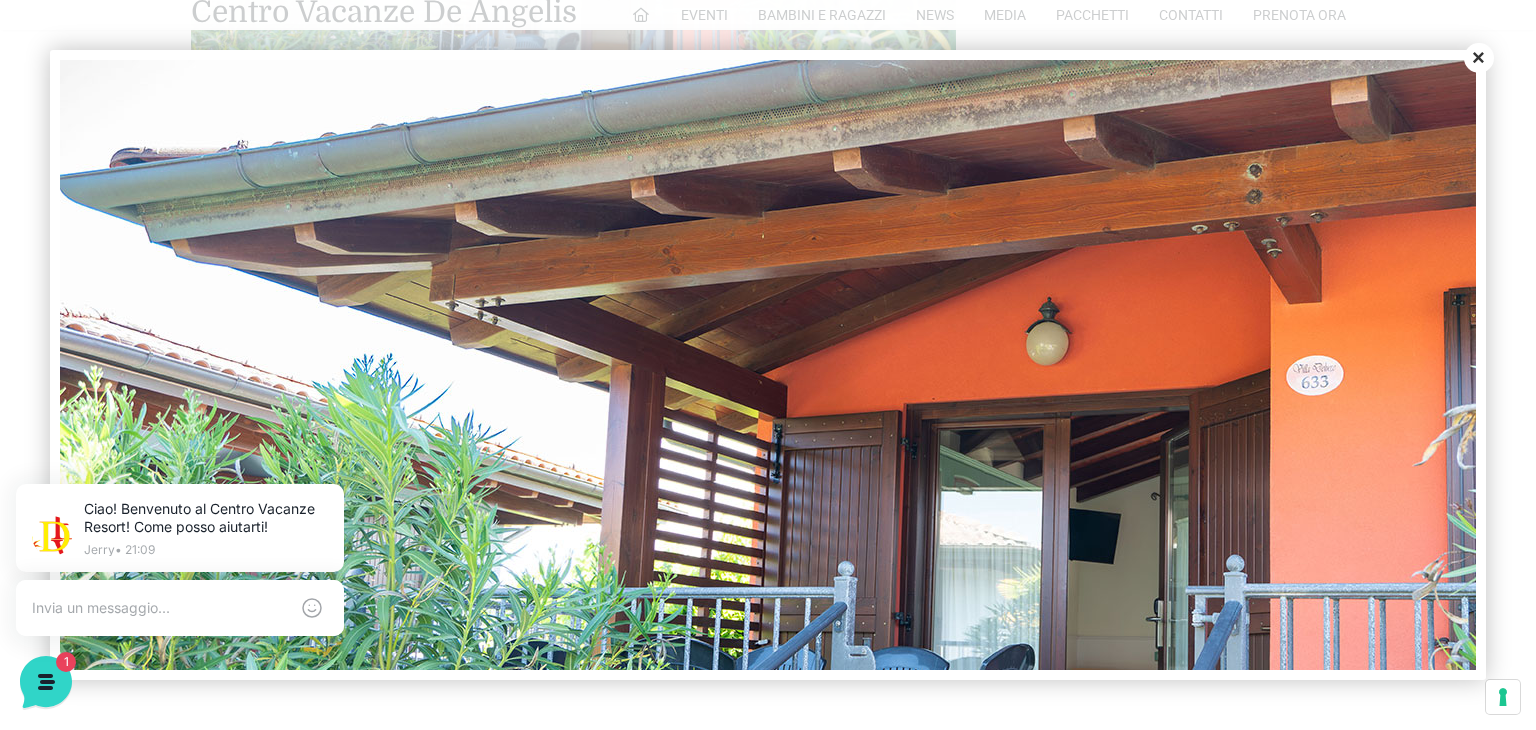 click at bounding box center [1020, 600] 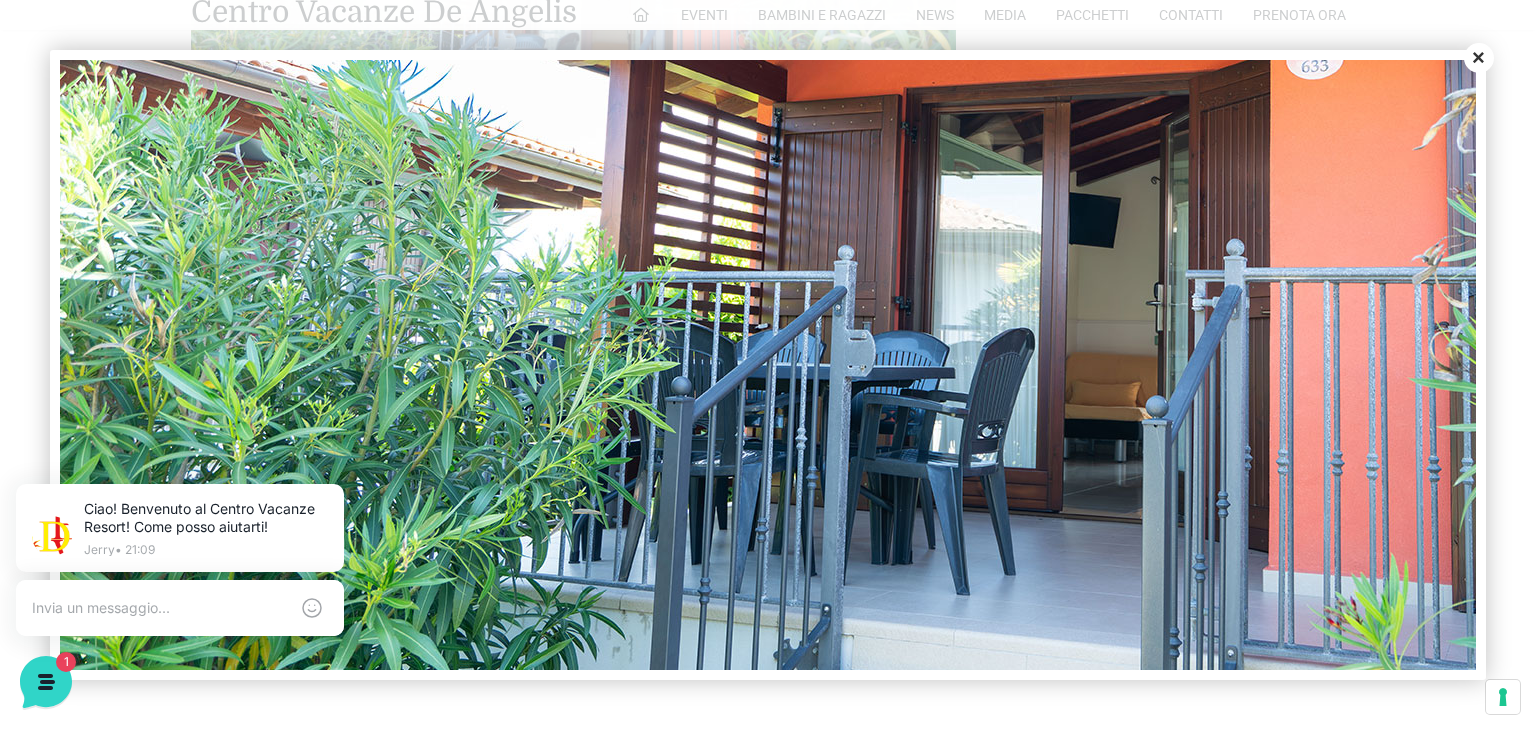 scroll, scrollTop: 327, scrollLeft: 0, axis: vertical 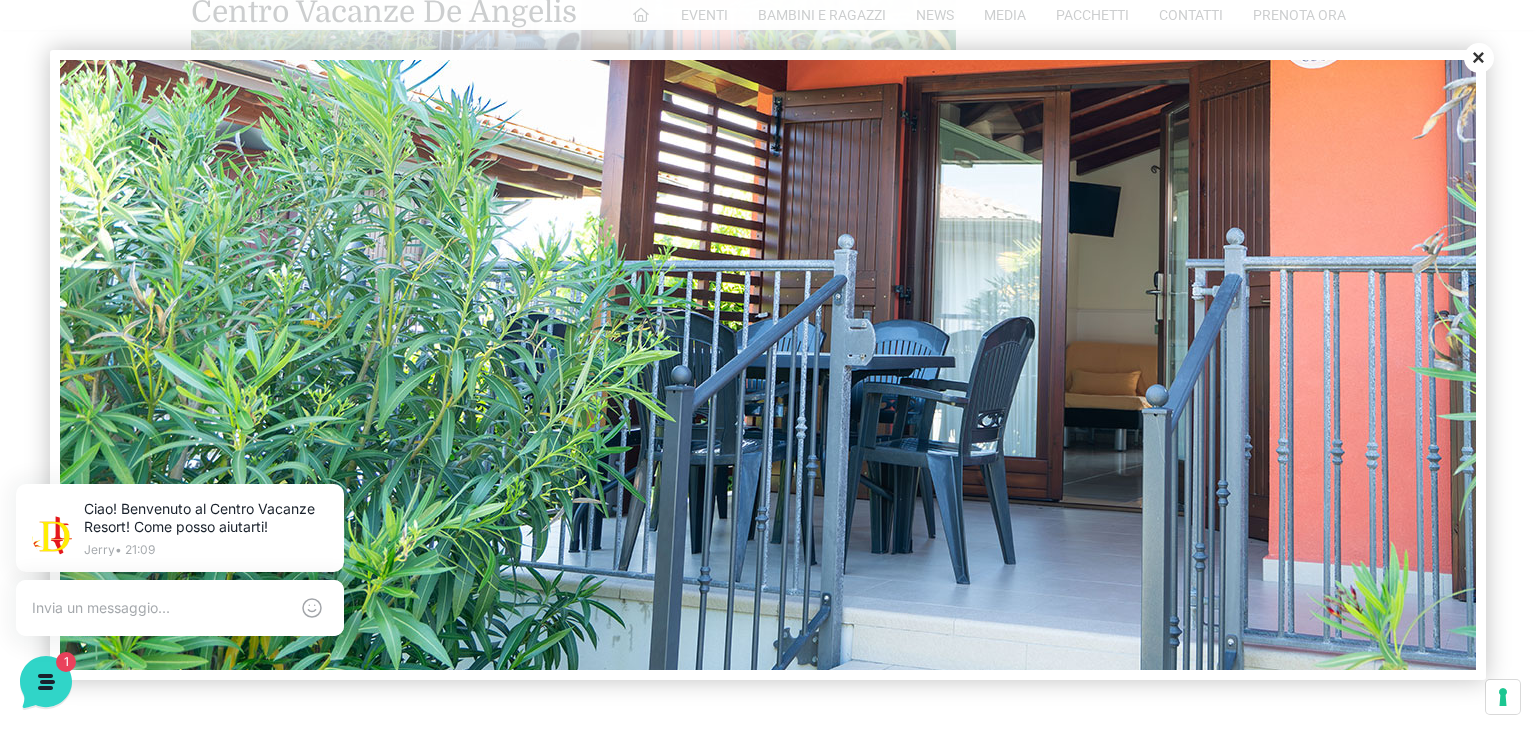click at bounding box center [1020, 273] 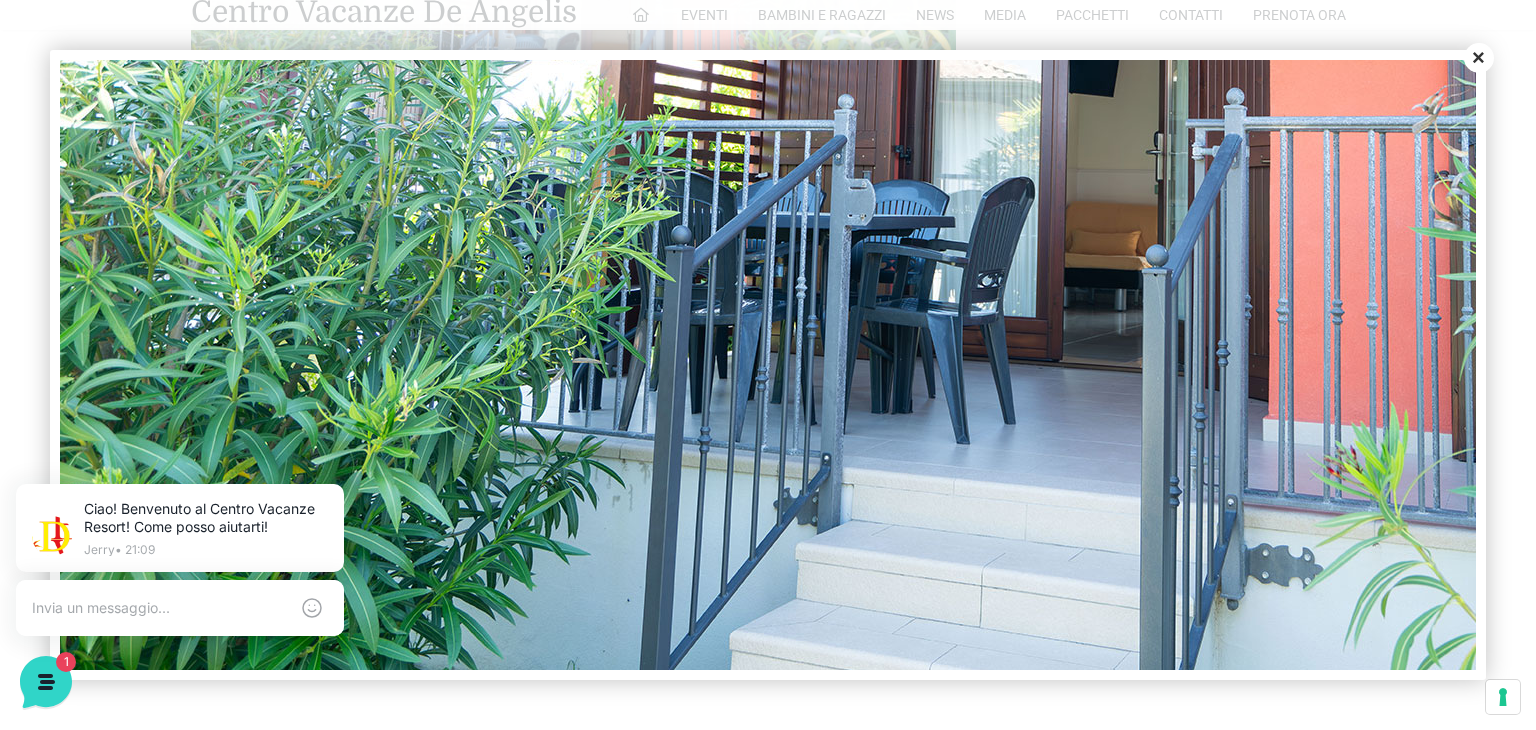 scroll, scrollTop: 469, scrollLeft: 0, axis: vertical 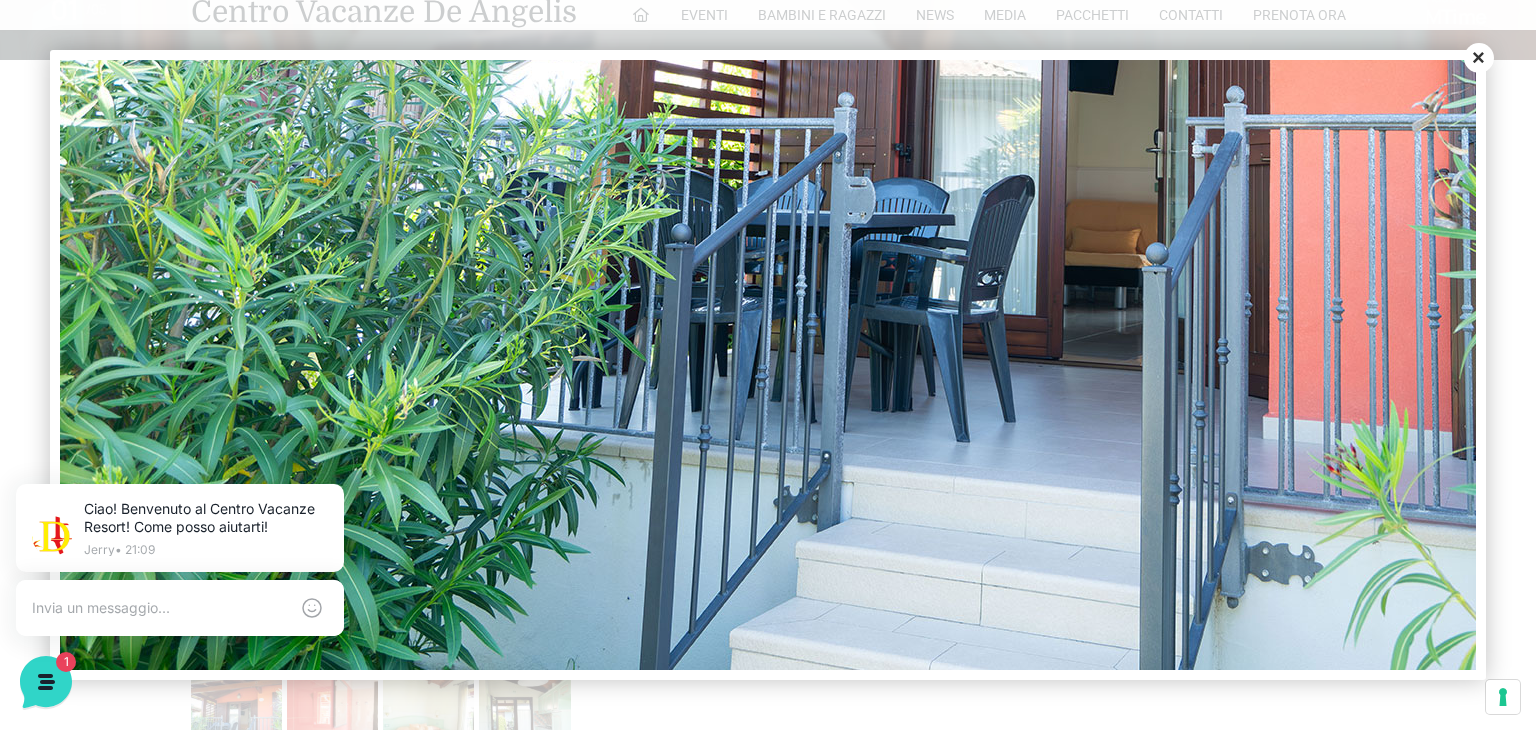click on "Close" at bounding box center (1479, 58) 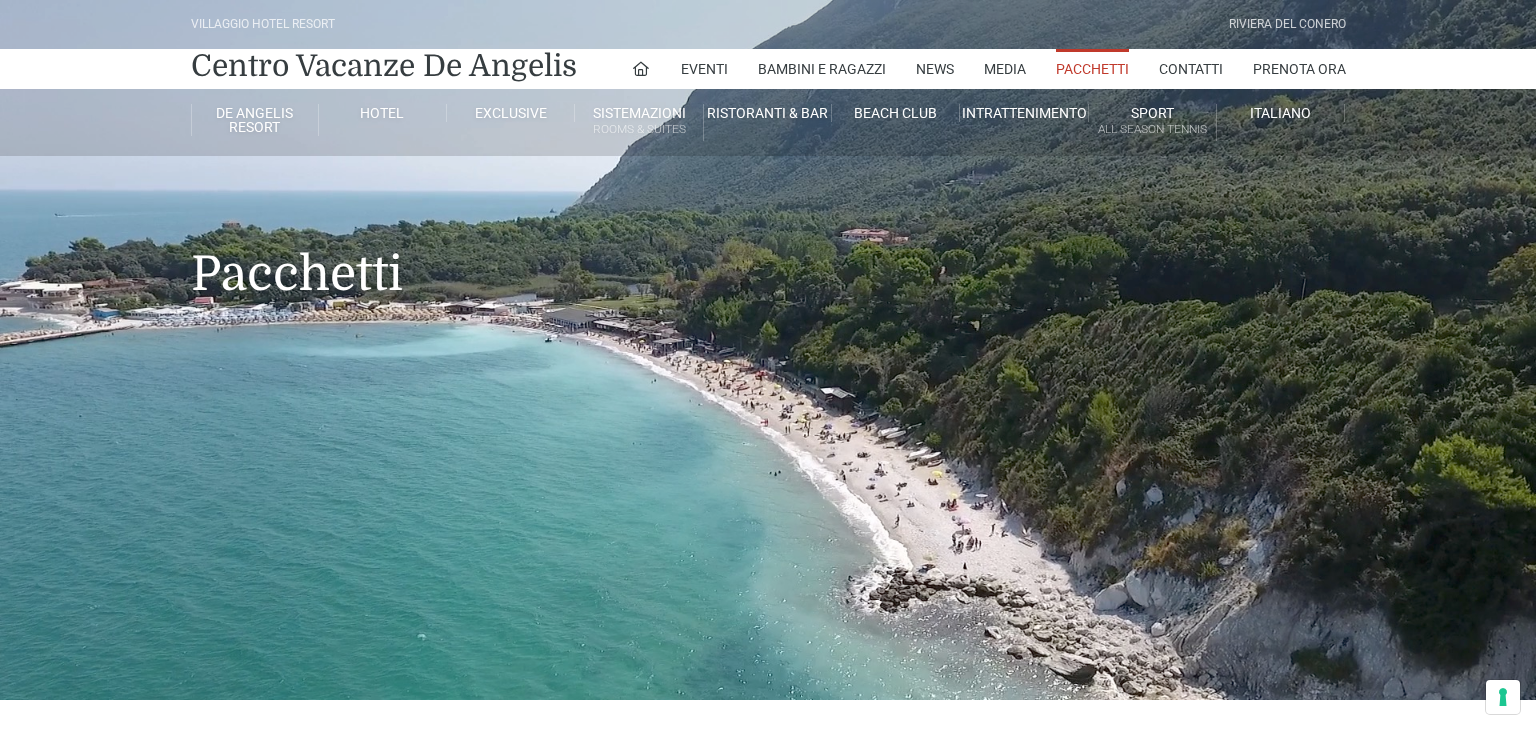 scroll, scrollTop: 1192, scrollLeft: 0, axis: vertical 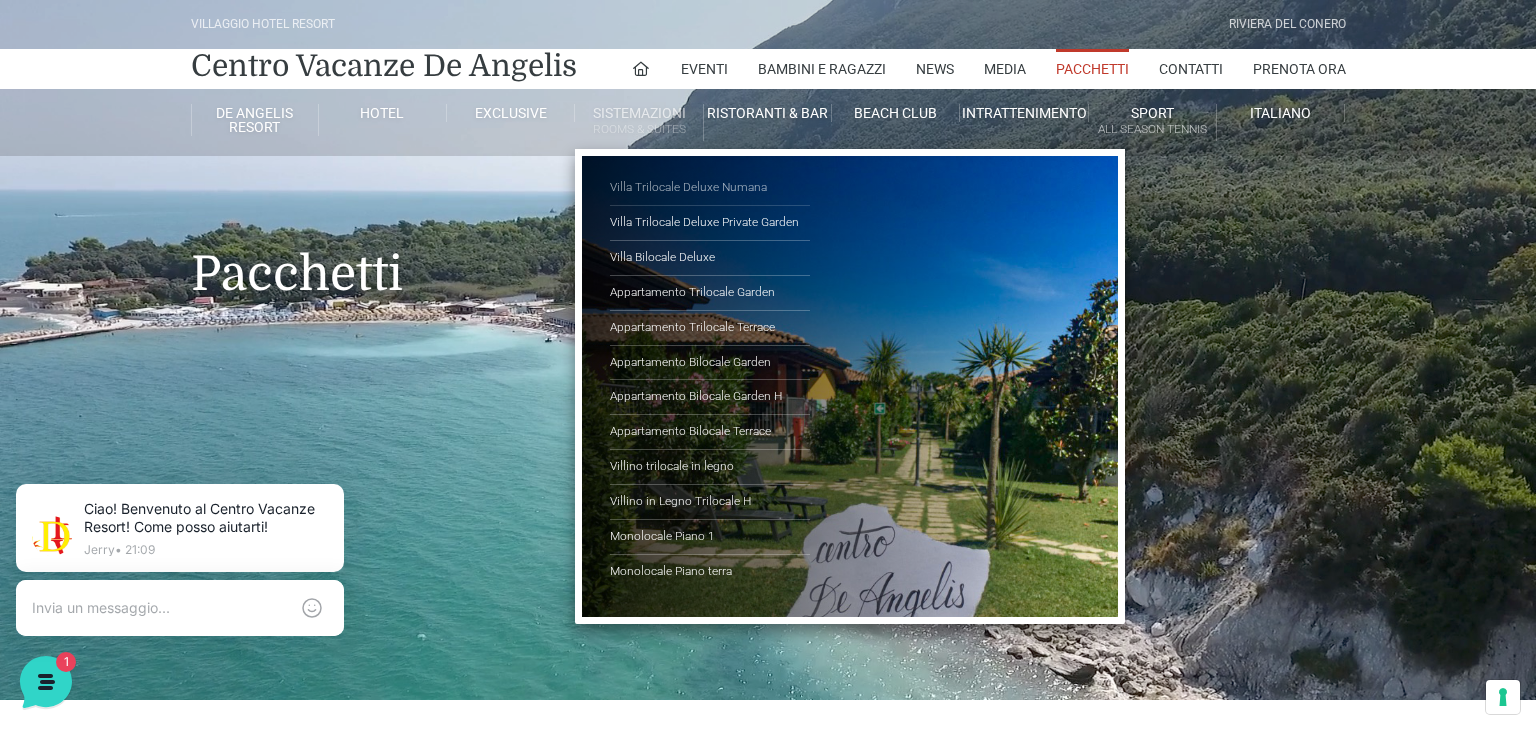 click on "Villa Trilocale Deluxe Numana" at bounding box center (710, 188) 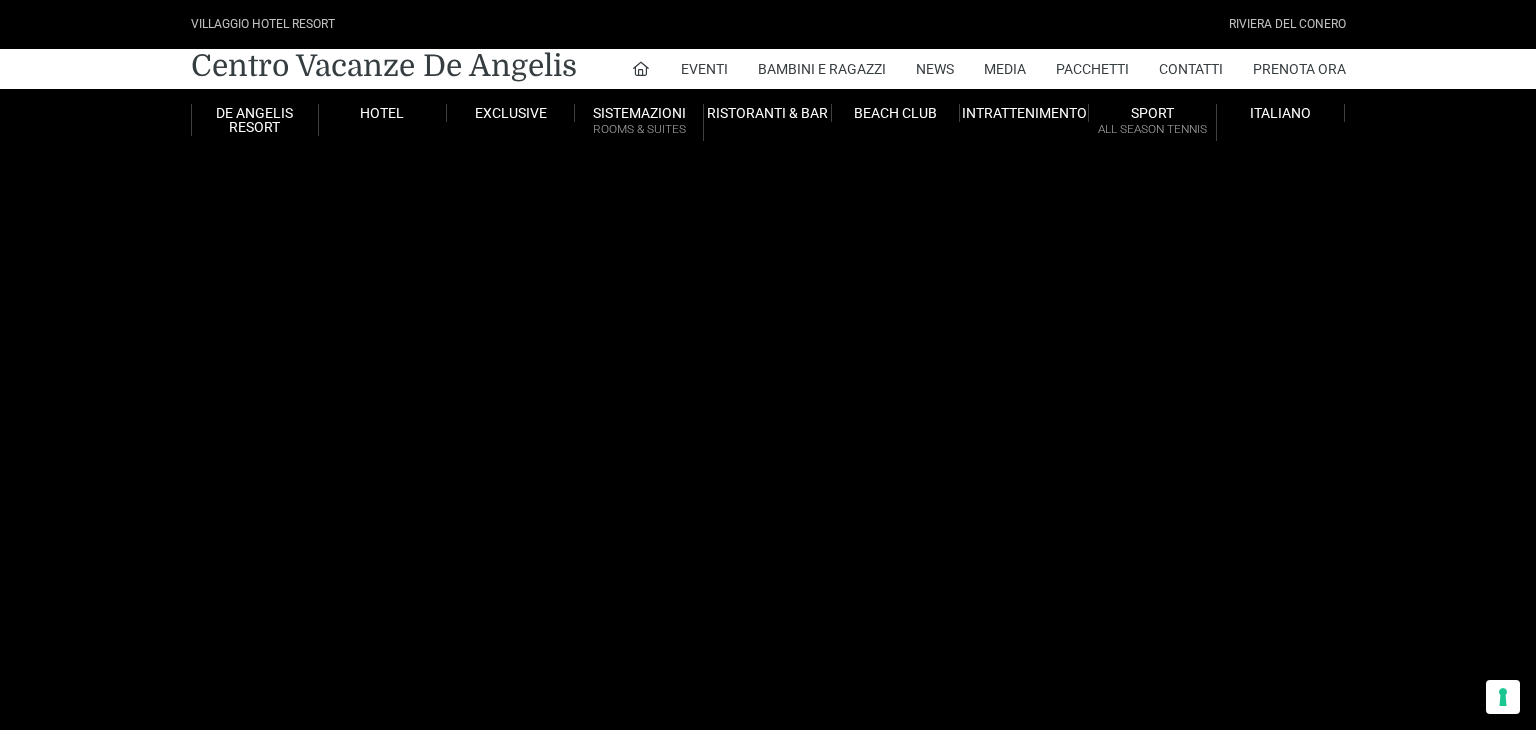 scroll, scrollTop: 0, scrollLeft: 0, axis: both 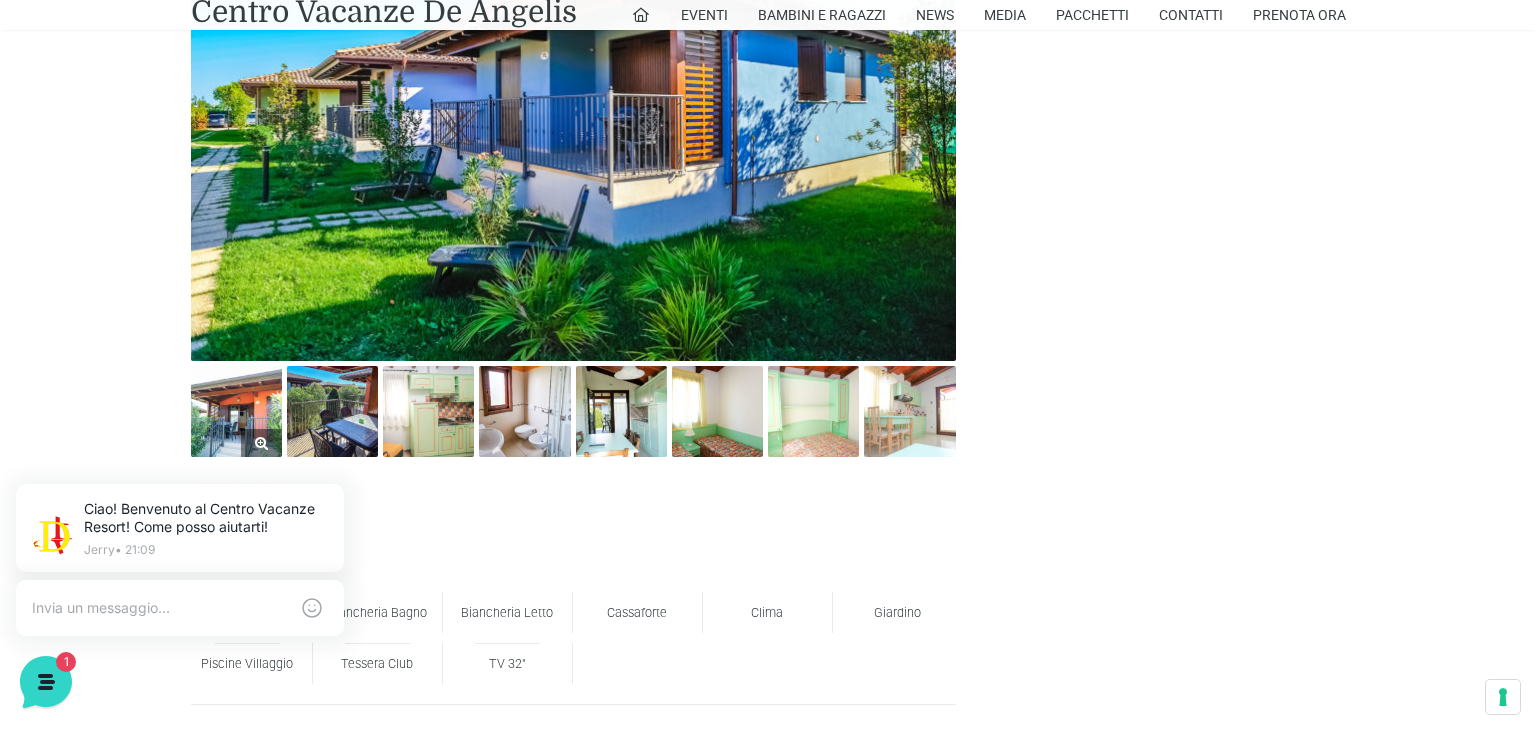 click at bounding box center (236, 411) 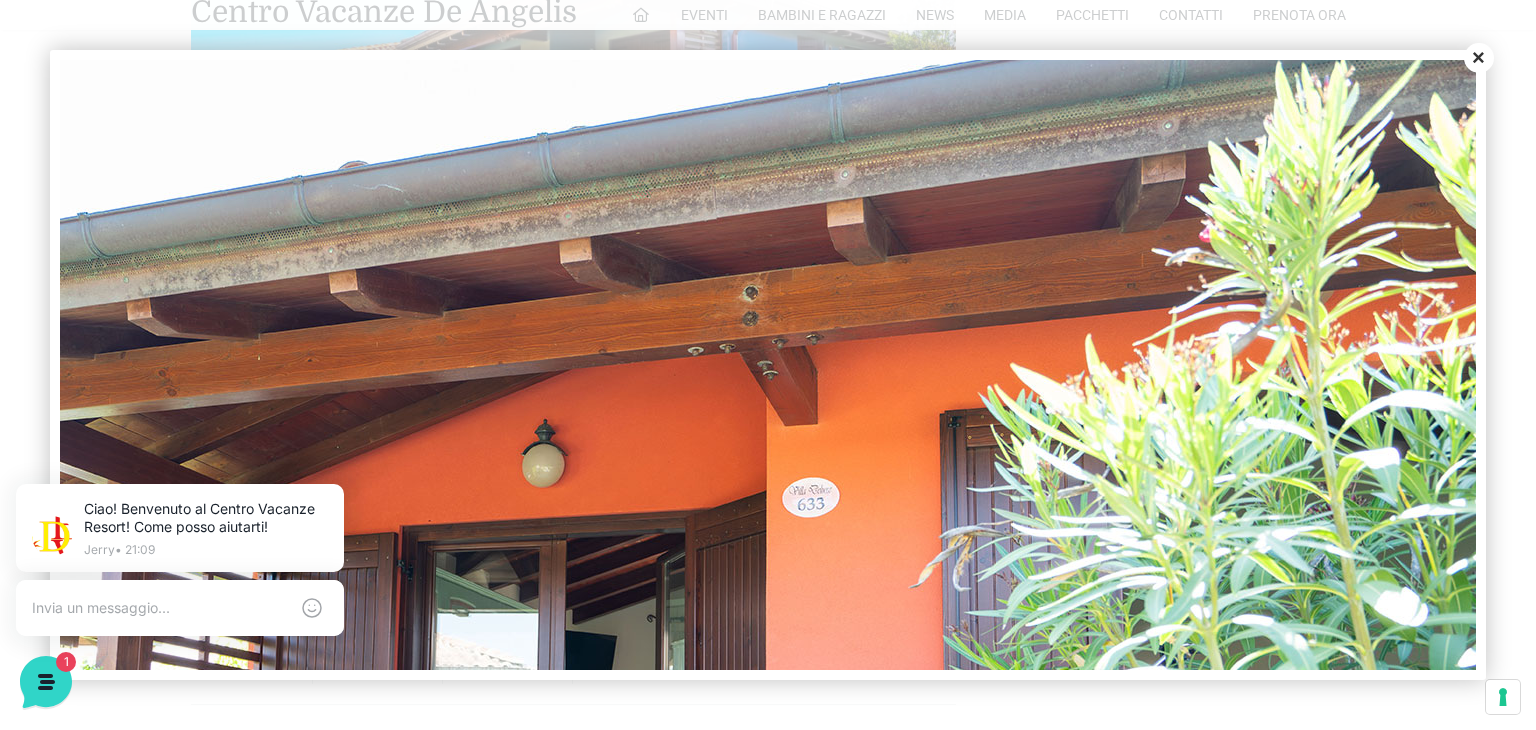 scroll, scrollTop: 72, scrollLeft: 504, axis: both 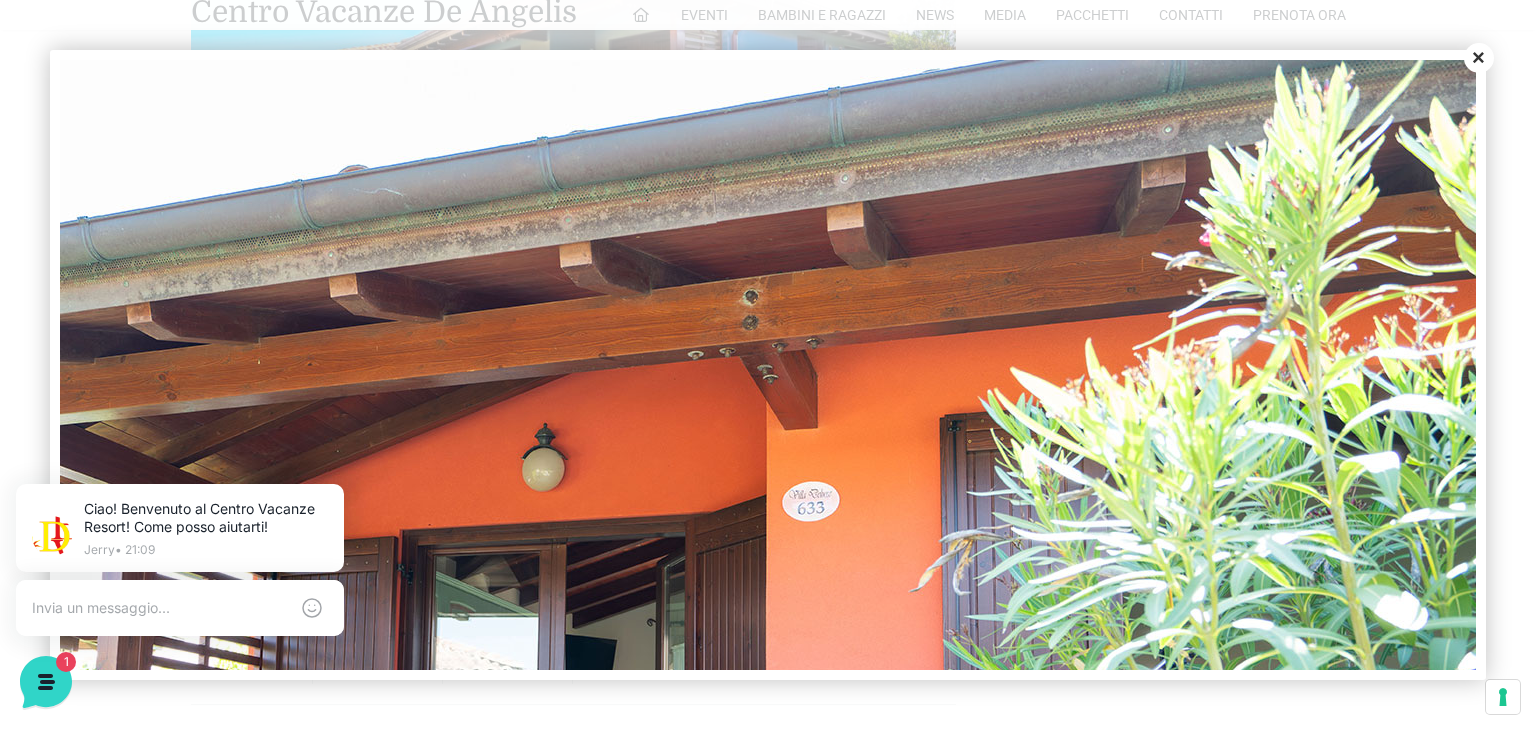 click on "Close" at bounding box center [1479, 58] 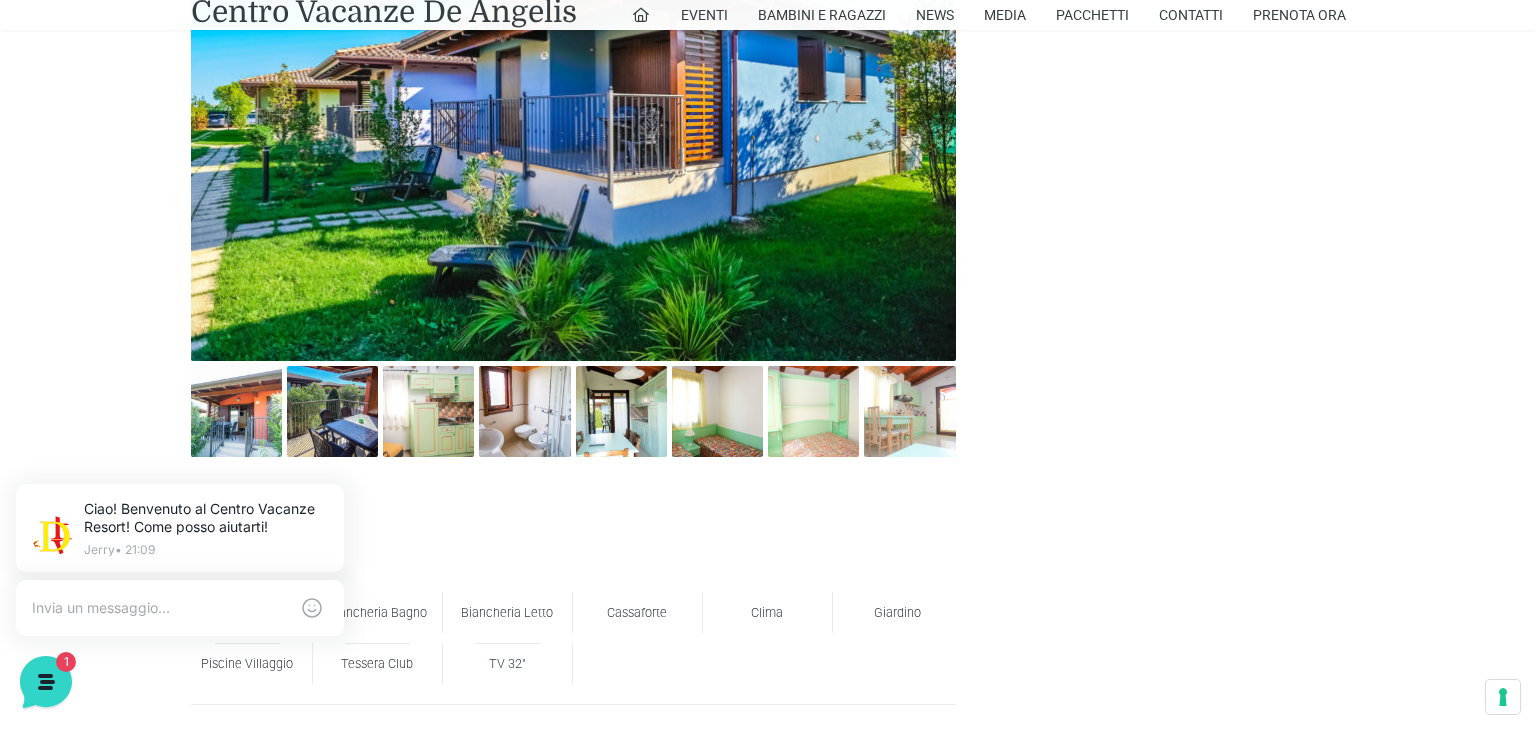 scroll, scrollTop: 1008, scrollLeft: 0, axis: vertical 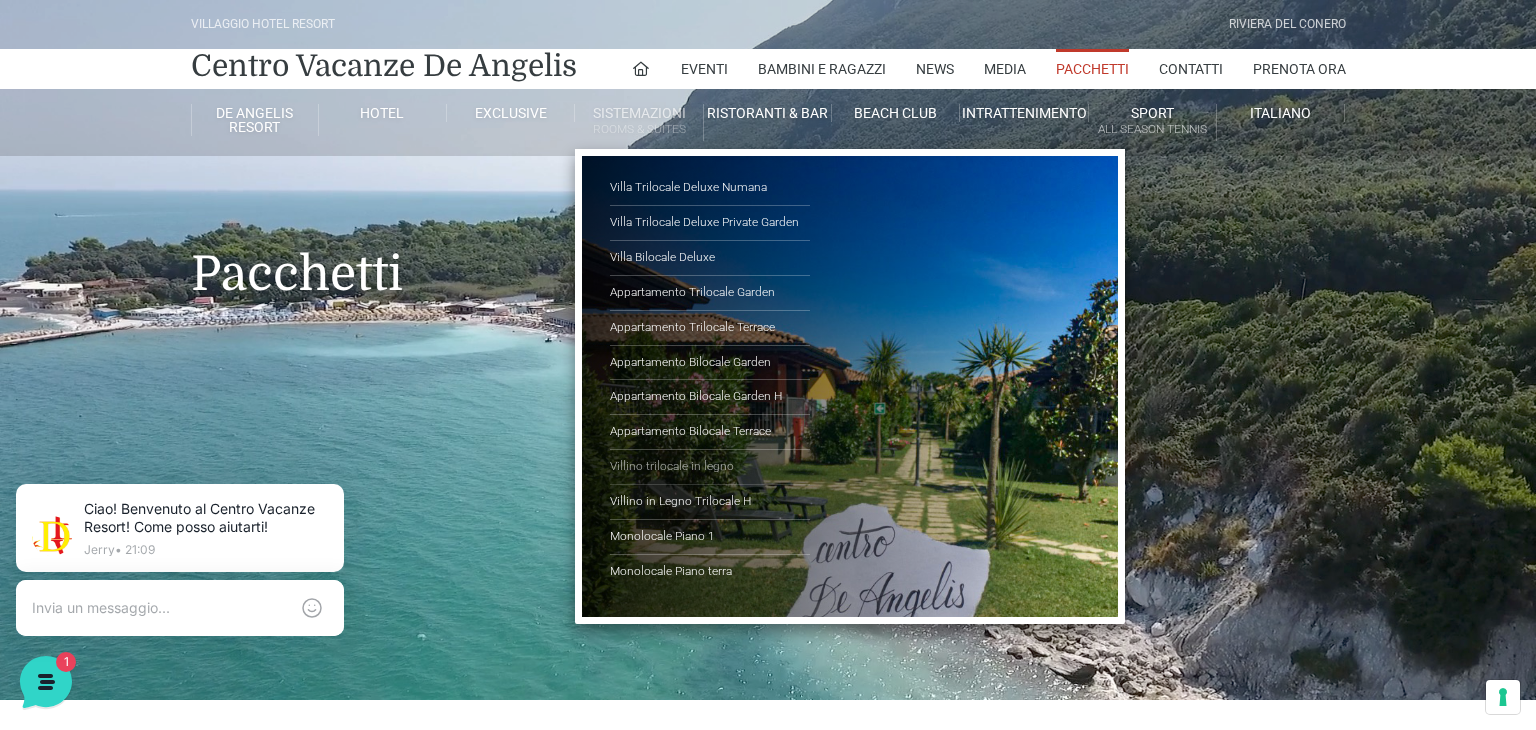 click on "Villino trilocale in legno" at bounding box center (710, 467) 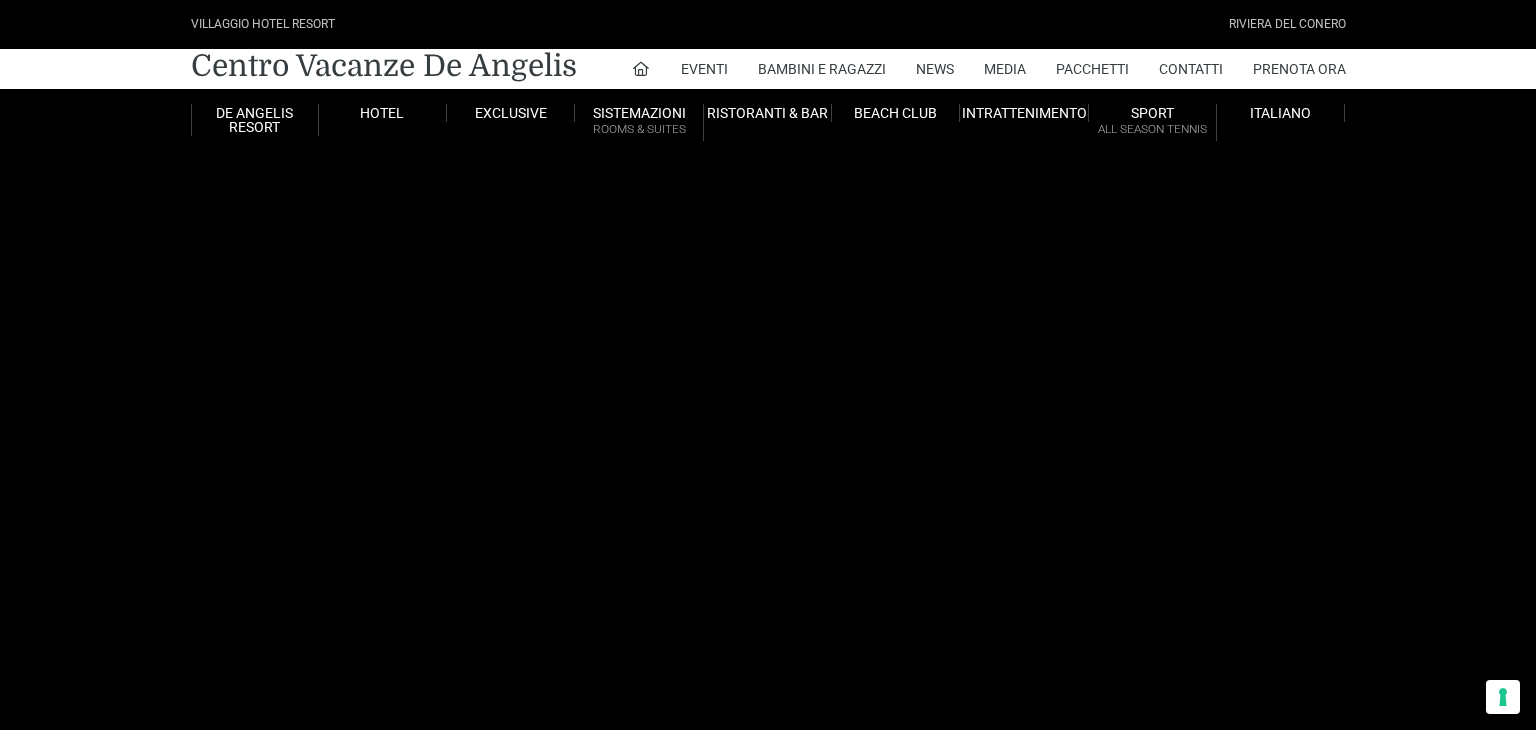scroll, scrollTop: 0, scrollLeft: 0, axis: both 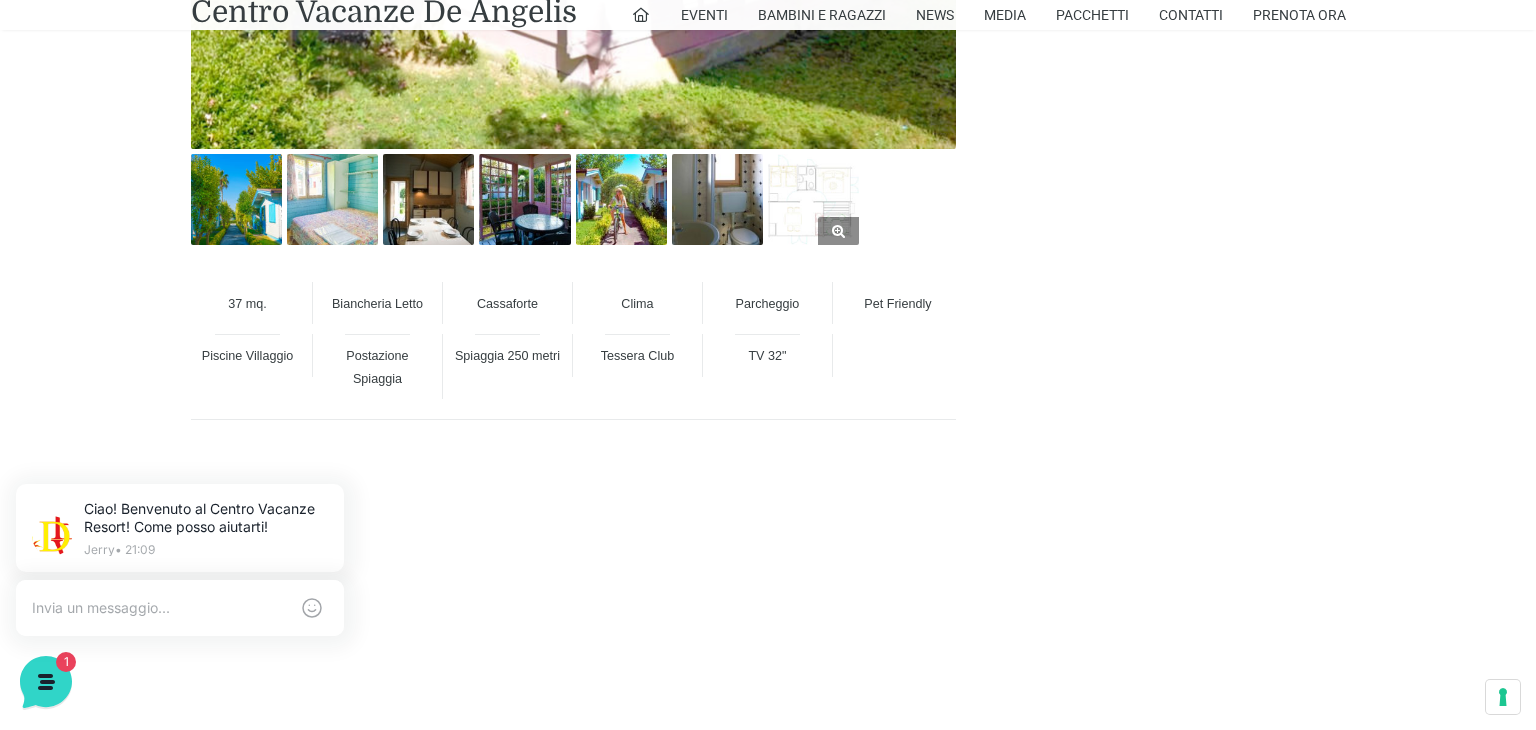 click at bounding box center (813, 199) 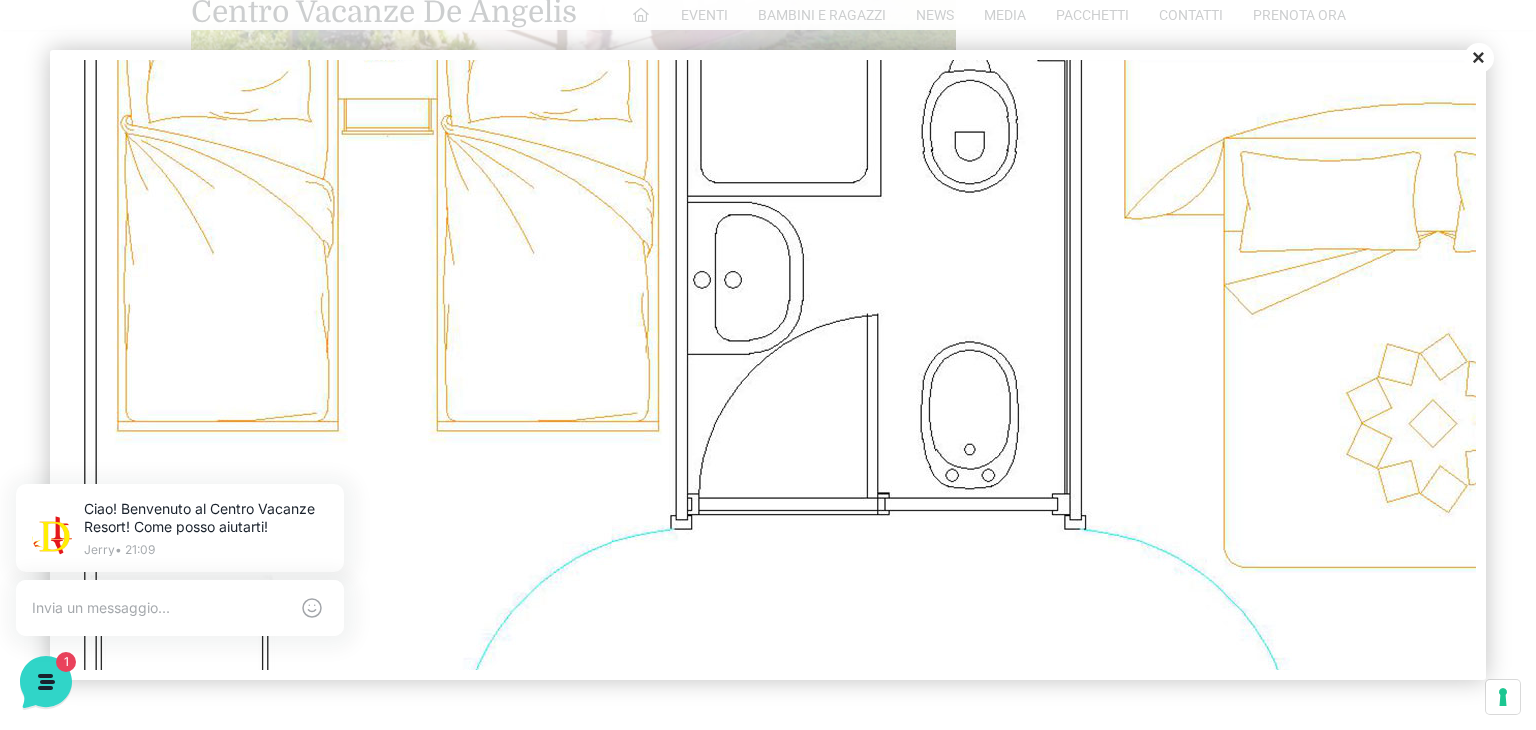 scroll, scrollTop: 312, scrollLeft: 0, axis: vertical 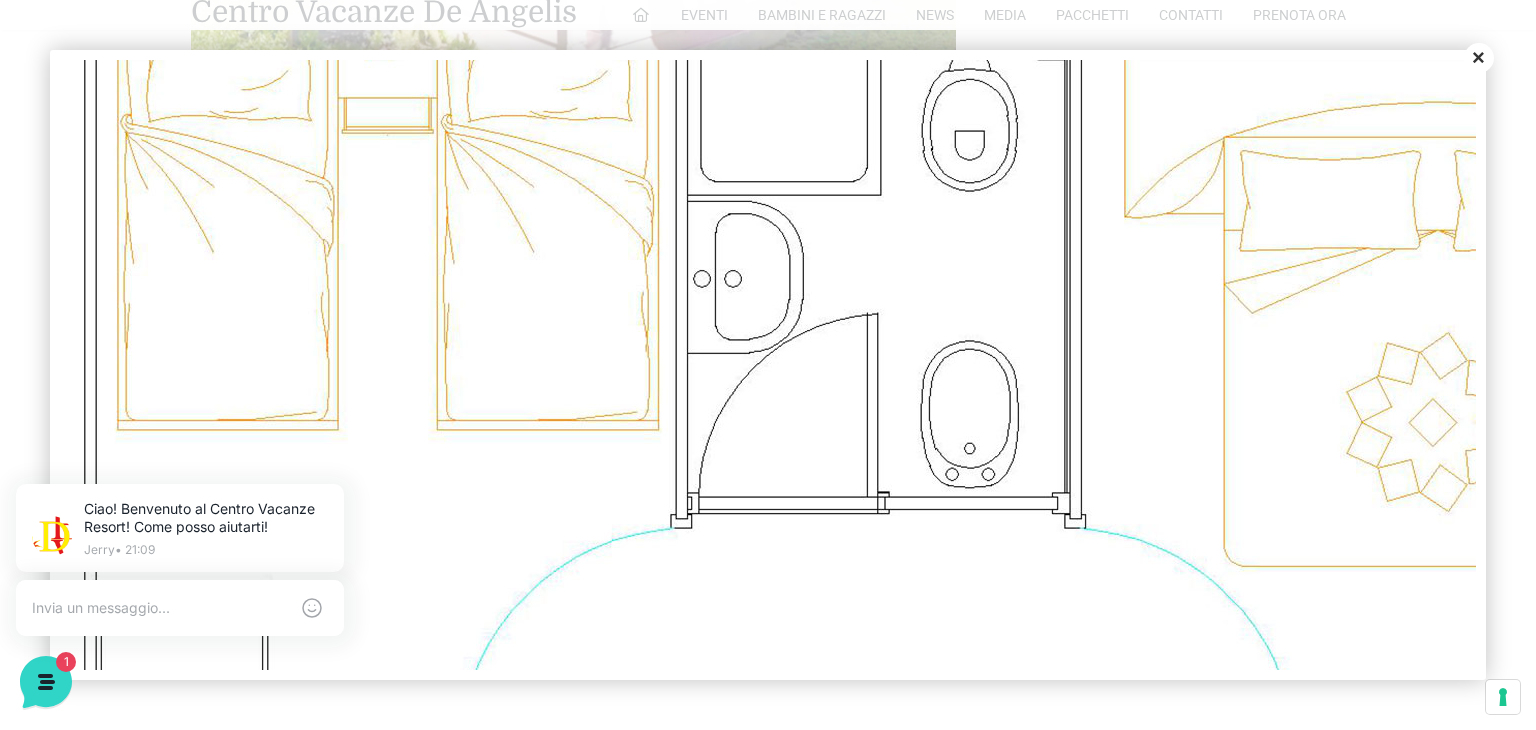 click on "Close" at bounding box center [1479, 58] 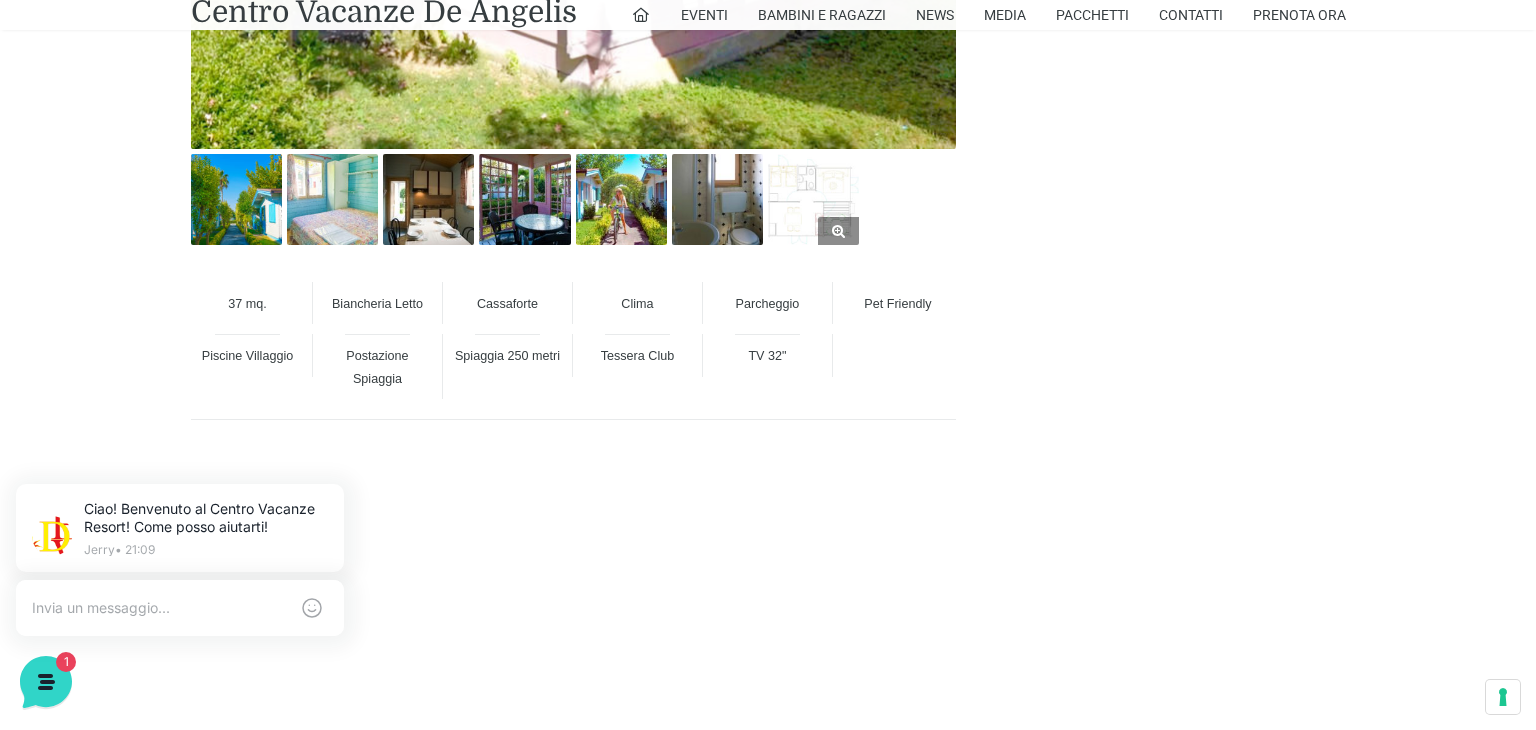 click at bounding box center [813, 199] 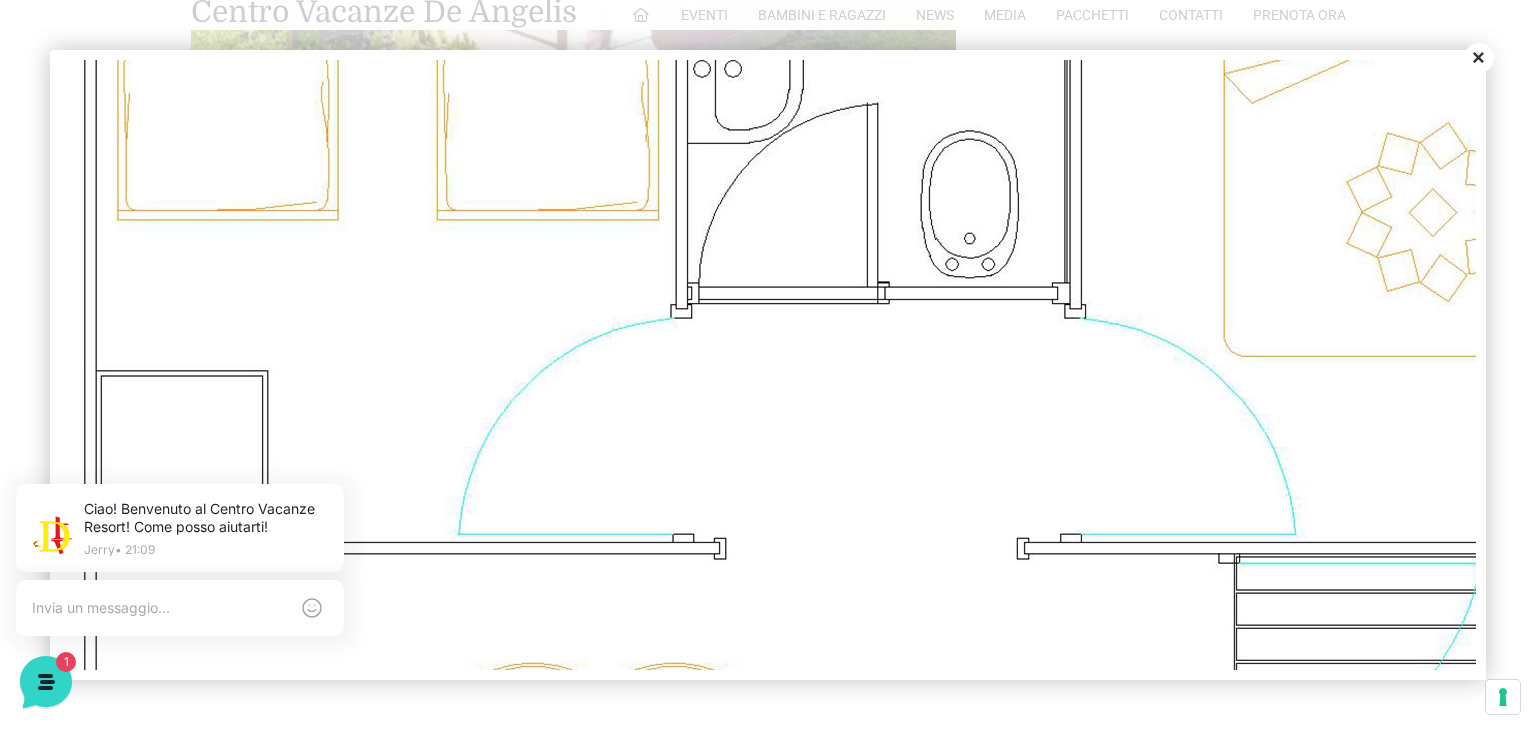 scroll, scrollTop: 544, scrollLeft: 0, axis: vertical 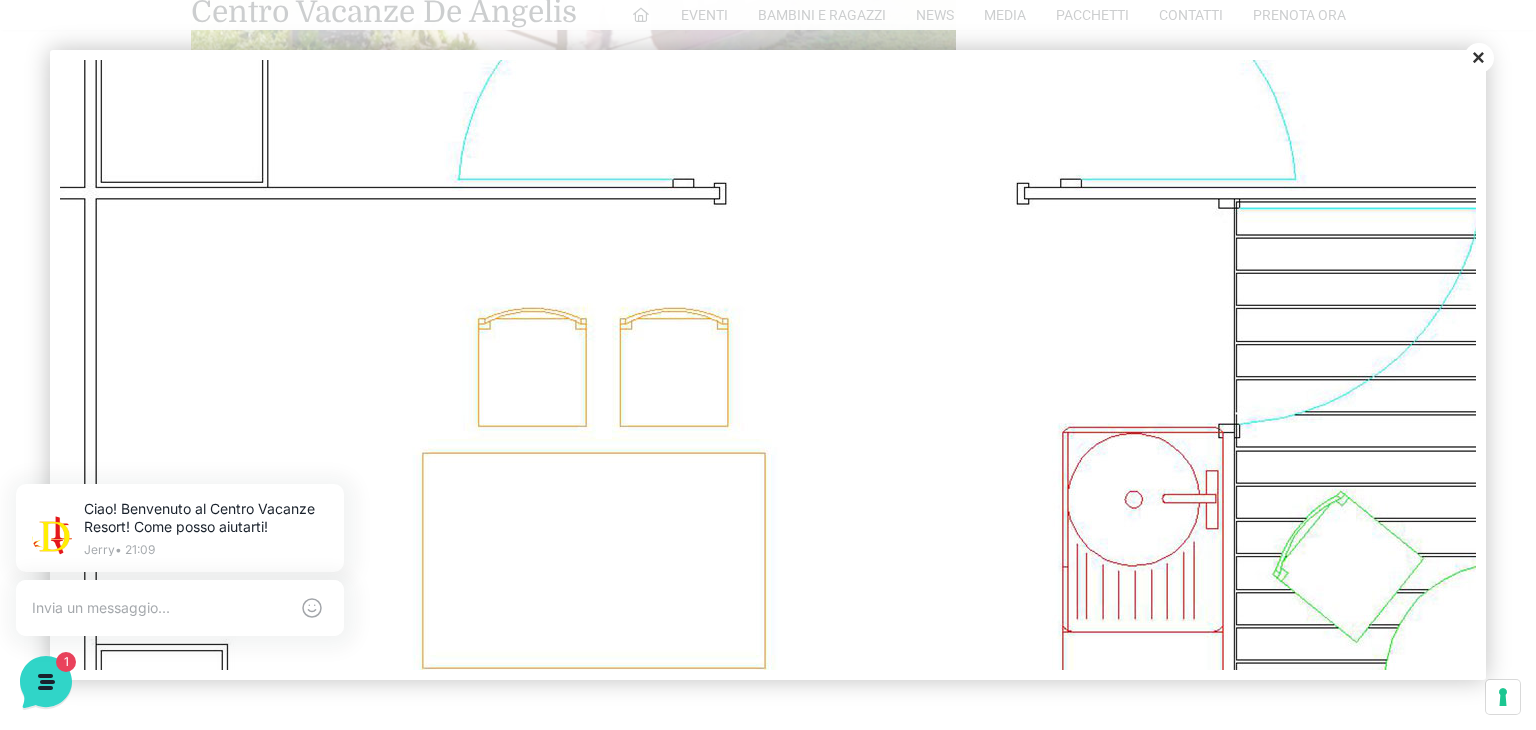 click at bounding box center [768, 365] 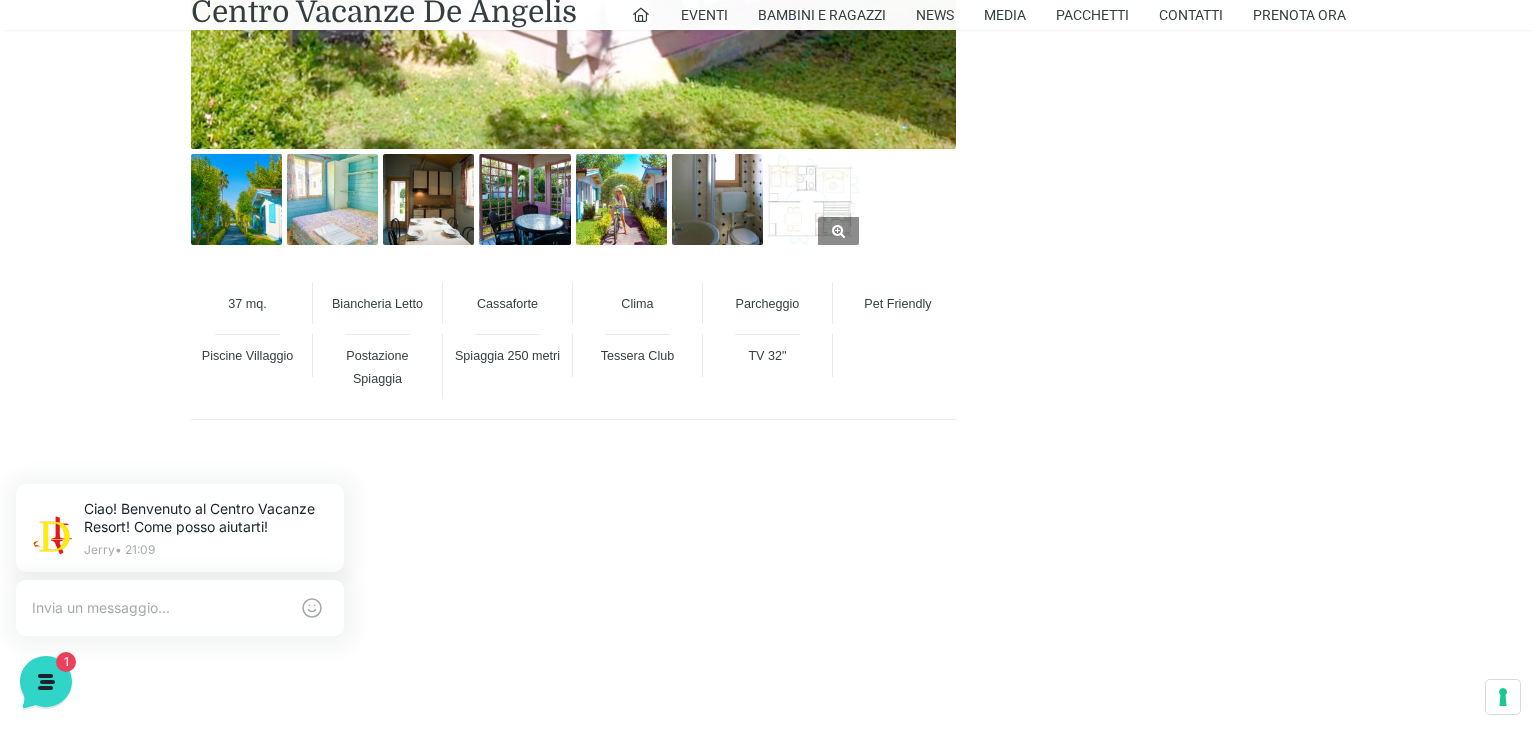 click at bounding box center [813, 199] 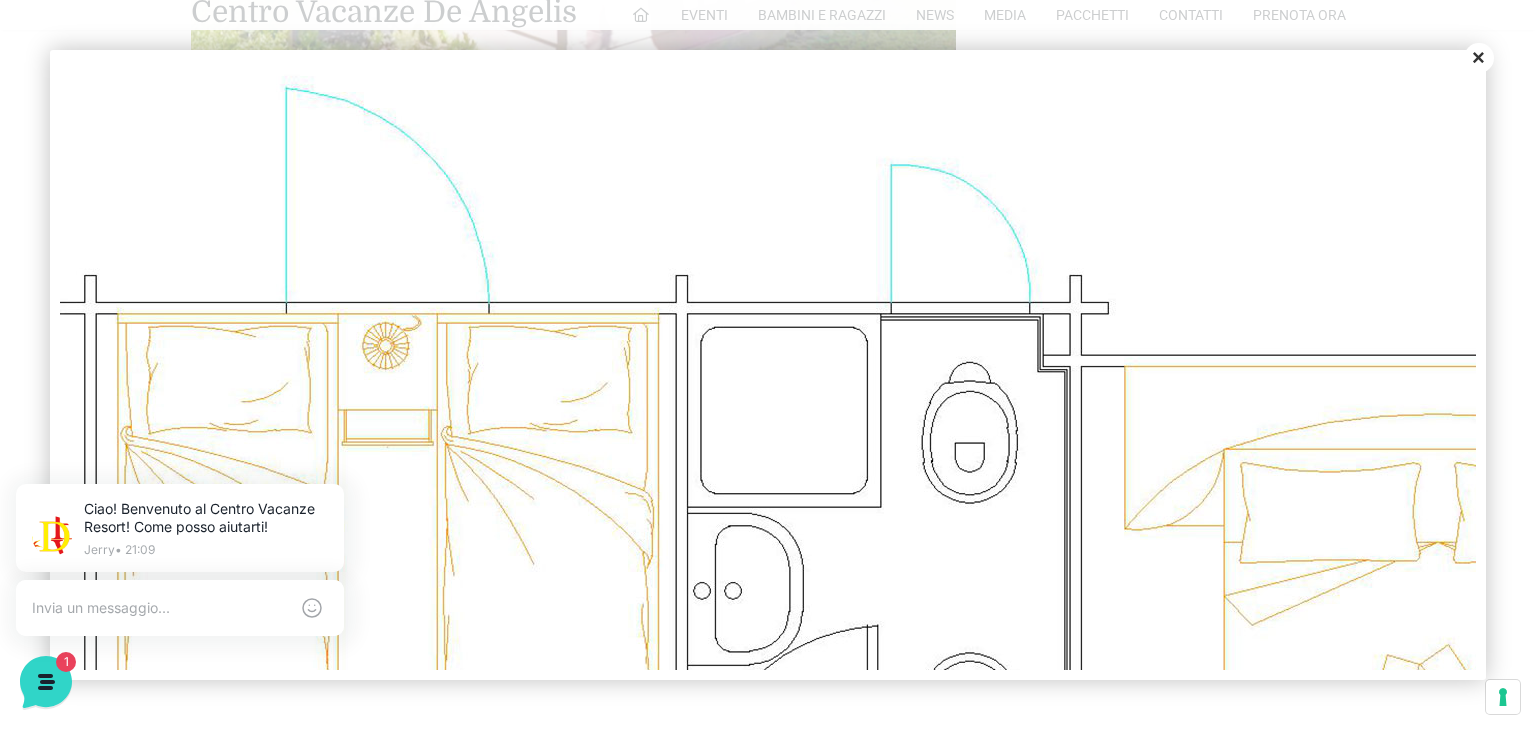 scroll, scrollTop: 0, scrollLeft: 0, axis: both 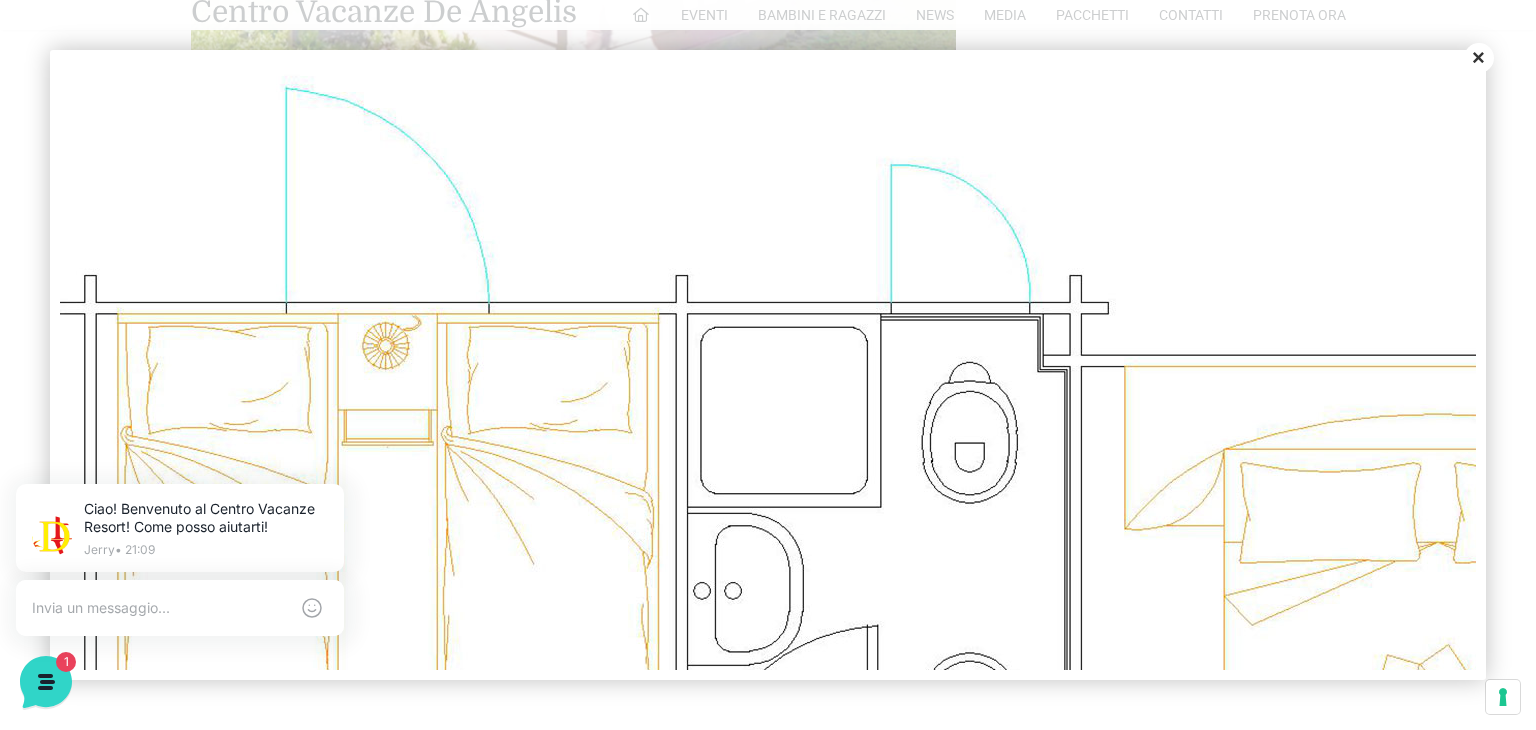 click on "Close" at bounding box center [768, 365] 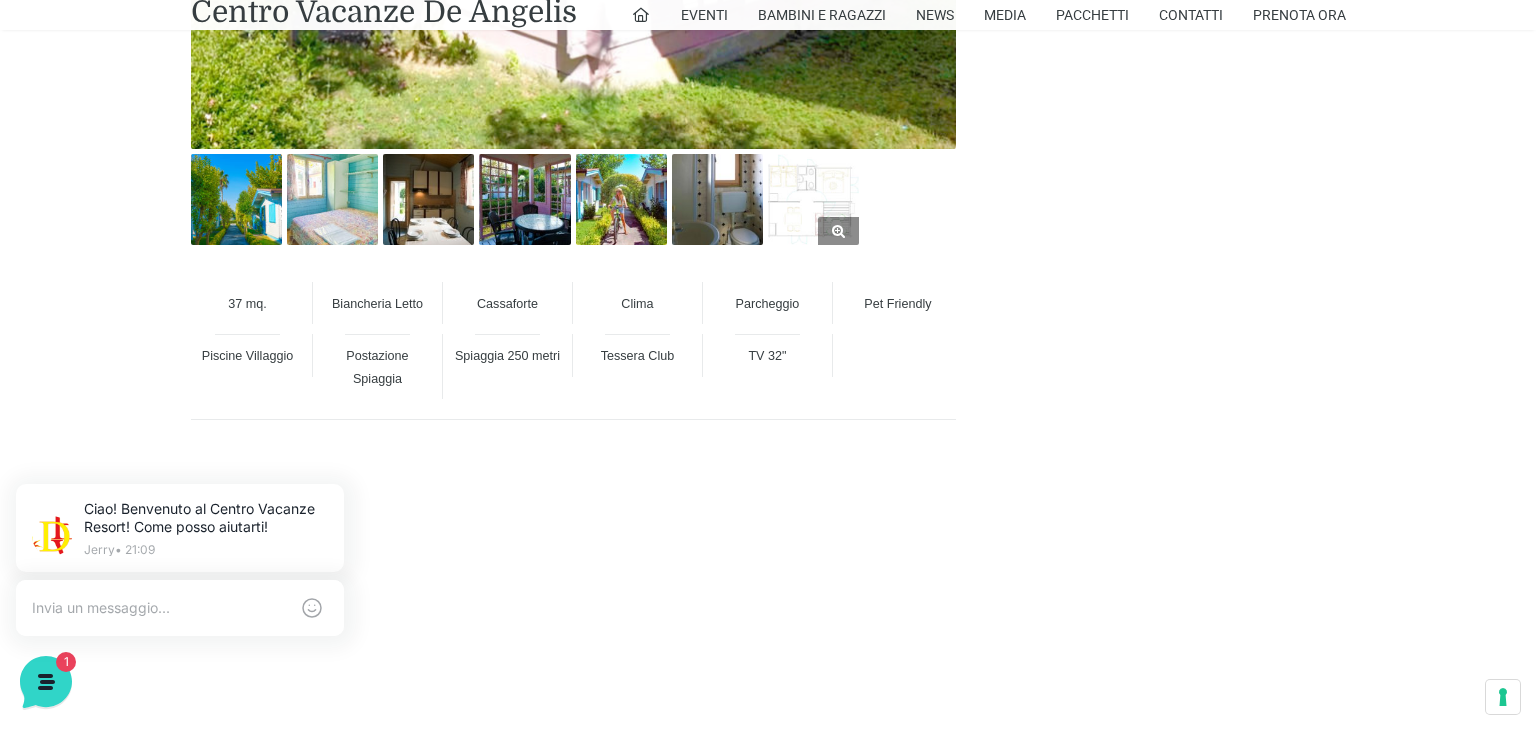 click at bounding box center [813, 199] 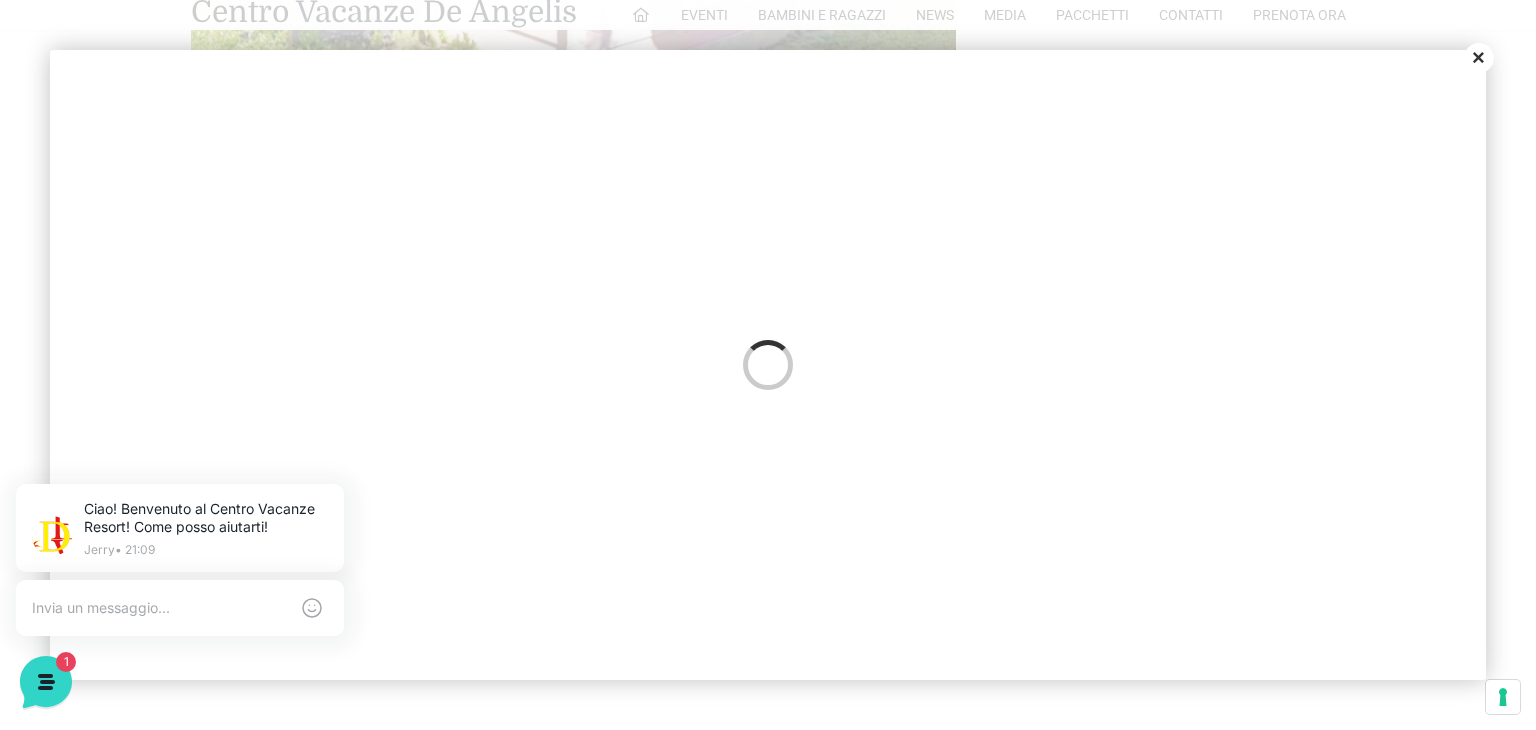 scroll, scrollTop: 0, scrollLeft: 0, axis: both 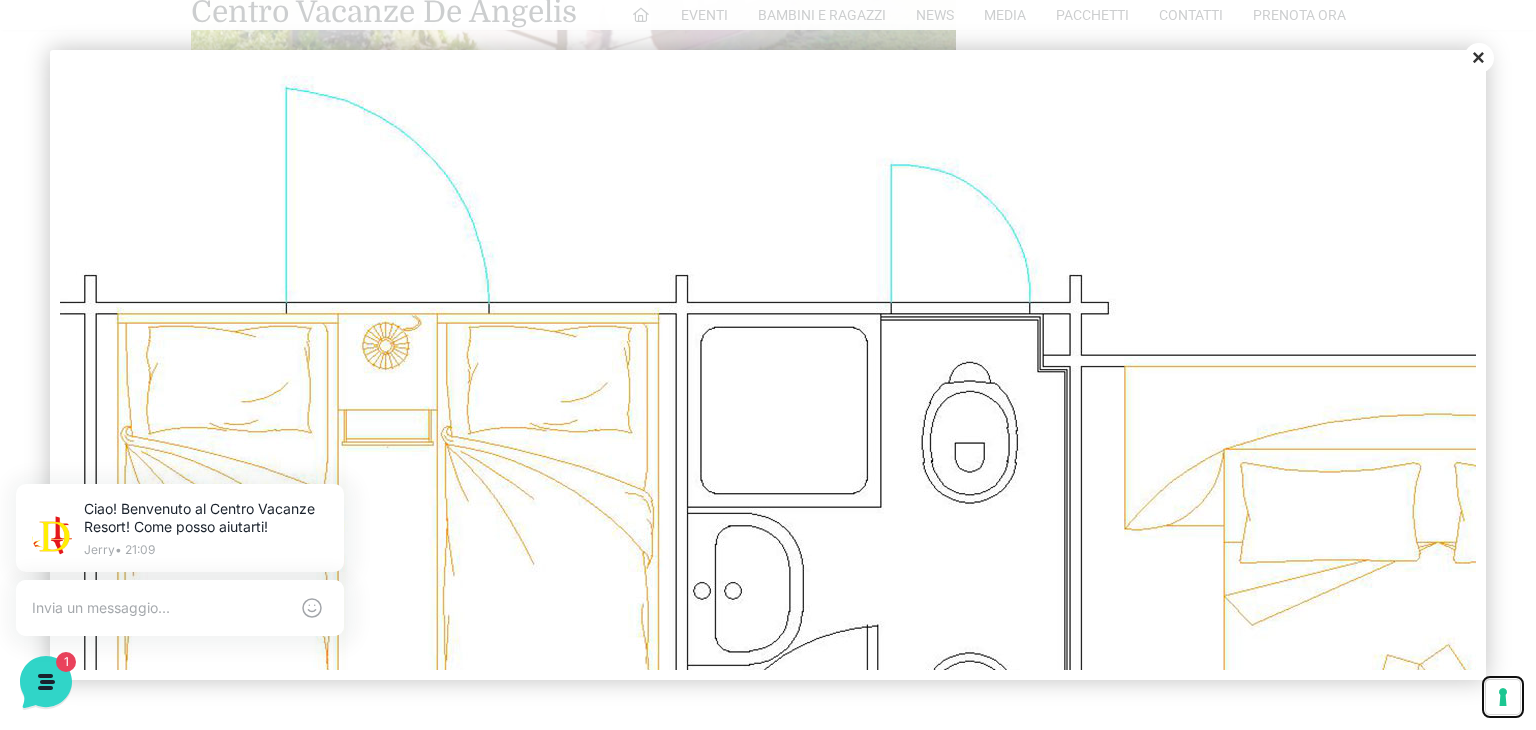 click on "Le tue preferenze relative al consenso per le tecnologie di tracciamento" at bounding box center (1503, 697) 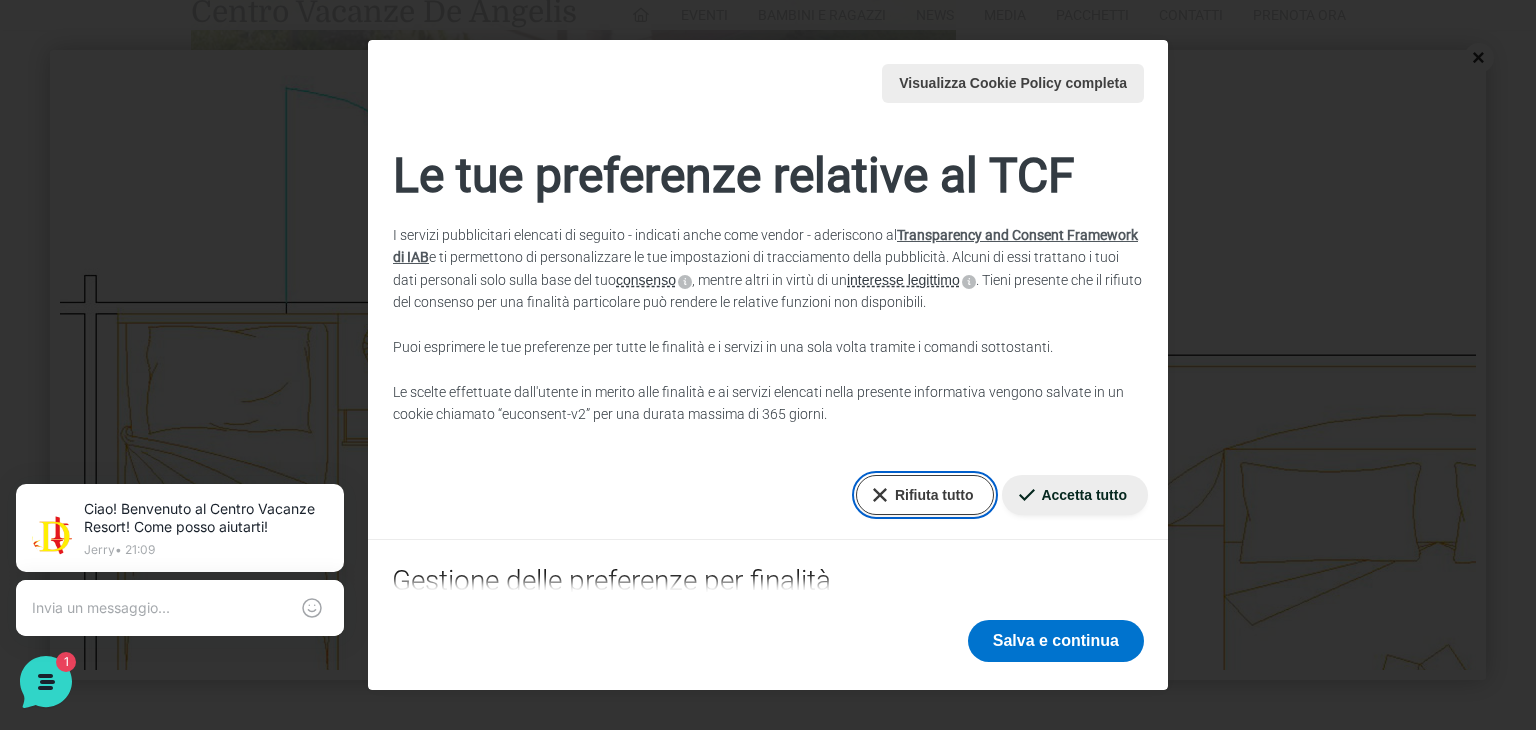 click on "Rifiuta tutto" at bounding box center (925, 495) 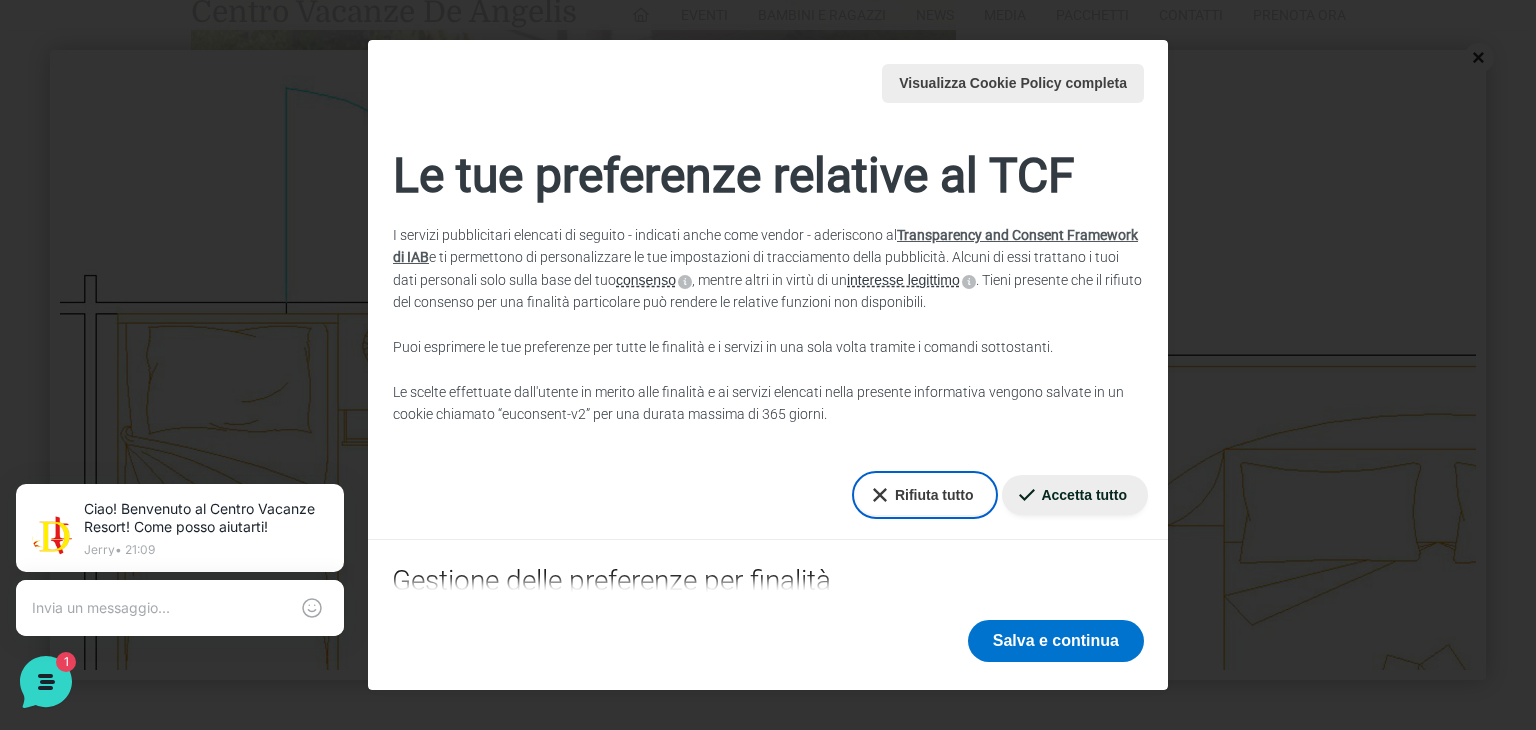 type 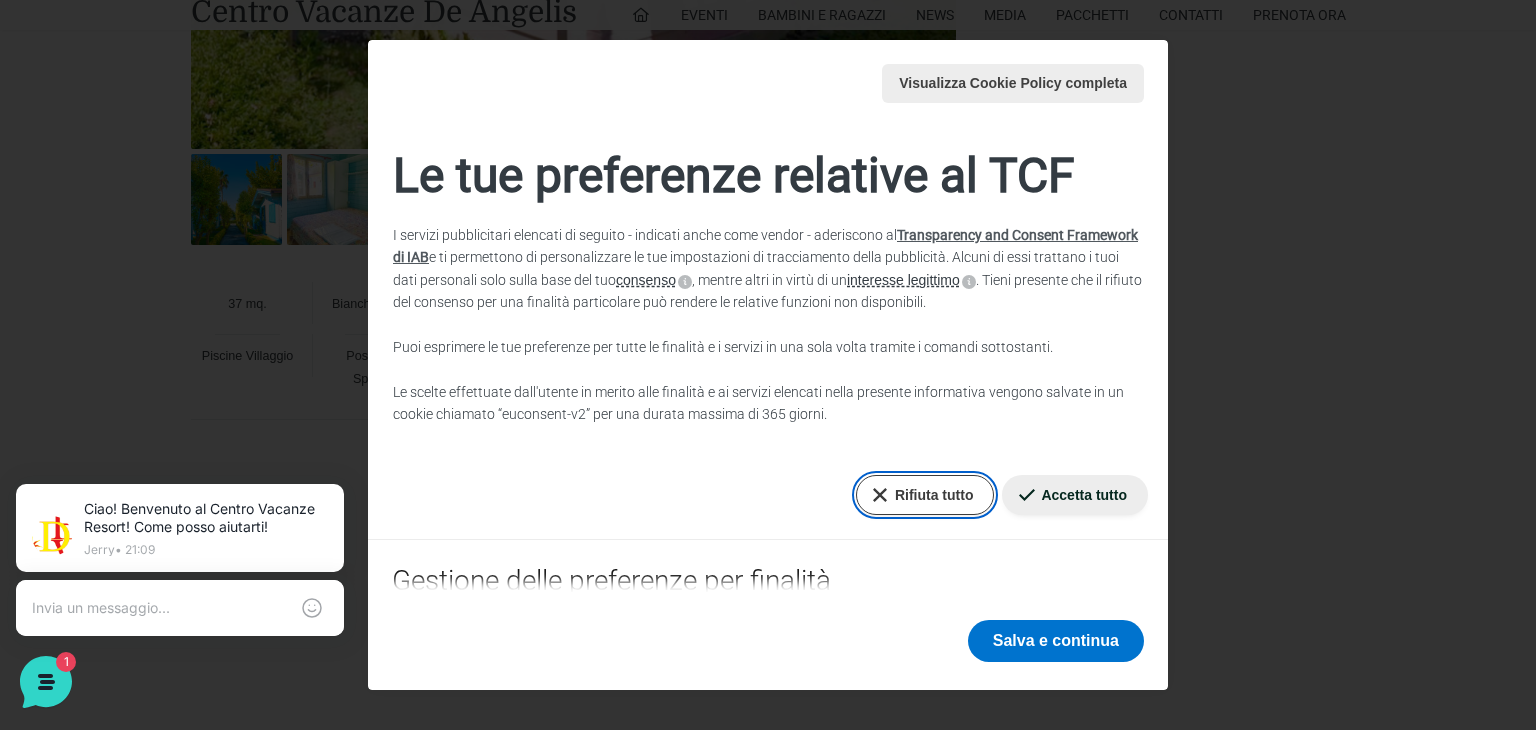 click on "Rifiuta tutto" at bounding box center [925, 495] 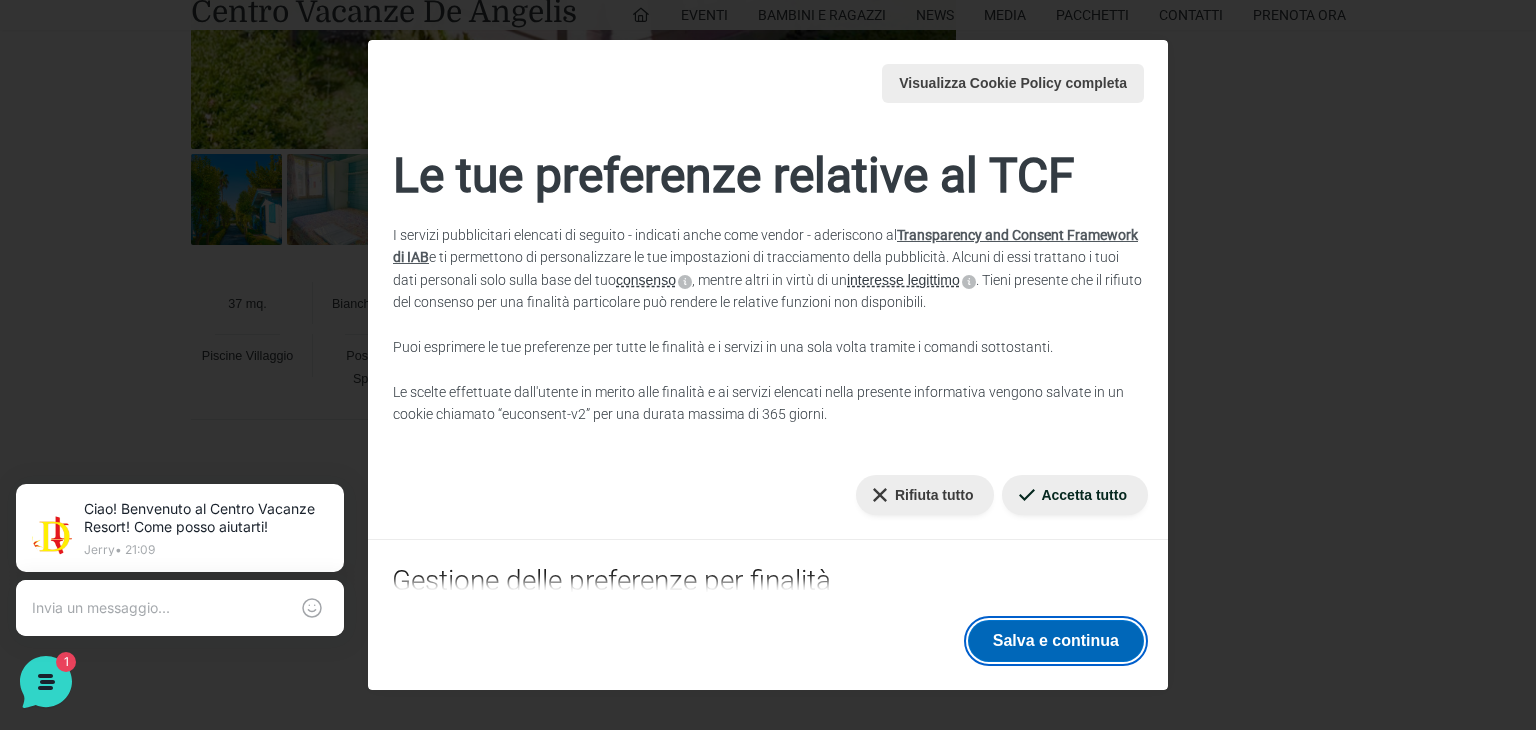 click on "Salva e continua" at bounding box center (1056, 641) 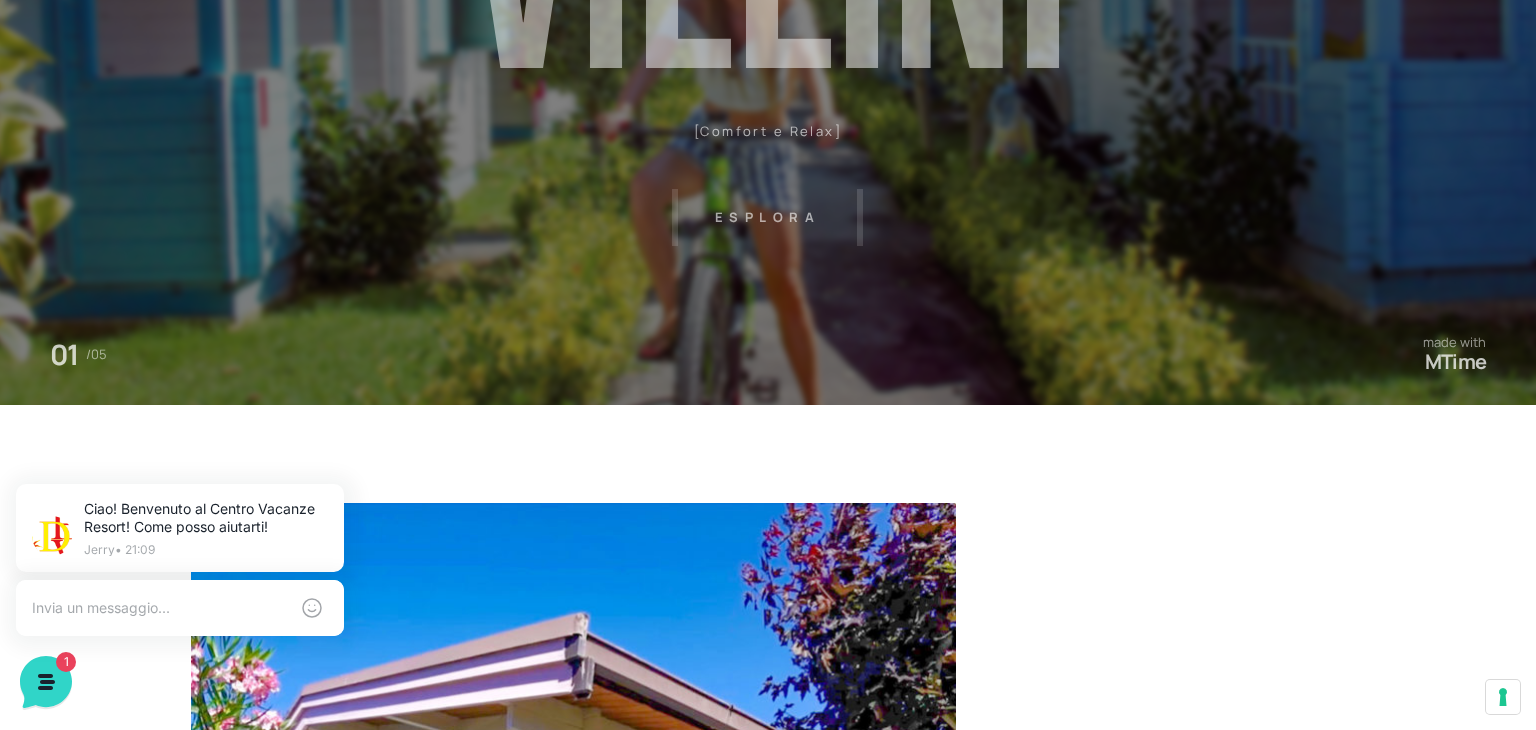 scroll, scrollTop: 0, scrollLeft: 0, axis: both 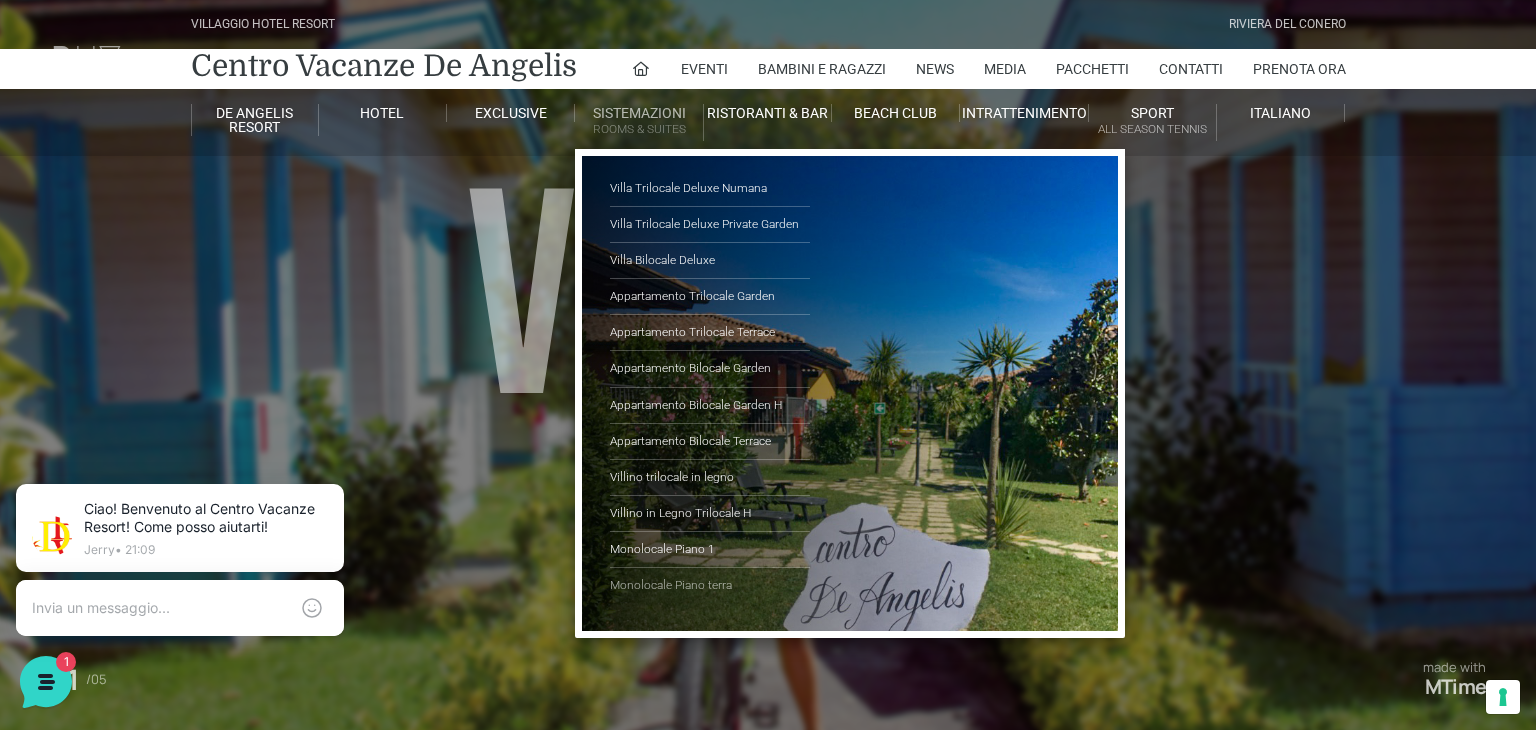 click on "Monolocale Piano terra" at bounding box center (710, 585) 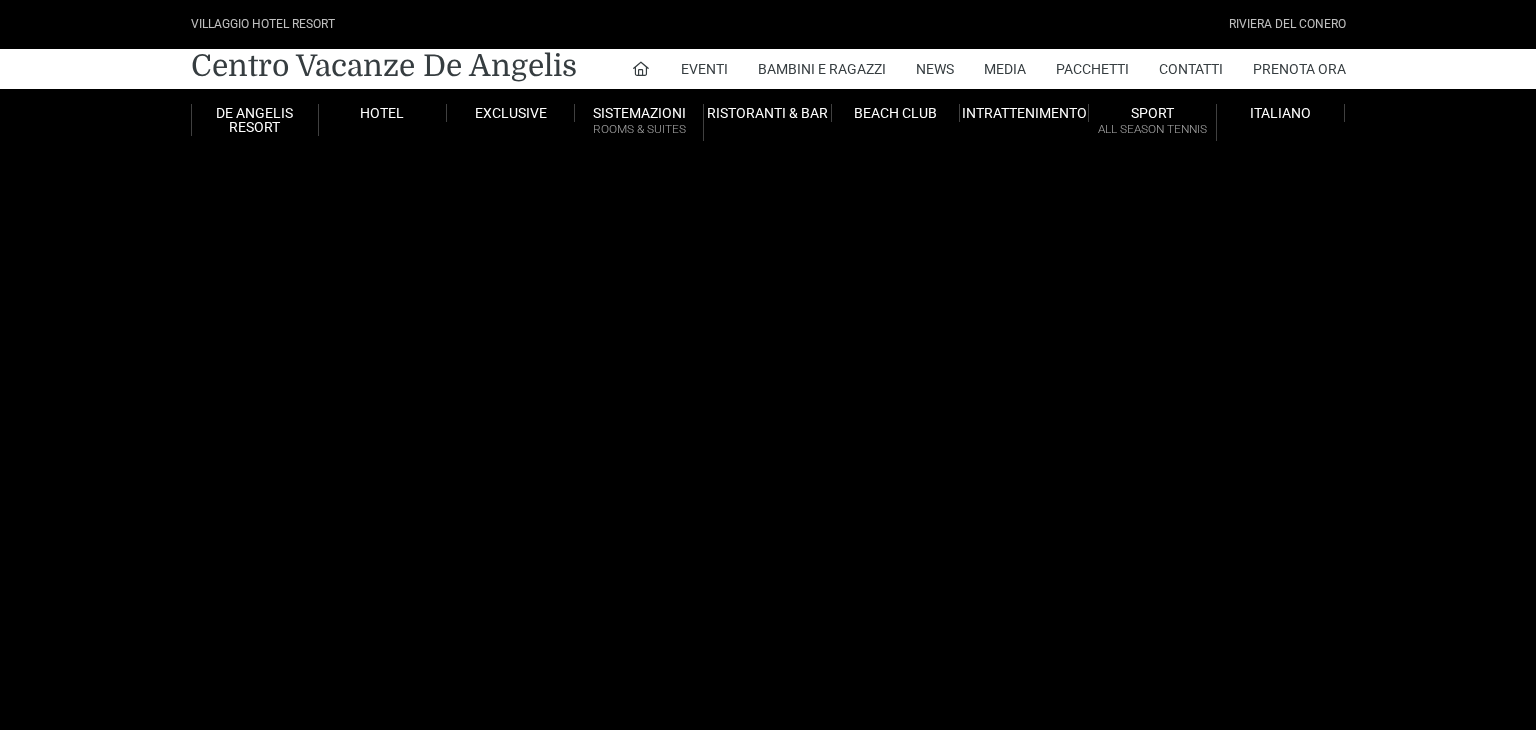 scroll, scrollTop: 0, scrollLeft: 0, axis: both 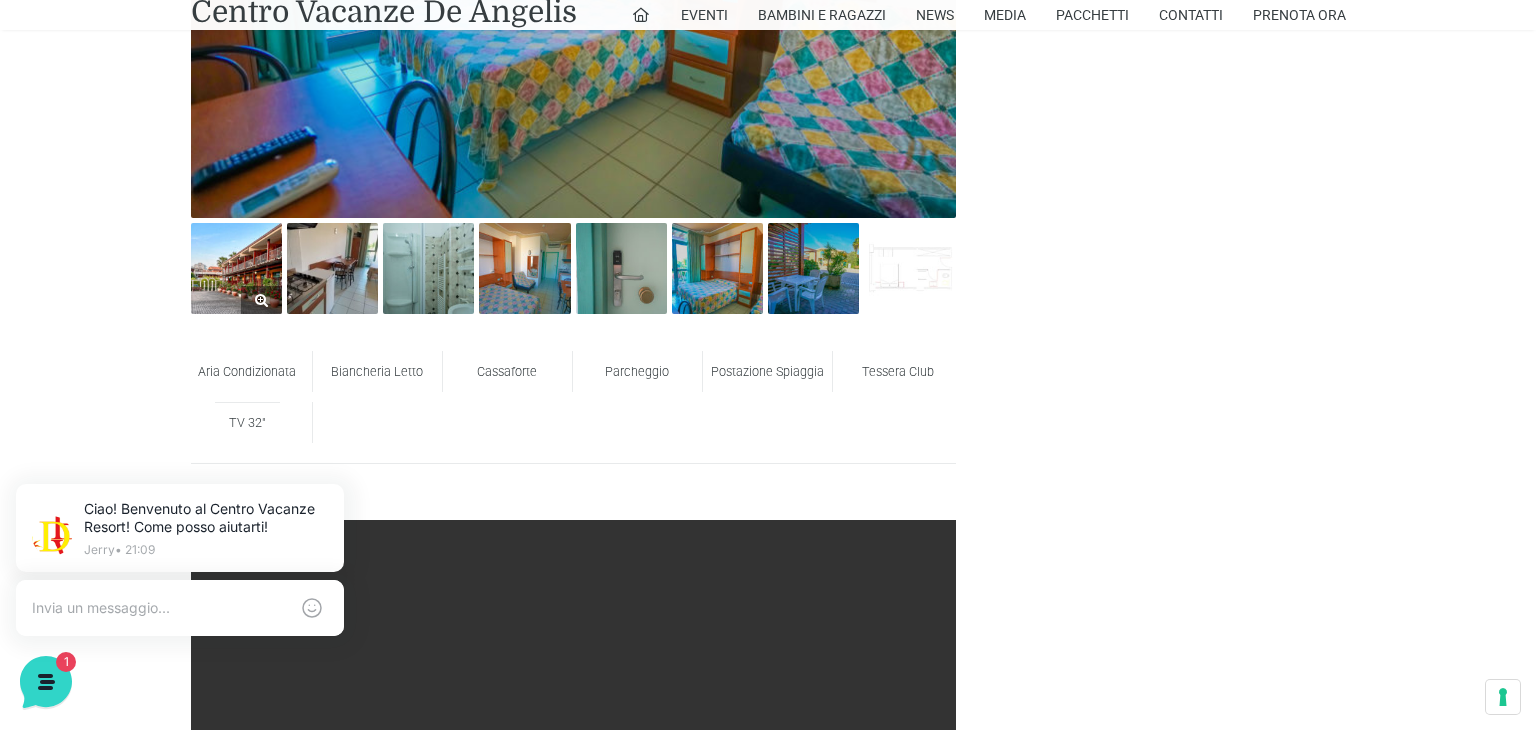 click at bounding box center [236, 268] 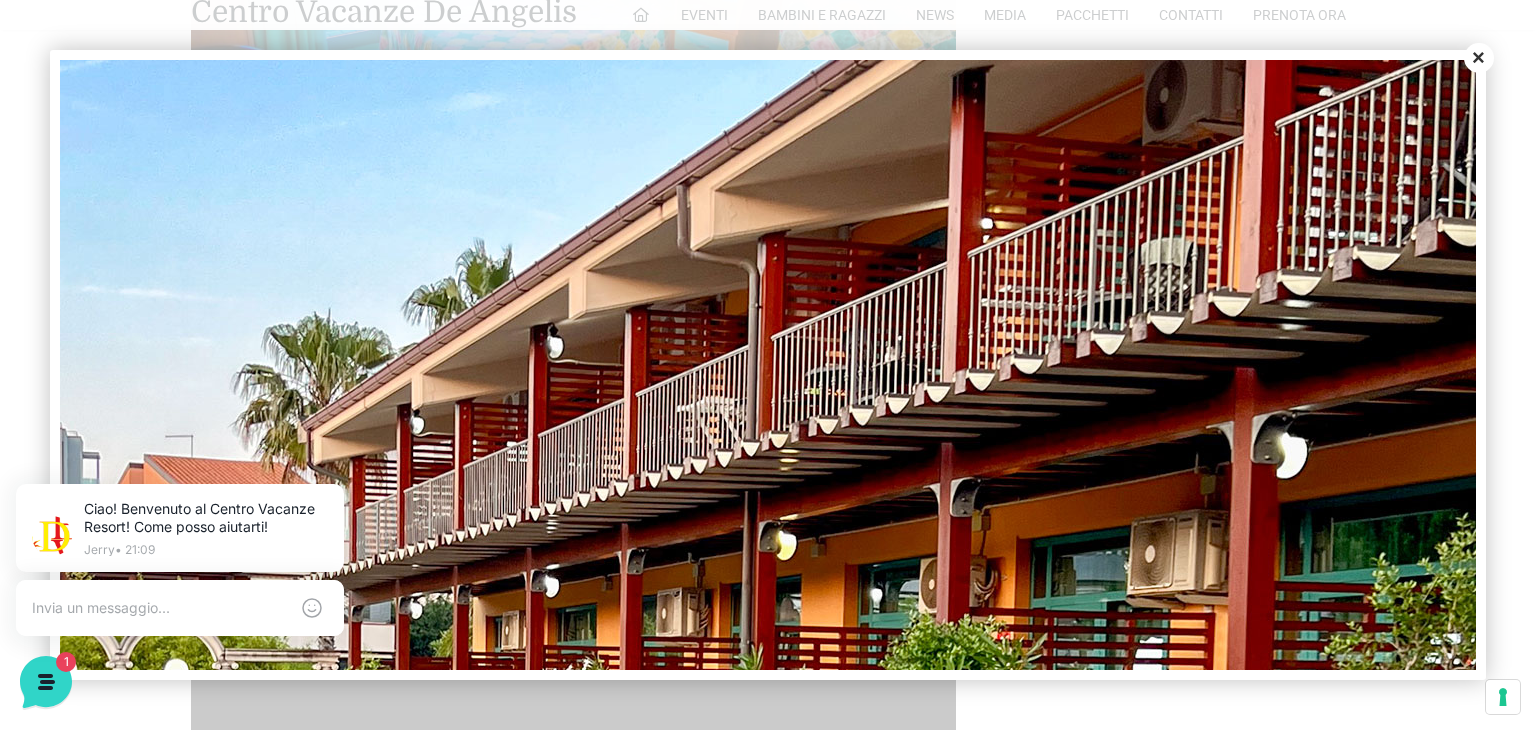 scroll, scrollTop: 216, scrollLeft: 504, axis: both 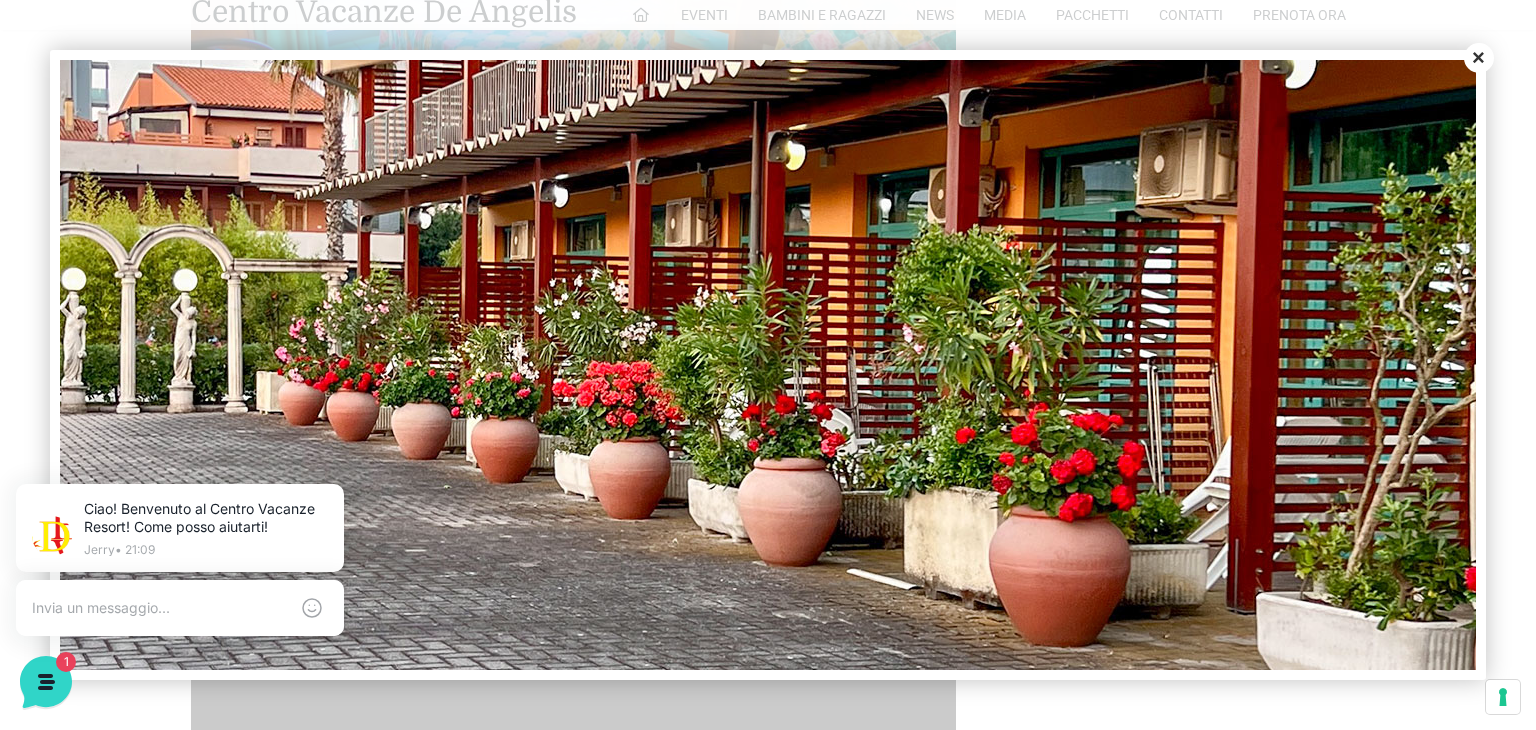 click on "Close" at bounding box center (1479, 58) 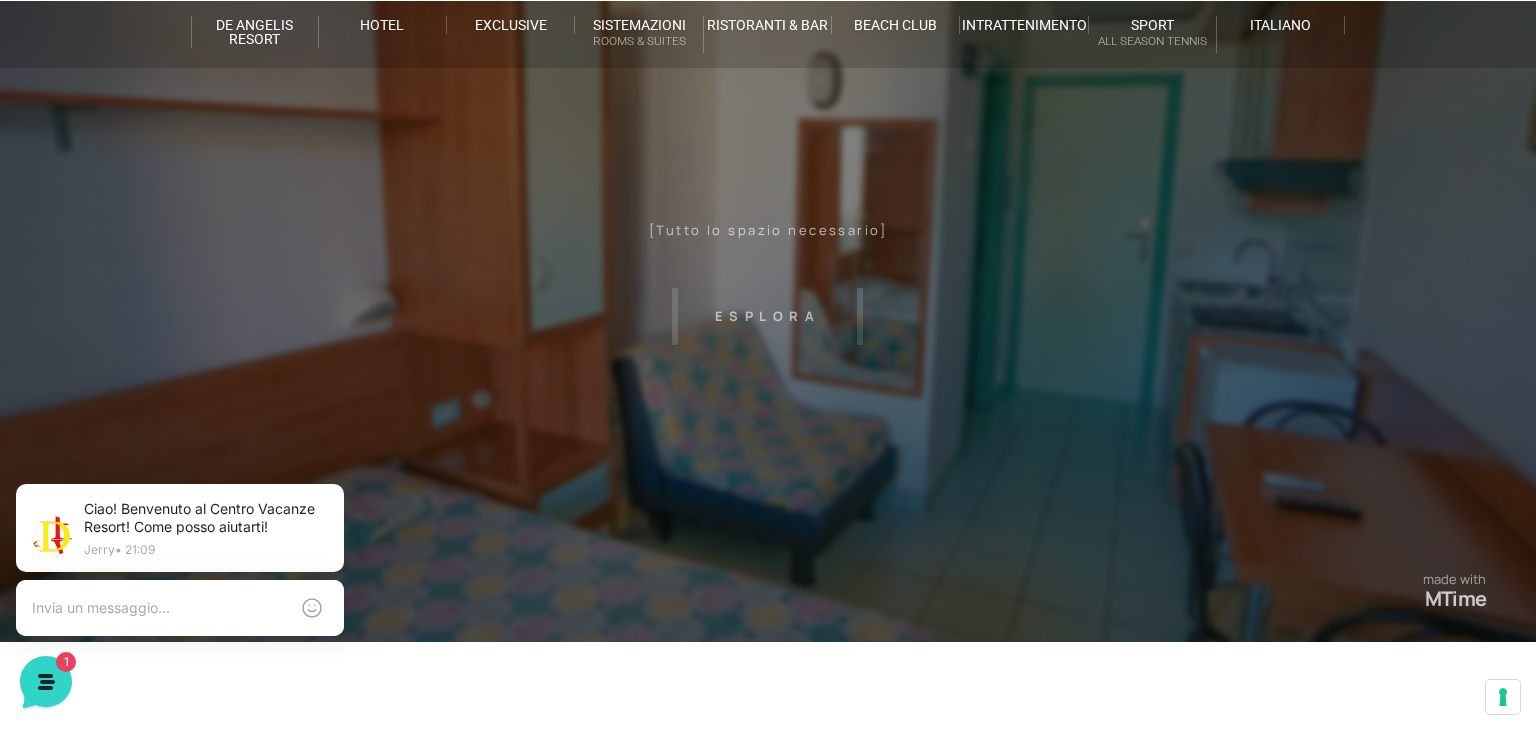 scroll, scrollTop: 0, scrollLeft: 0, axis: both 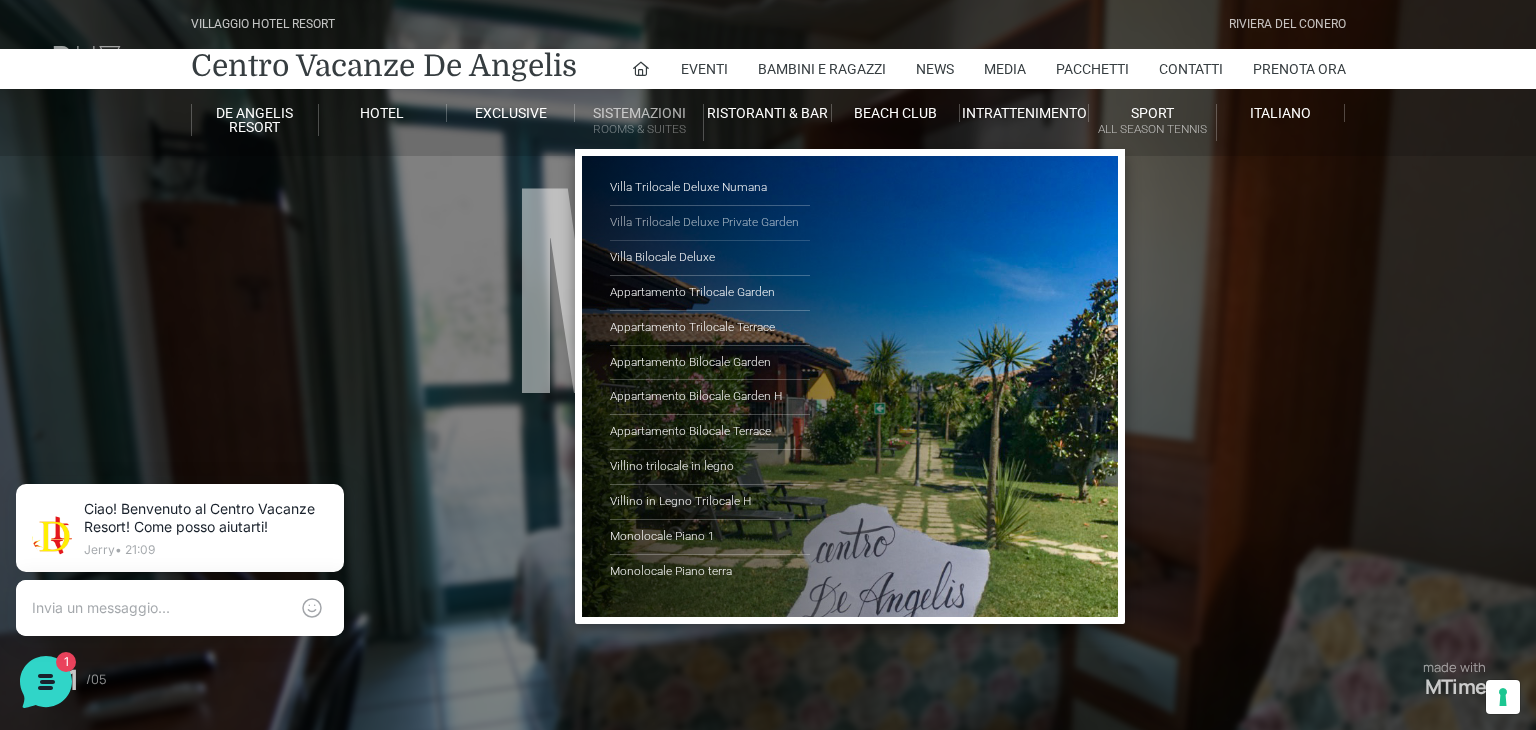 click on "Villa Trilocale Deluxe Private Garden" at bounding box center (710, 223) 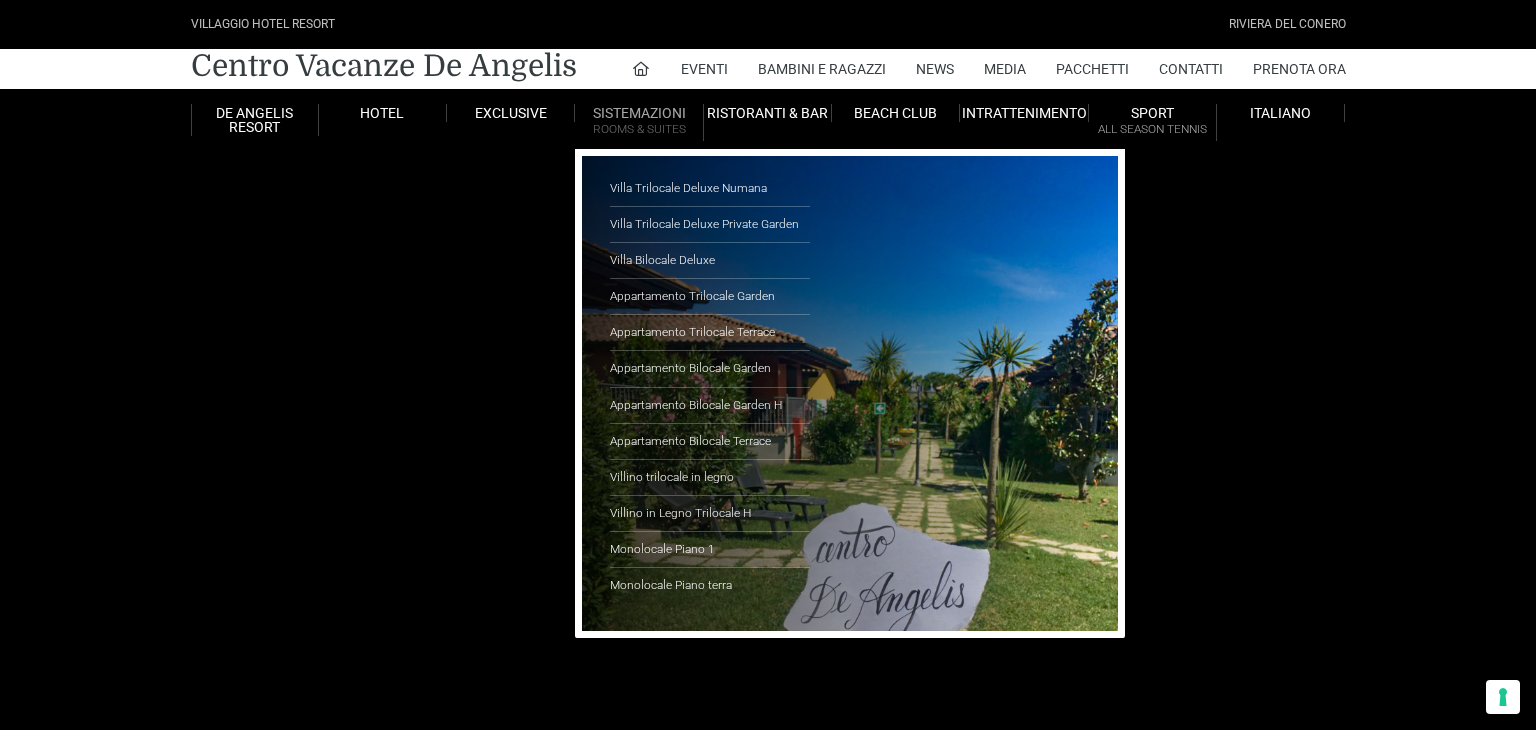scroll, scrollTop: 0, scrollLeft: 0, axis: both 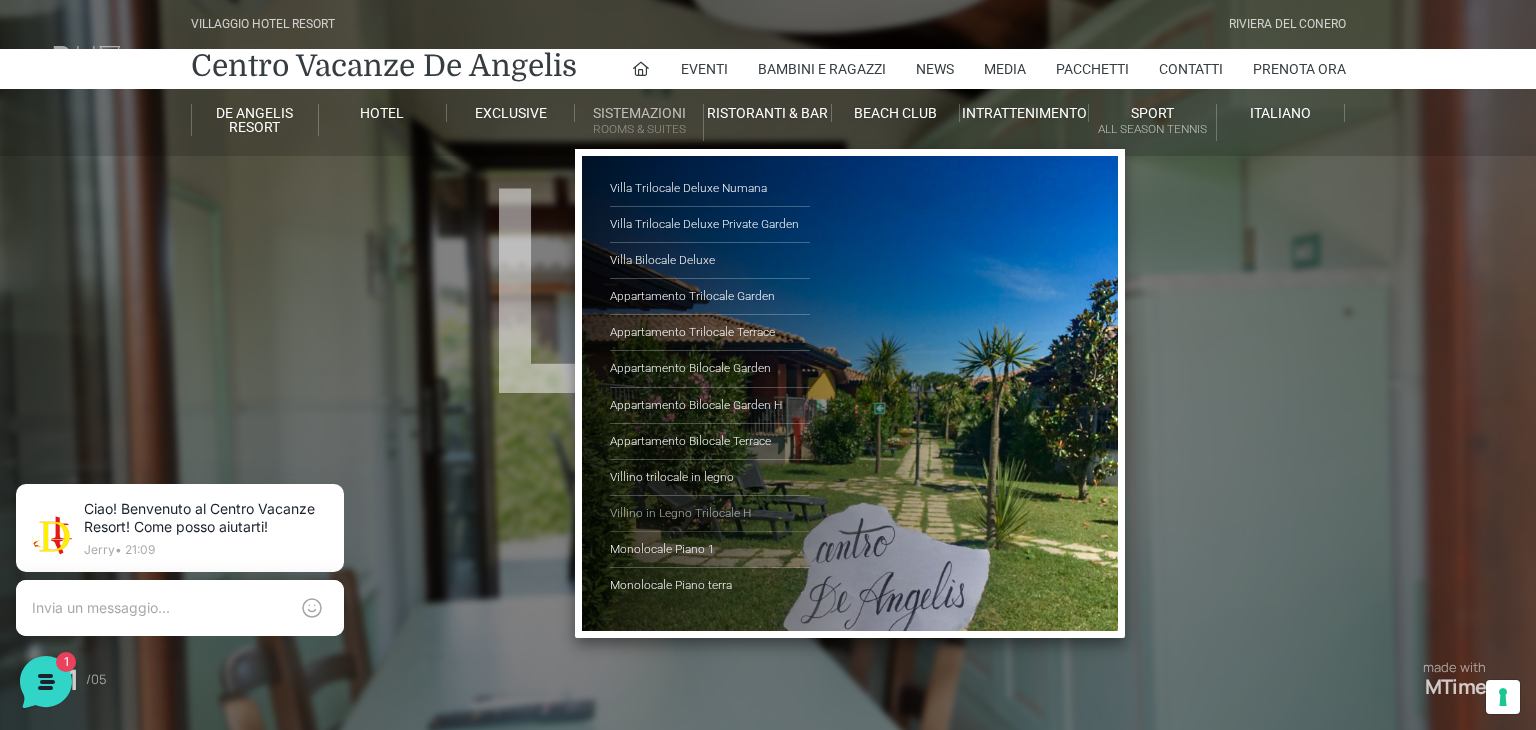 click on "Villino in Legno Trilocale H" at bounding box center [710, 514] 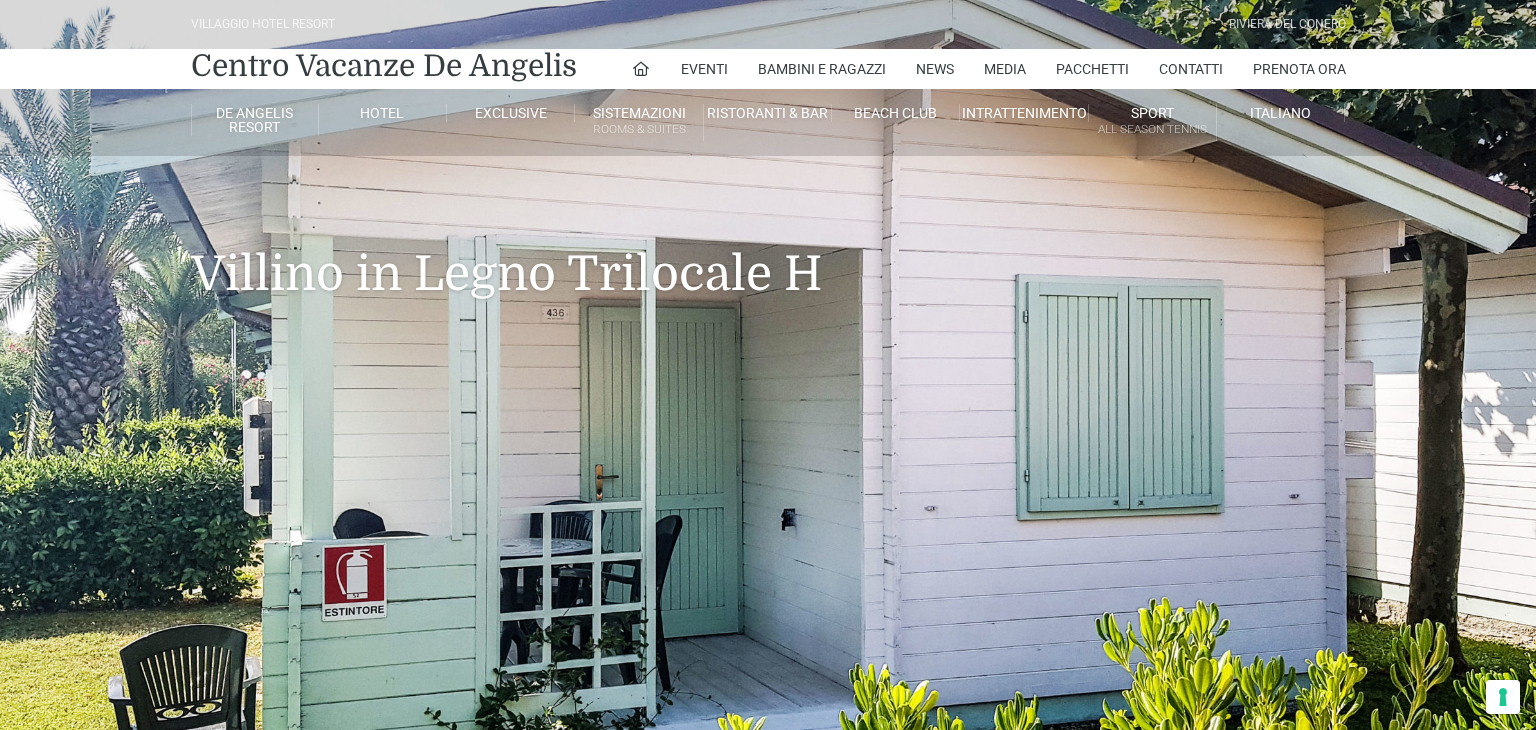 scroll, scrollTop: 0, scrollLeft: 0, axis: both 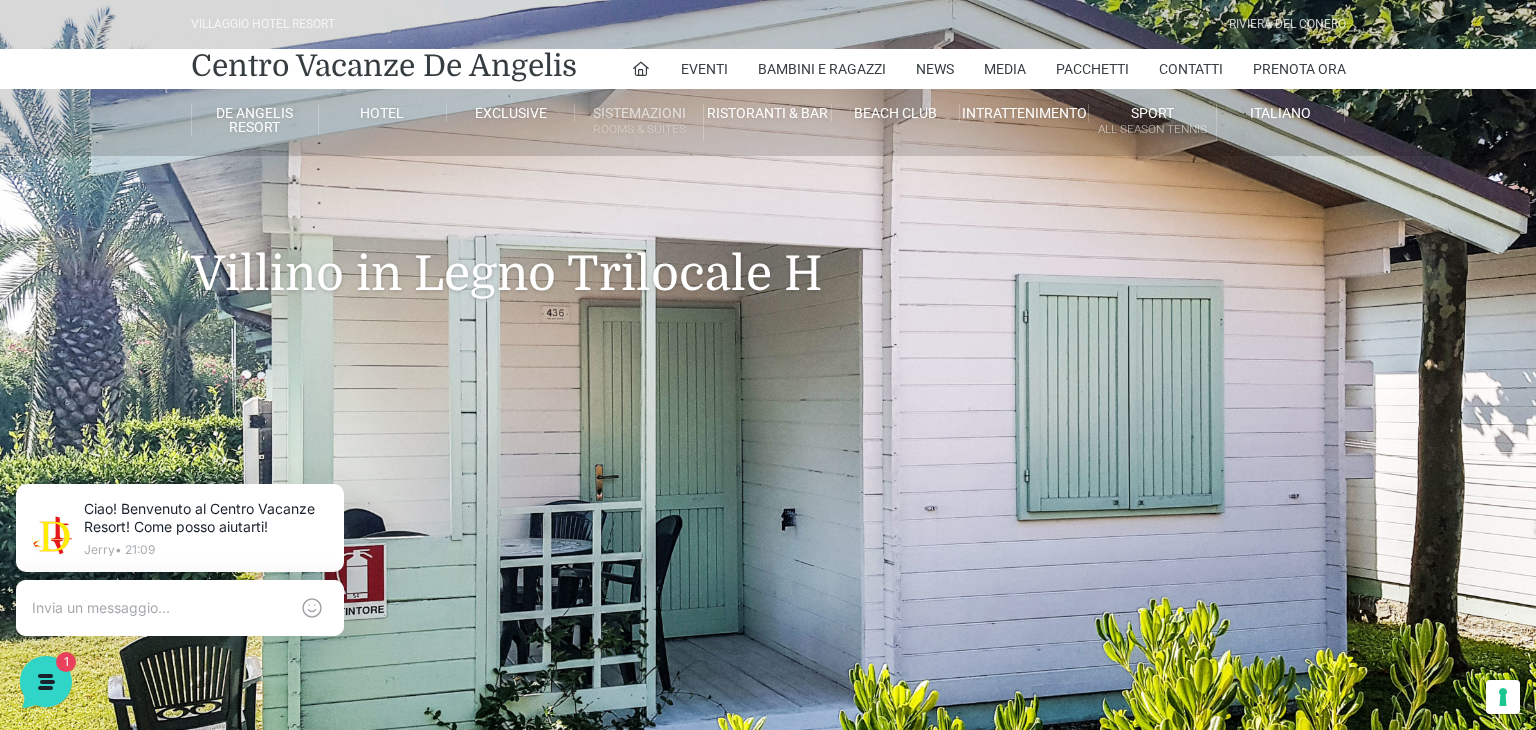 click on "Rooms & Suites" at bounding box center [638, 129] 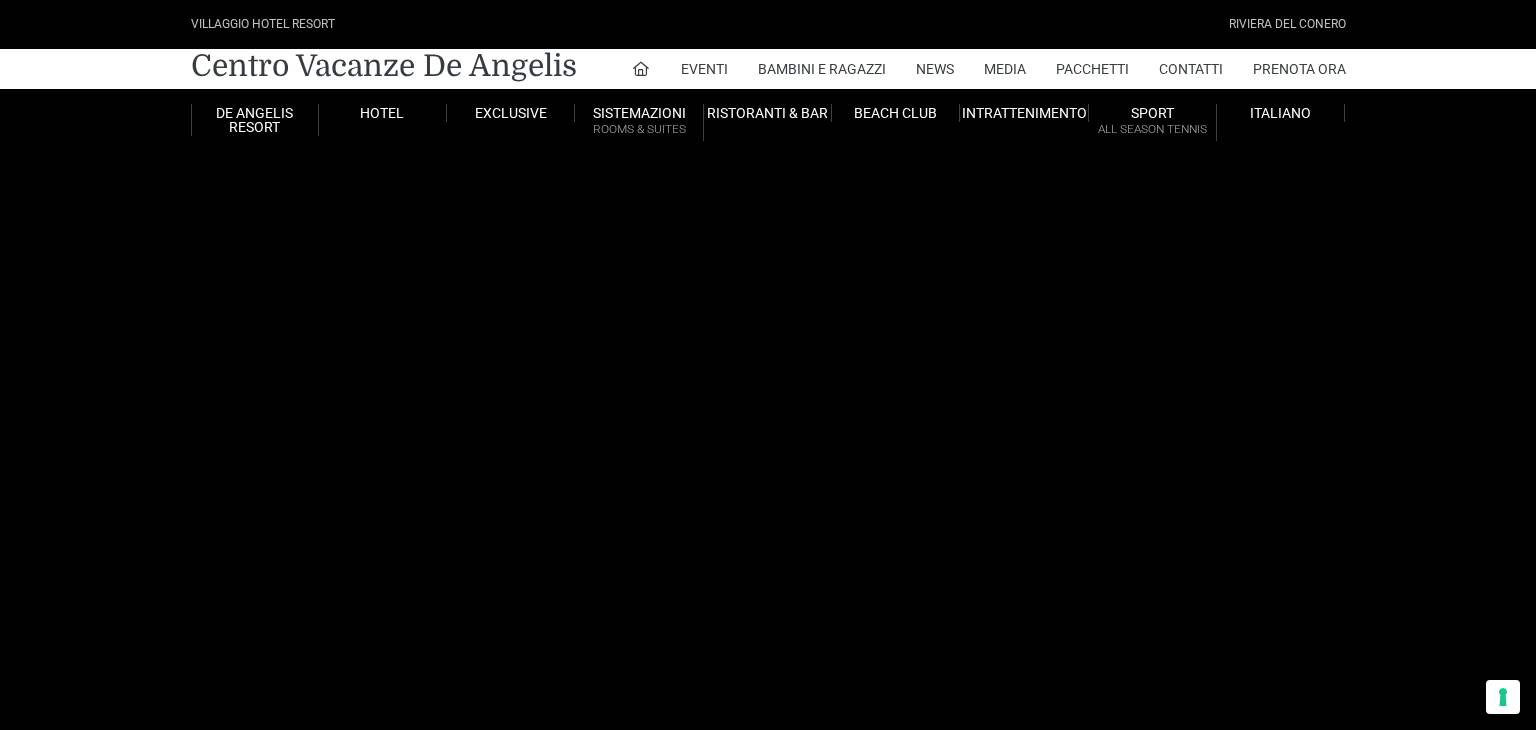scroll, scrollTop: 0, scrollLeft: 0, axis: both 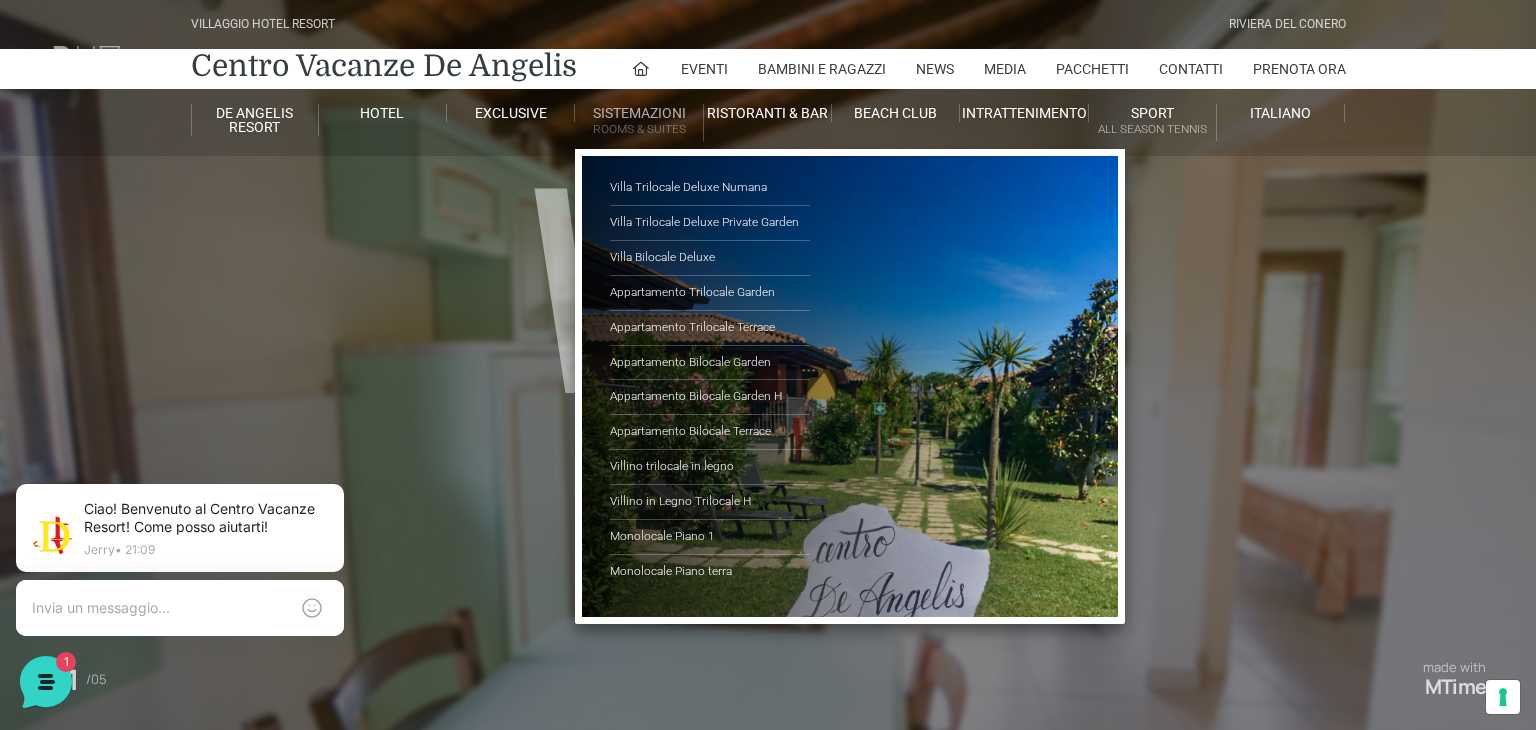 click on "Sistemazioni Rooms & Suites" at bounding box center [639, 122] 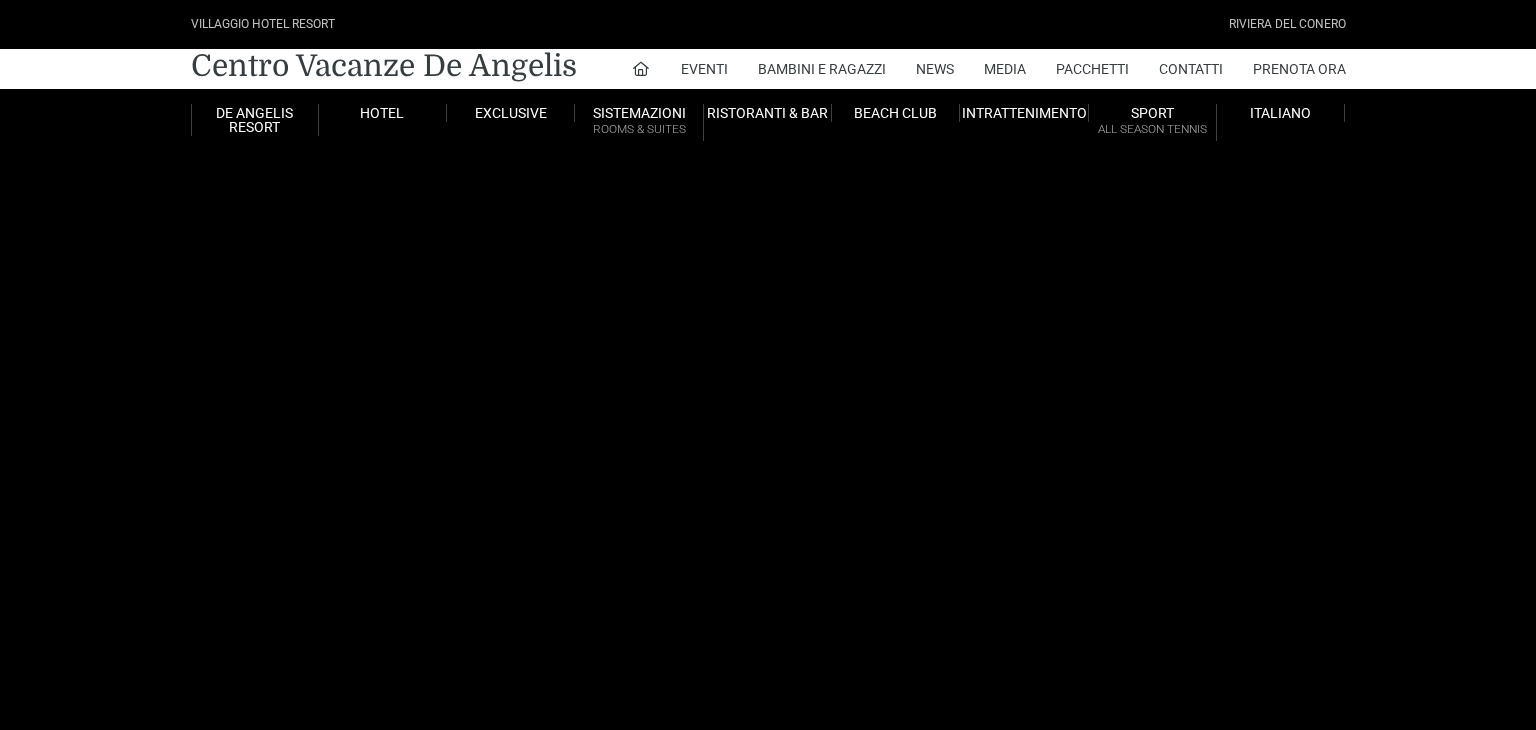 scroll, scrollTop: 0, scrollLeft: 0, axis: both 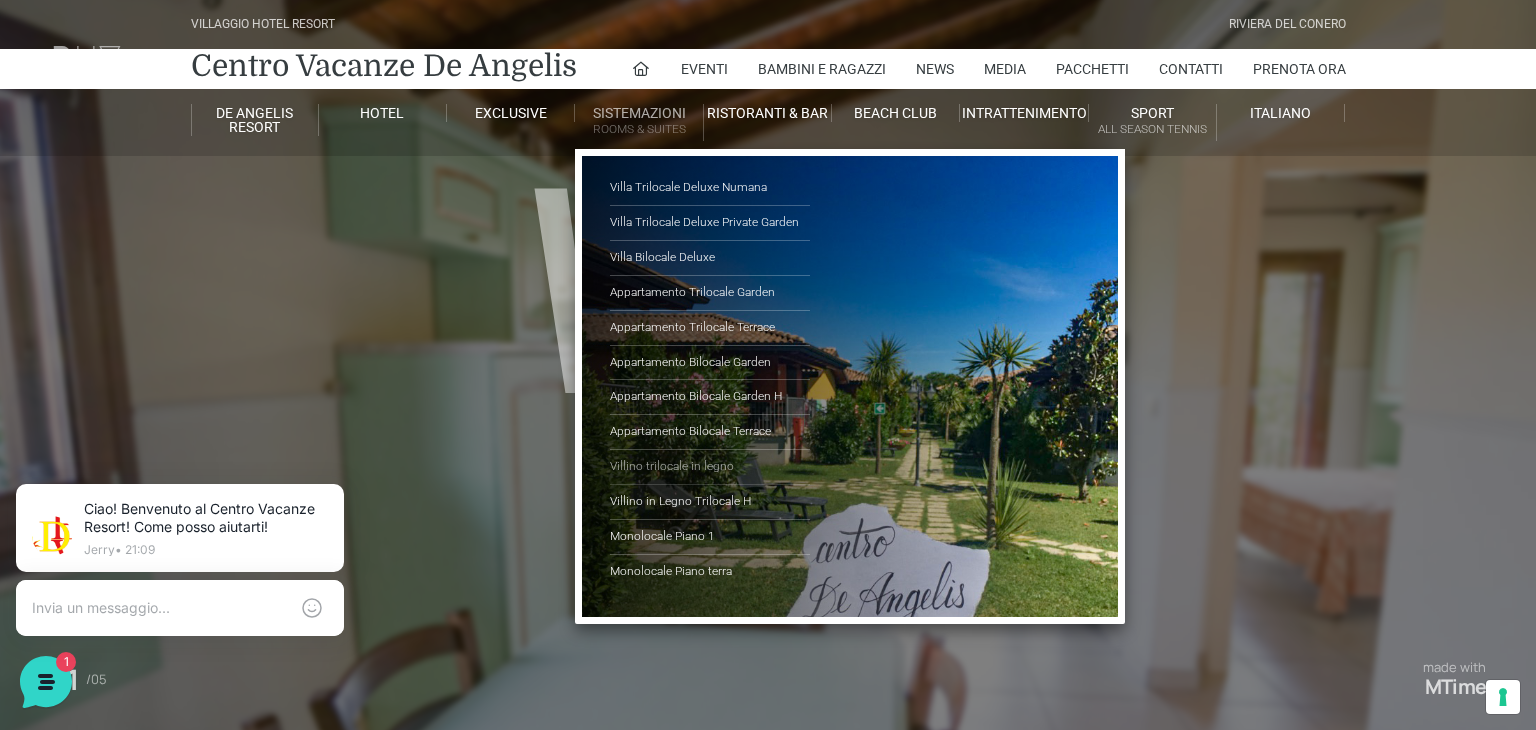 click on "Villino trilocale in legno" at bounding box center (710, 467) 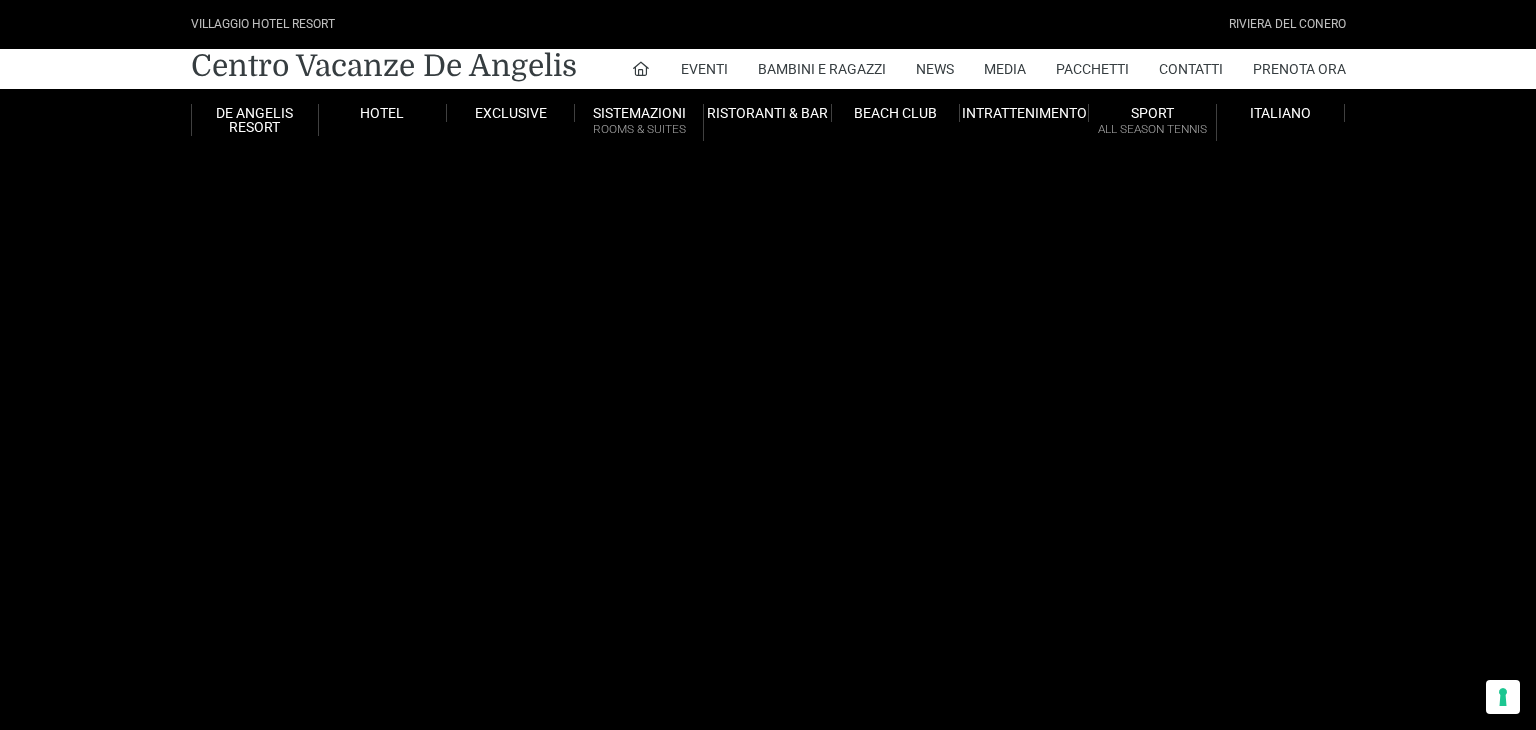 scroll, scrollTop: 0, scrollLeft: 0, axis: both 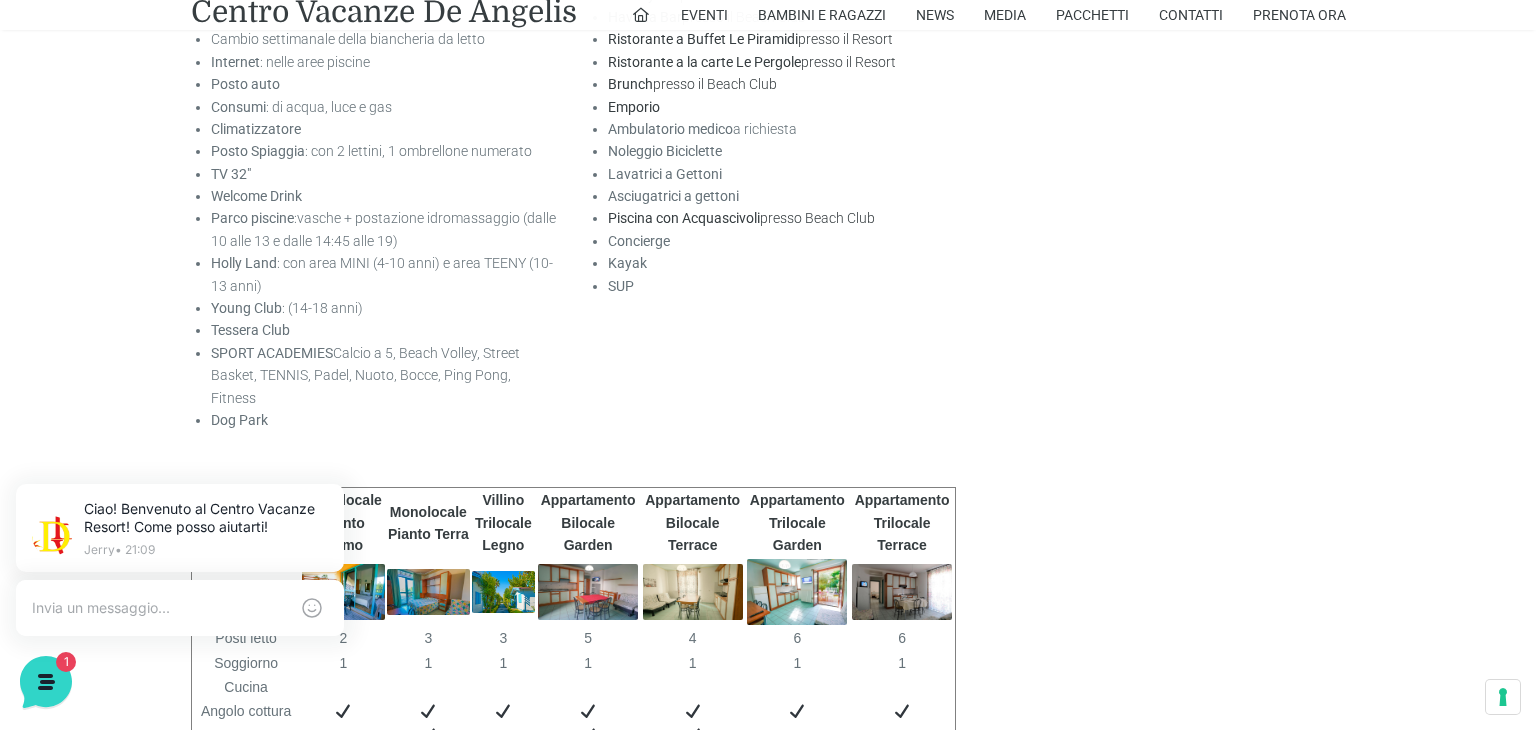 click at bounding box center (428, 592) 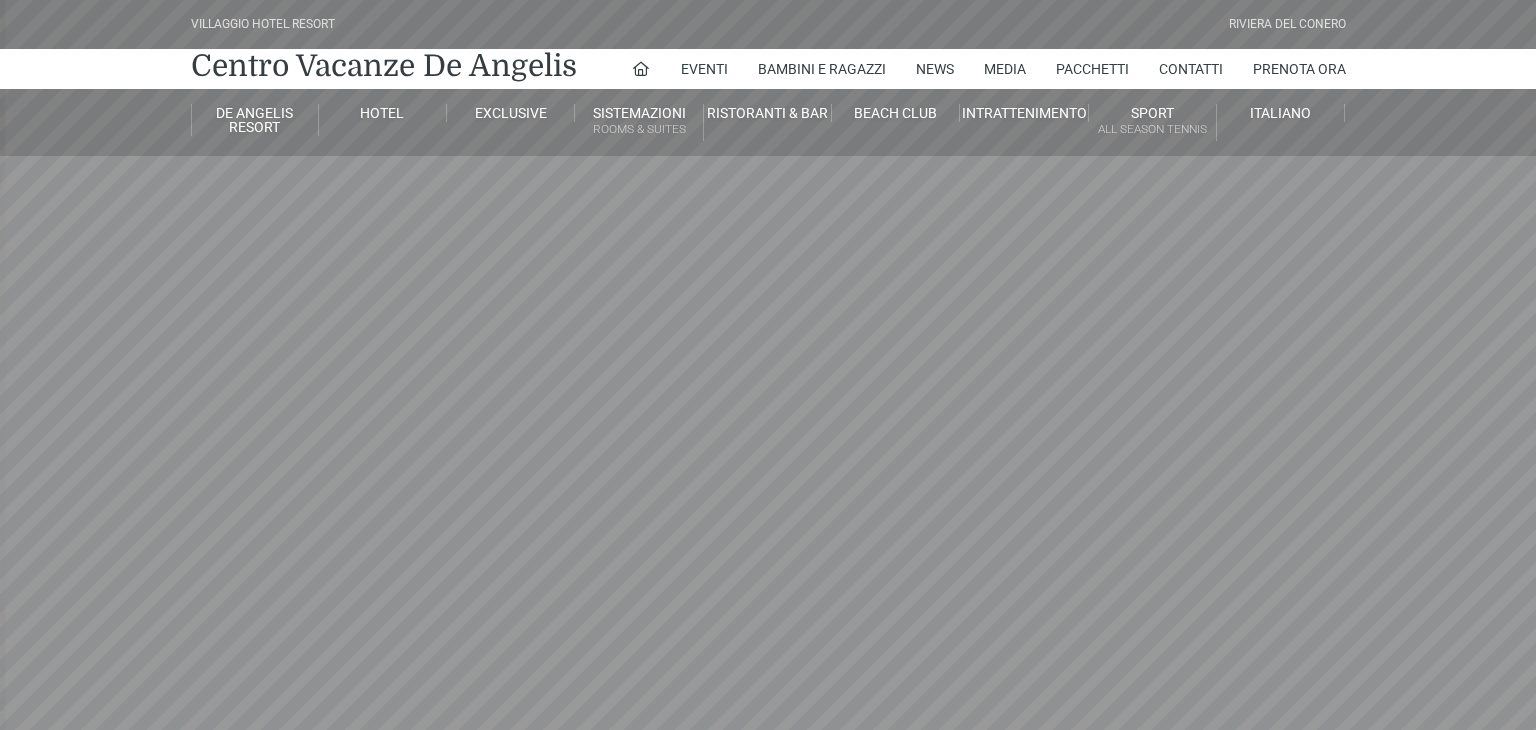 scroll, scrollTop: 0, scrollLeft: 0, axis: both 